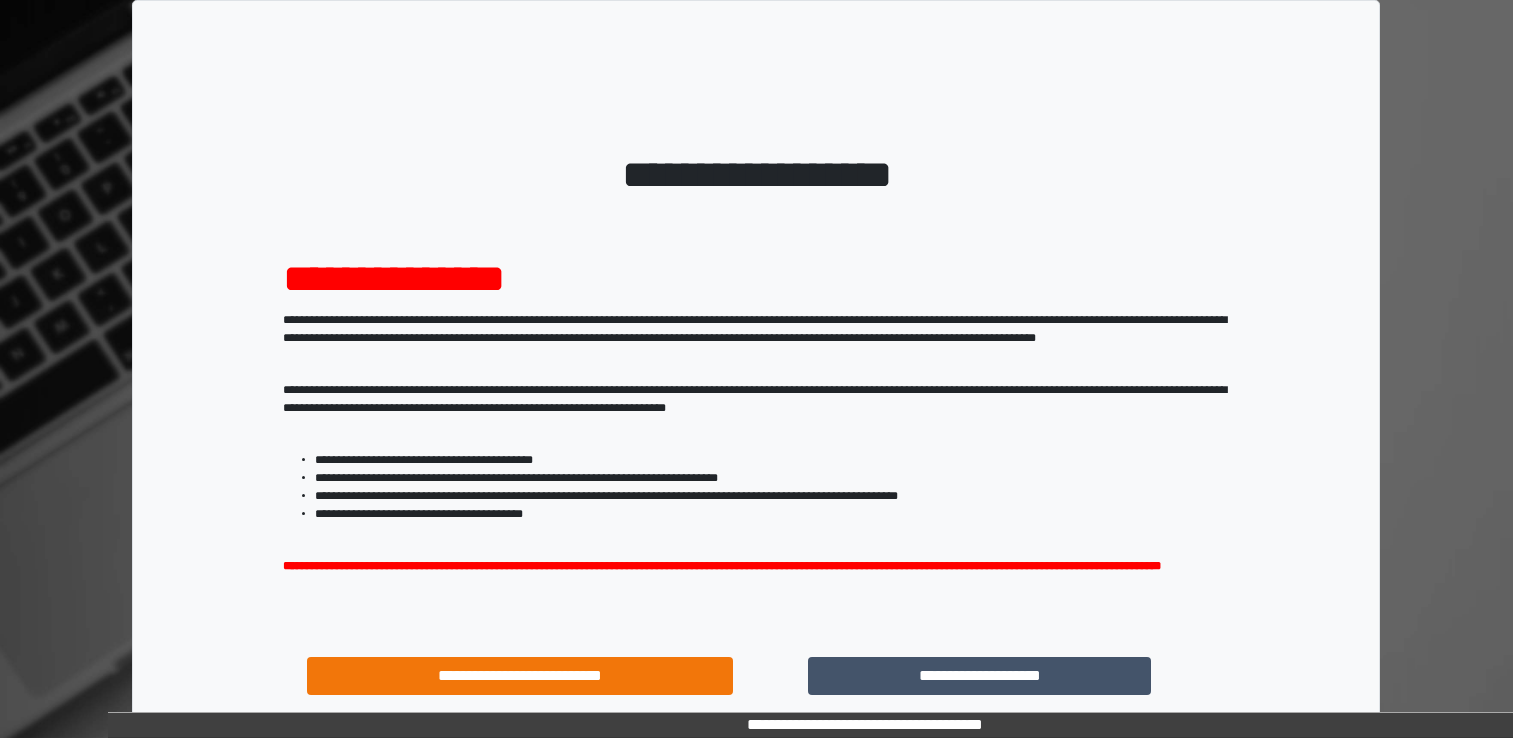 scroll, scrollTop: 0, scrollLeft: 0, axis: both 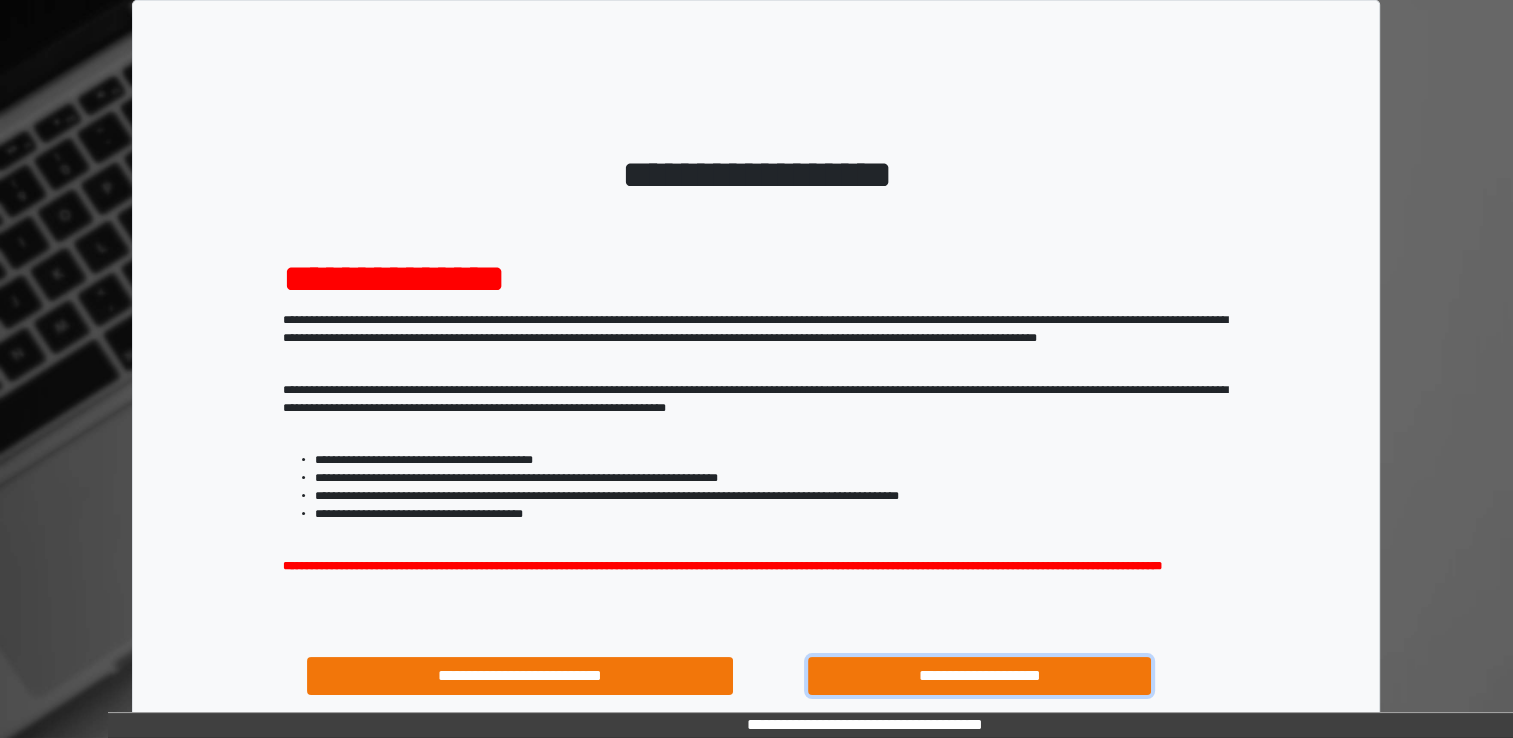 drag, startPoint x: 1023, startPoint y: 694, endPoint x: 1028, endPoint y: 680, distance: 14.866069 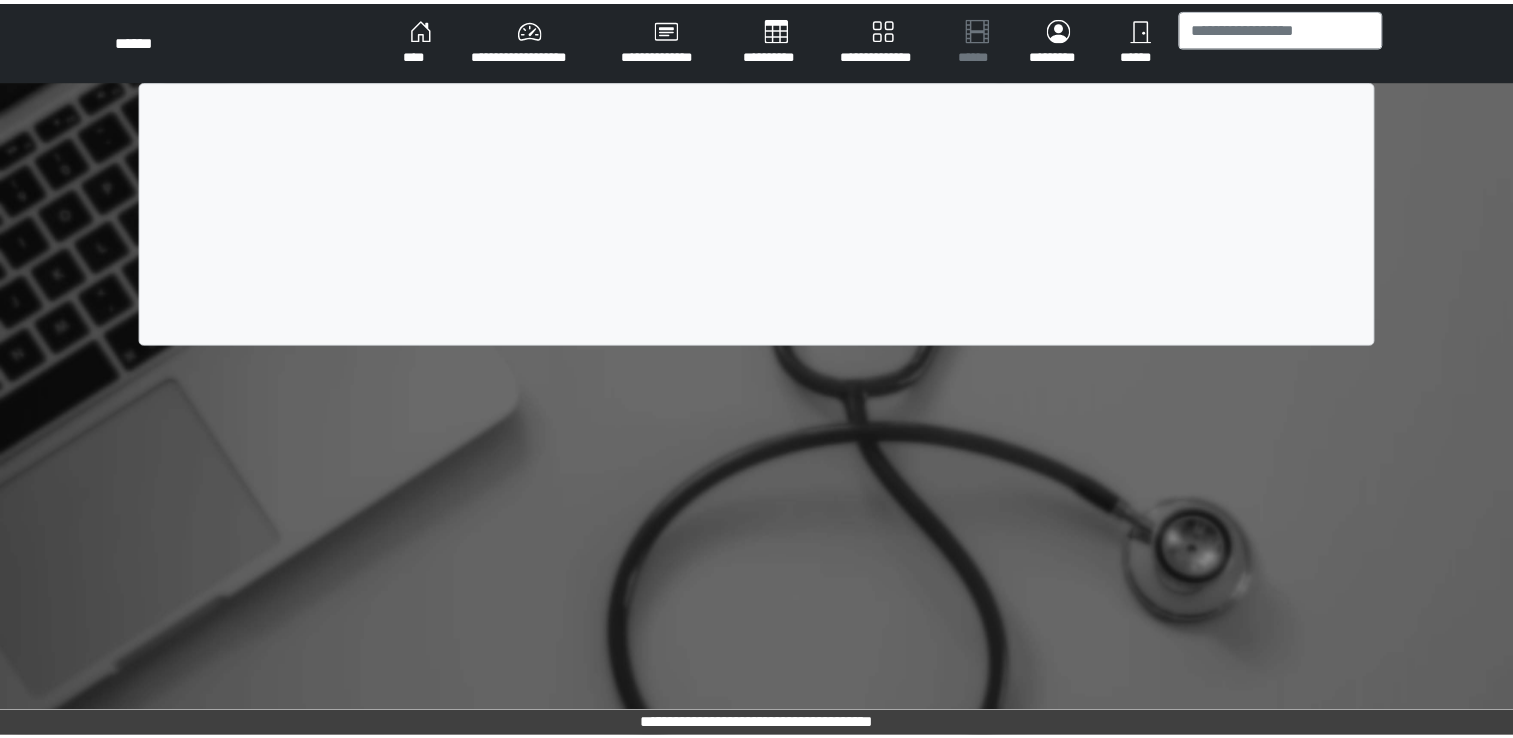 scroll, scrollTop: 0, scrollLeft: 0, axis: both 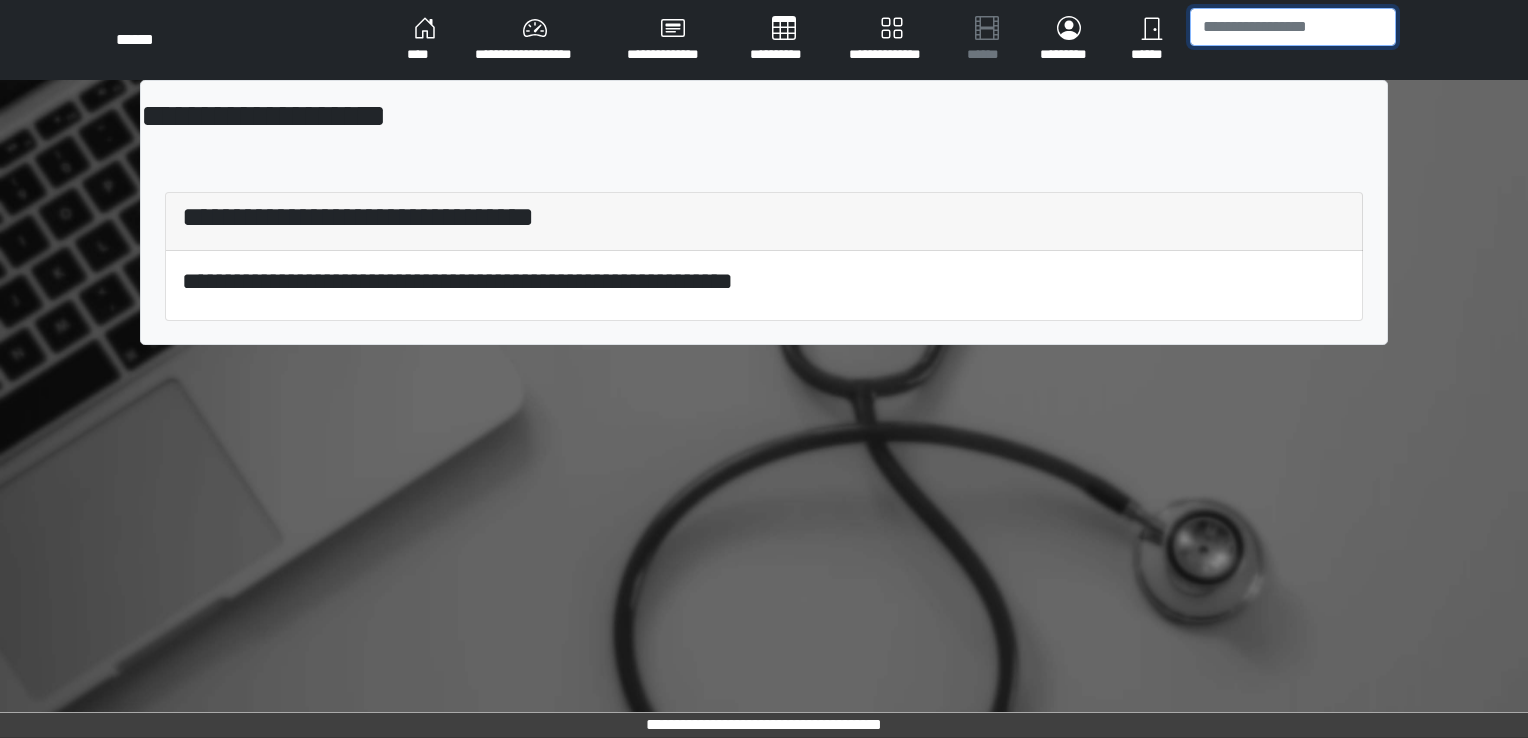 click at bounding box center [1293, 27] 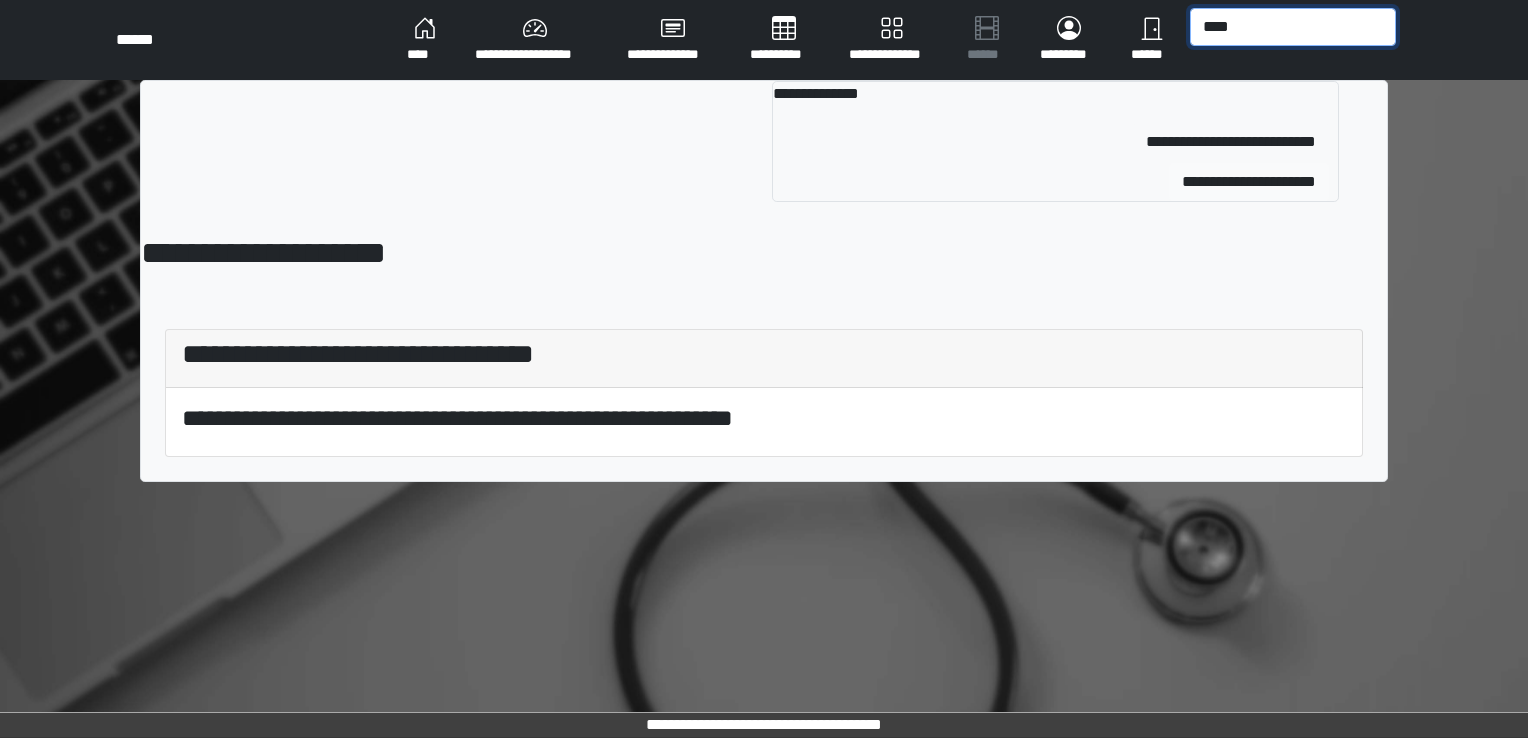 type on "****" 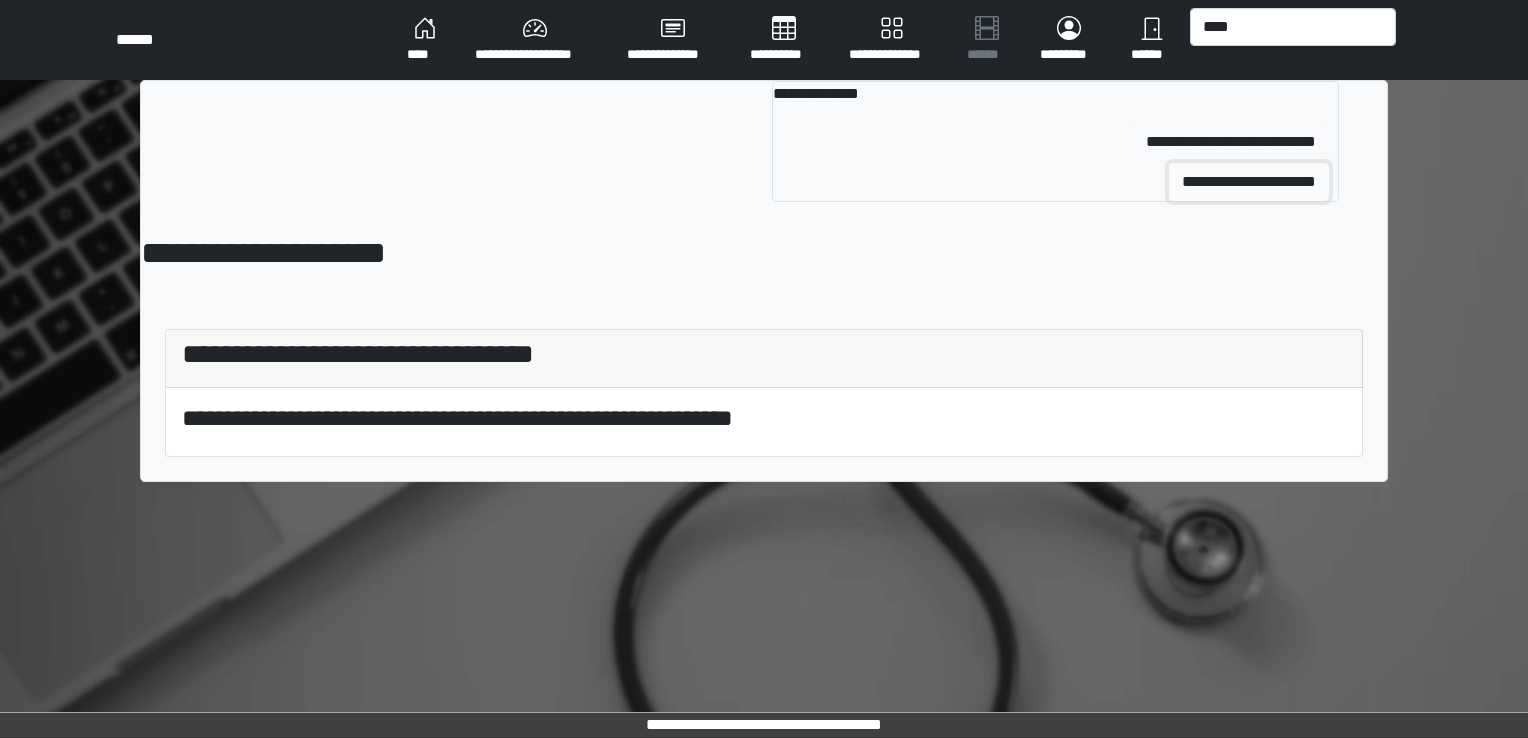 click on "**********" at bounding box center [1249, 182] 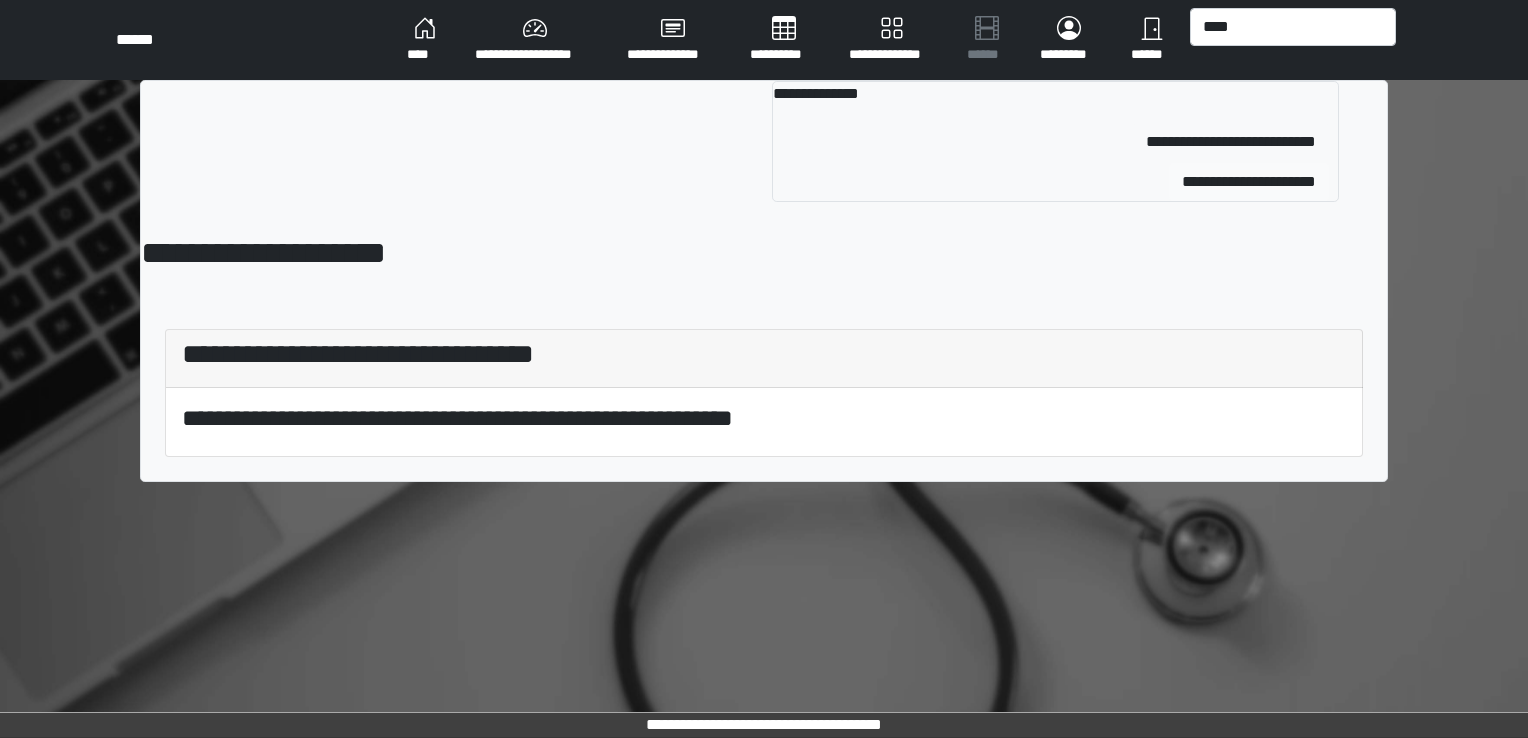 type 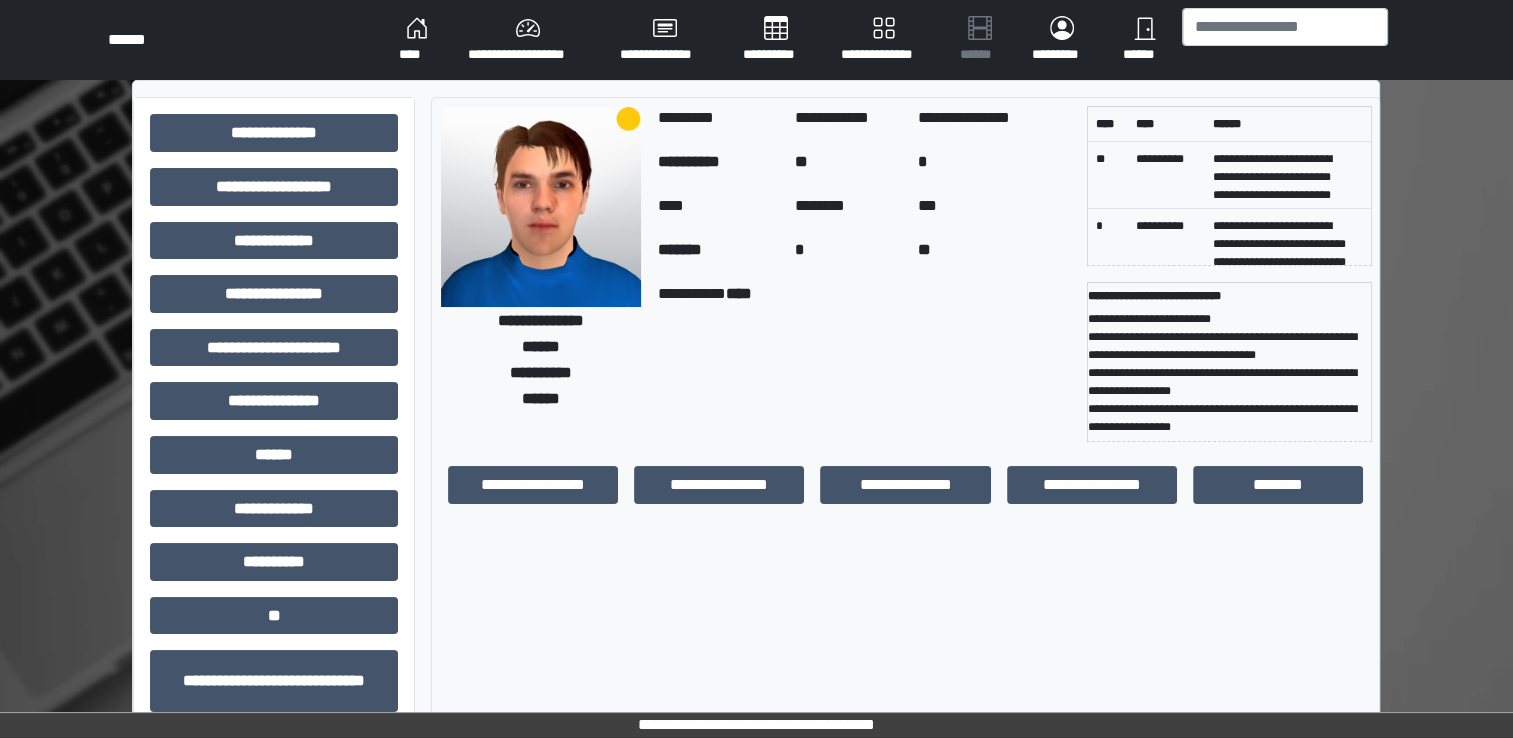 scroll, scrollTop: 19, scrollLeft: 0, axis: vertical 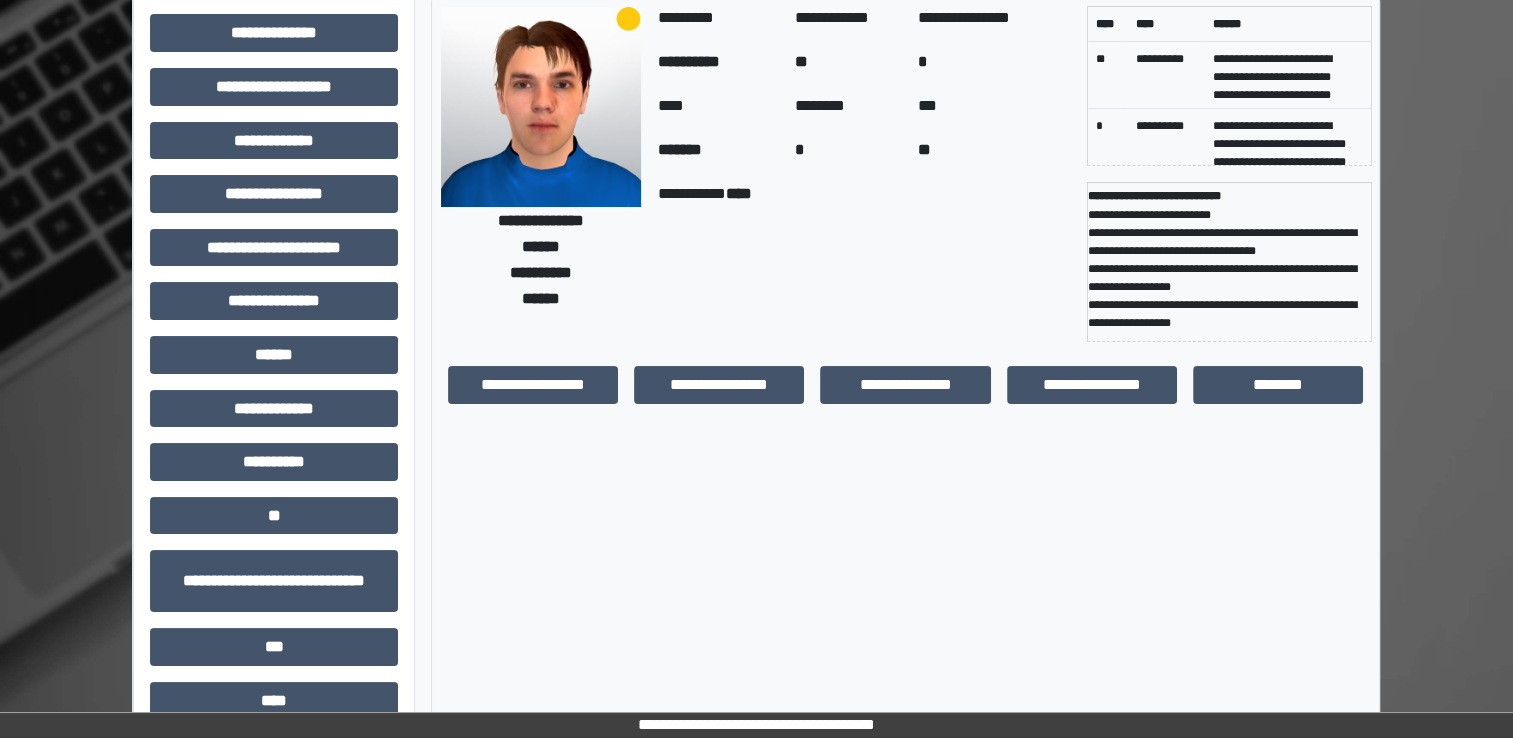 click at bounding box center [541, 107] 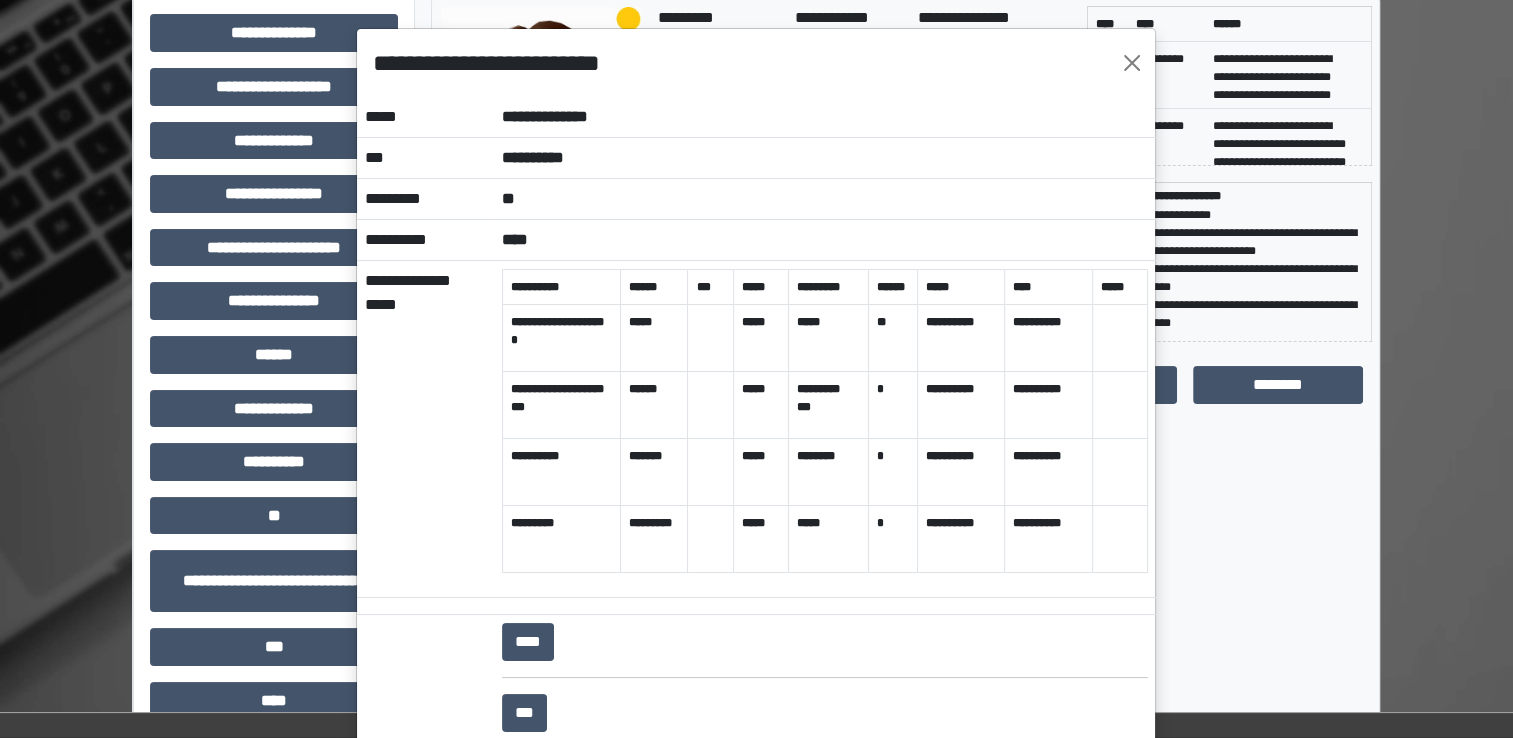 scroll, scrollTop: 100, scrollLeft: 0, axis: vertical 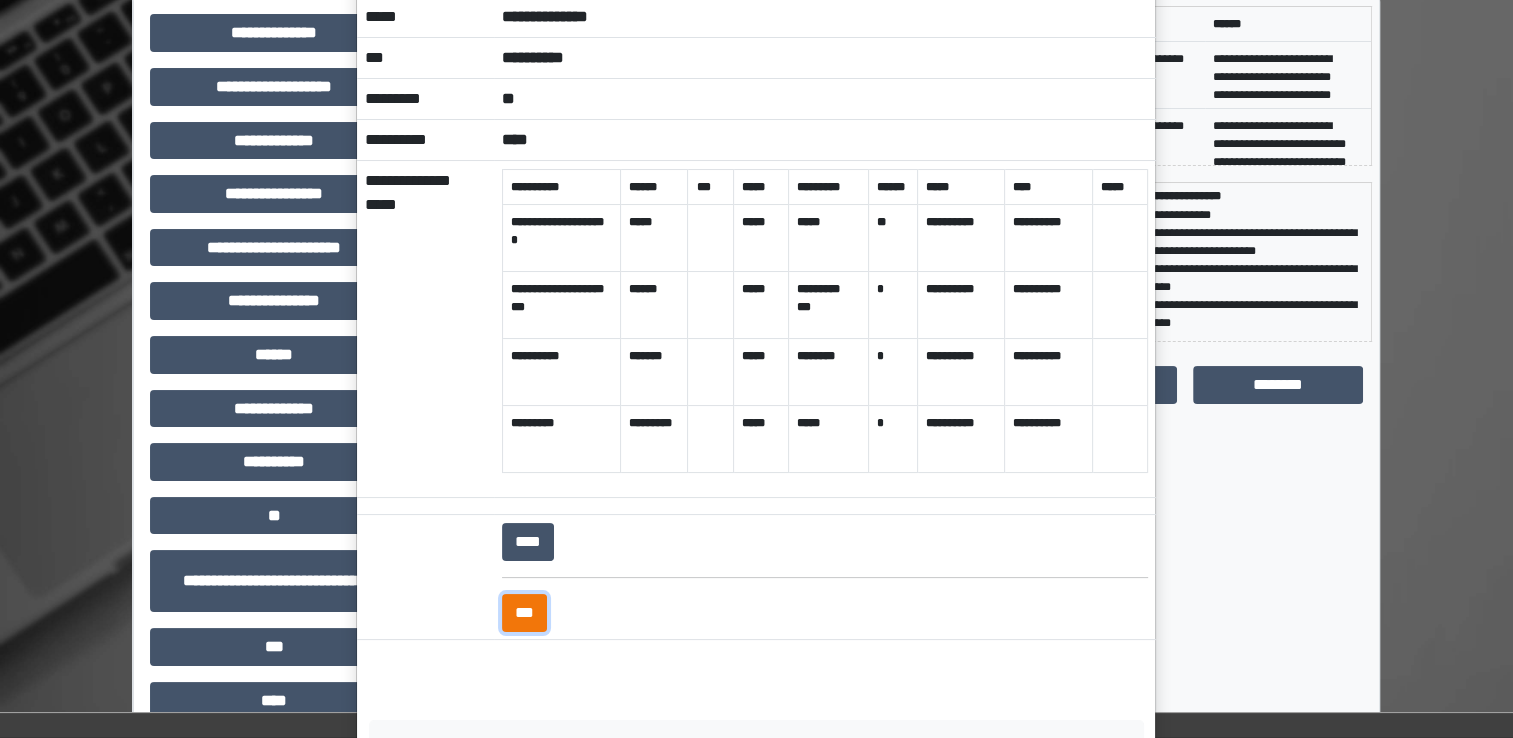 click on "***" at bounding box center (524, 613) 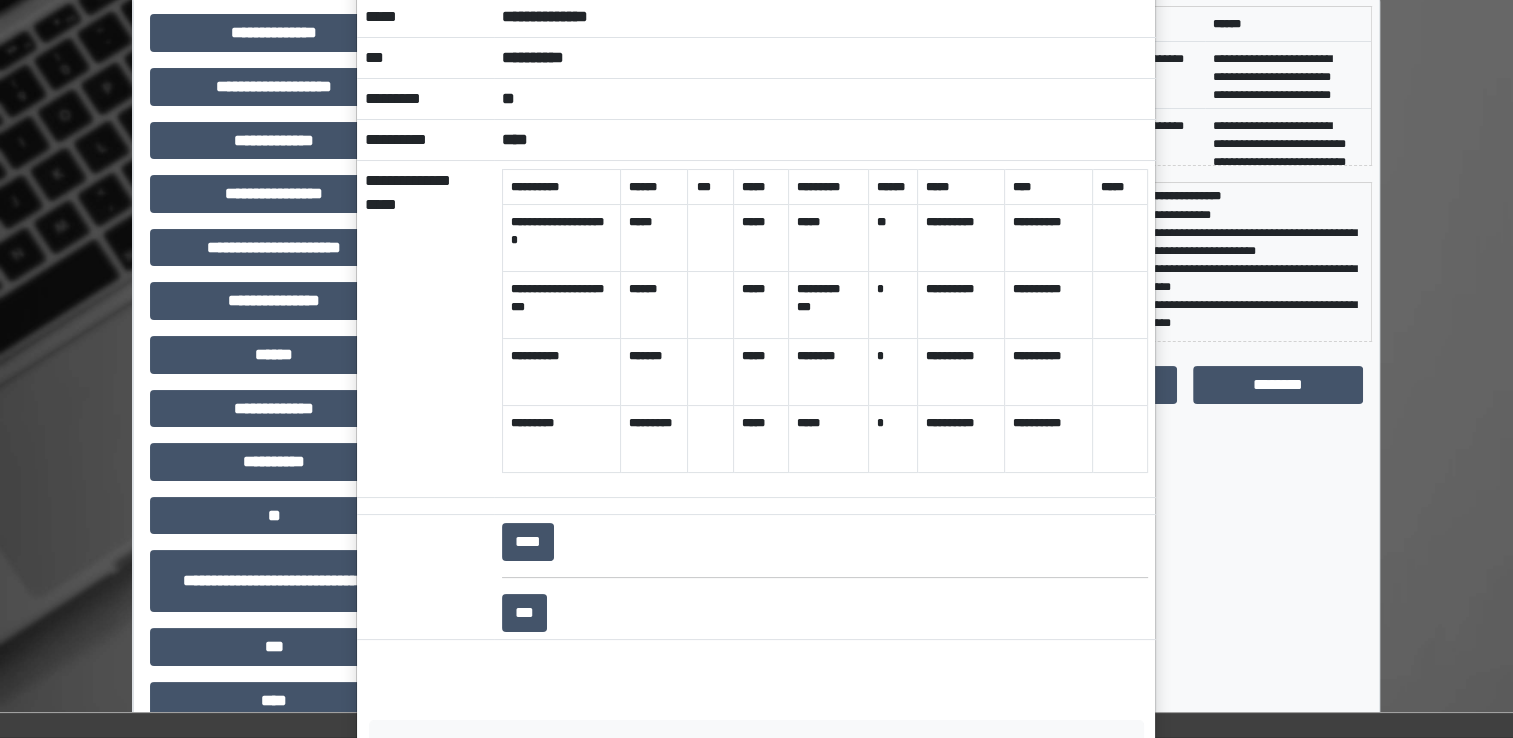 click on "**********" at bounding box center (756, 369) 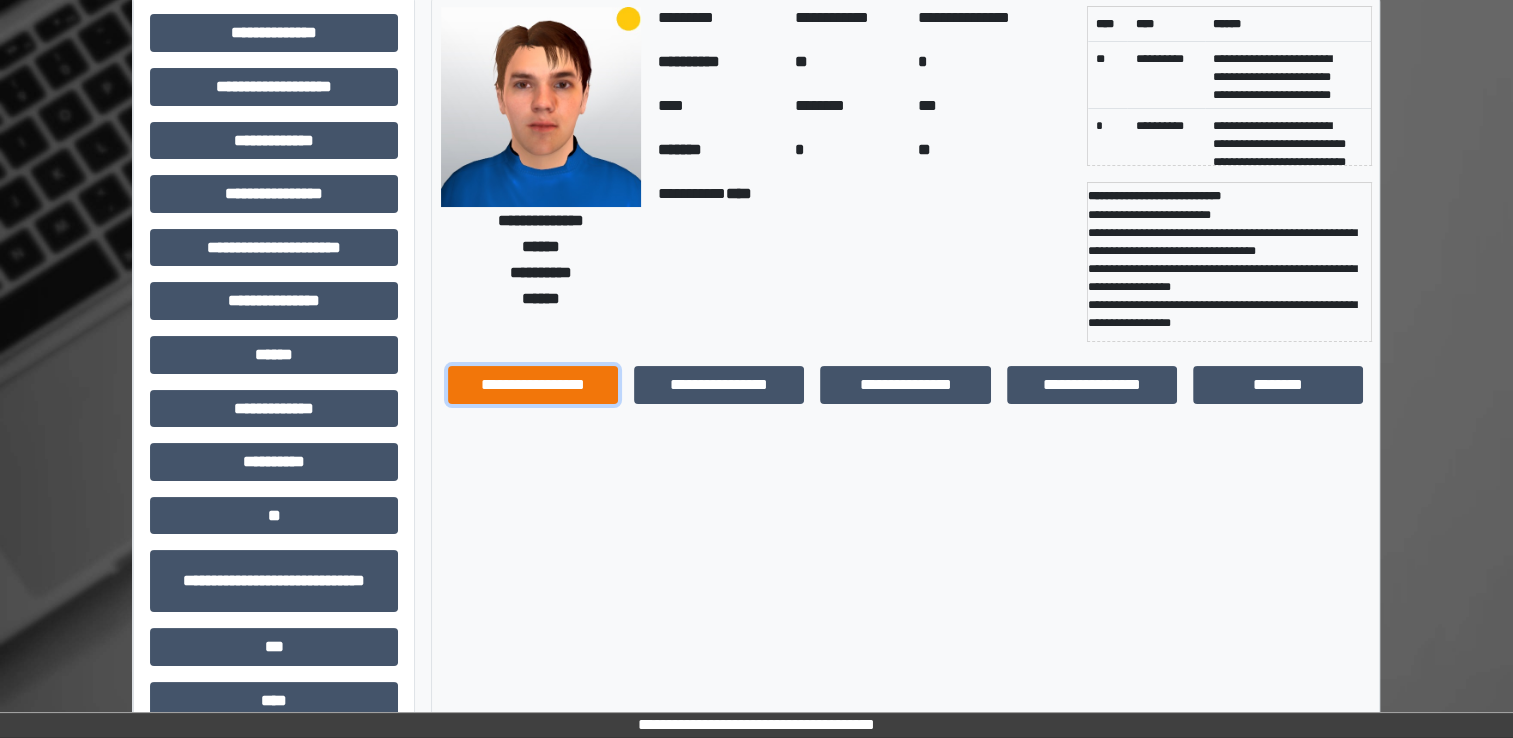 click on "**********" at bounding box center (533, 385) 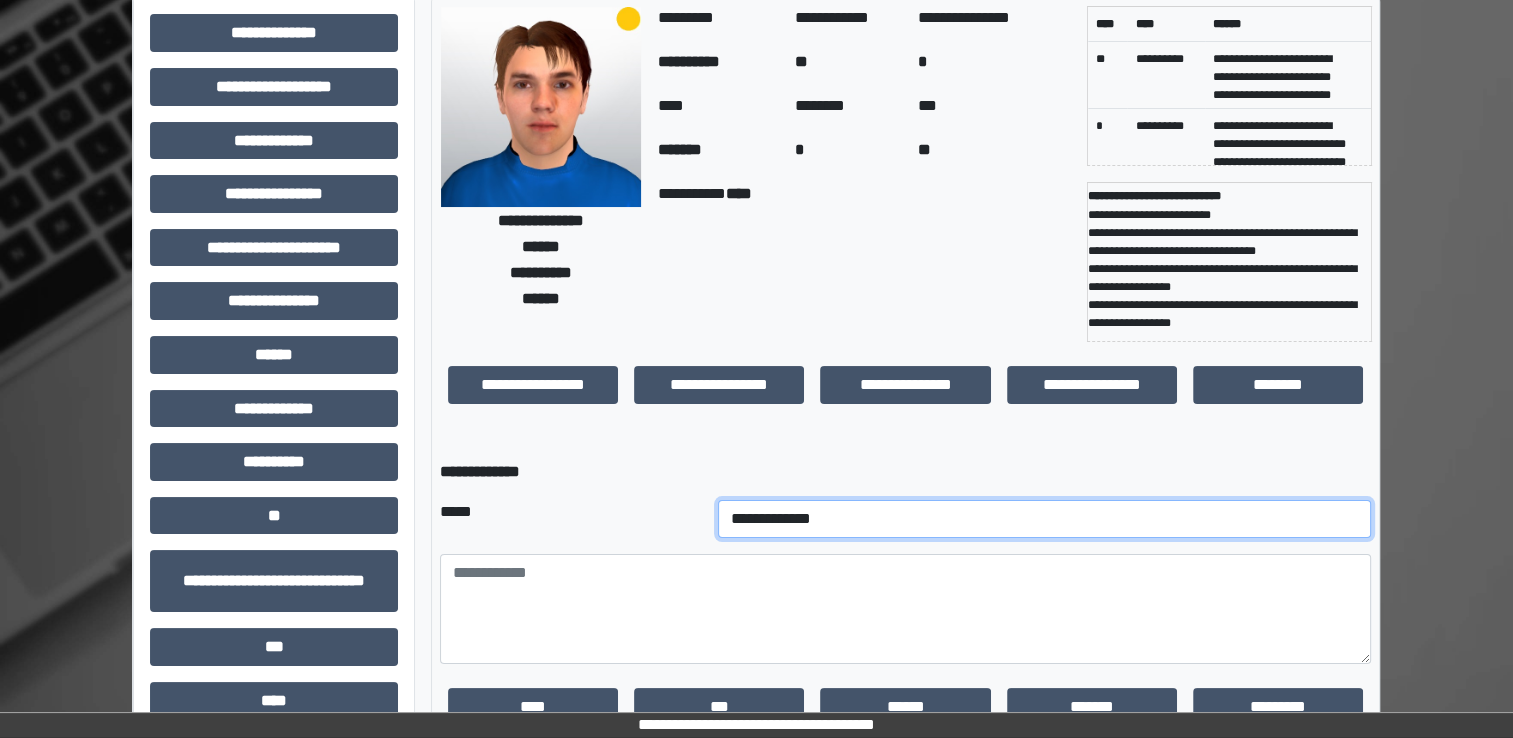 click on "**********" at bounding box center (1045, 519) 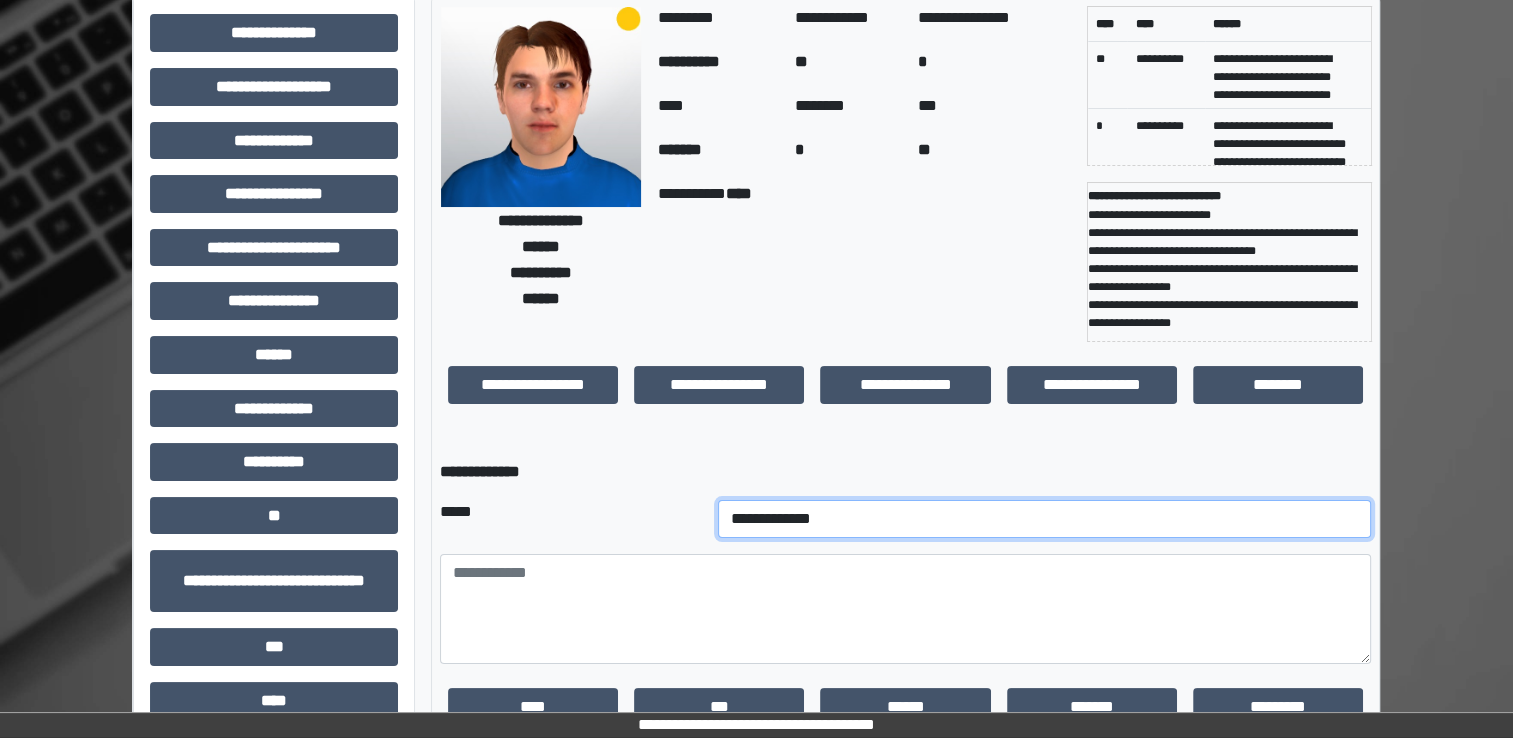 select on "*" 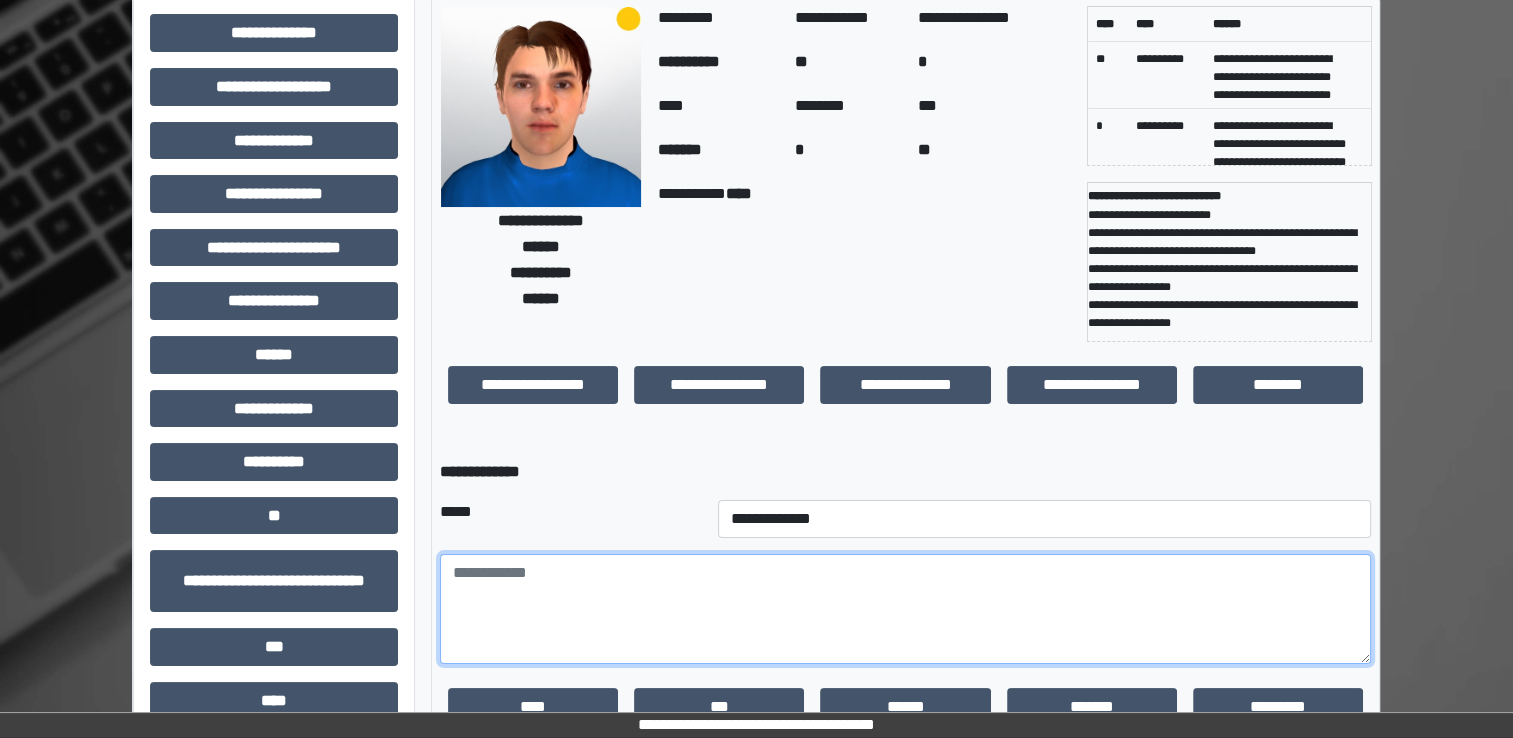 click at bounding box center [905, 609] 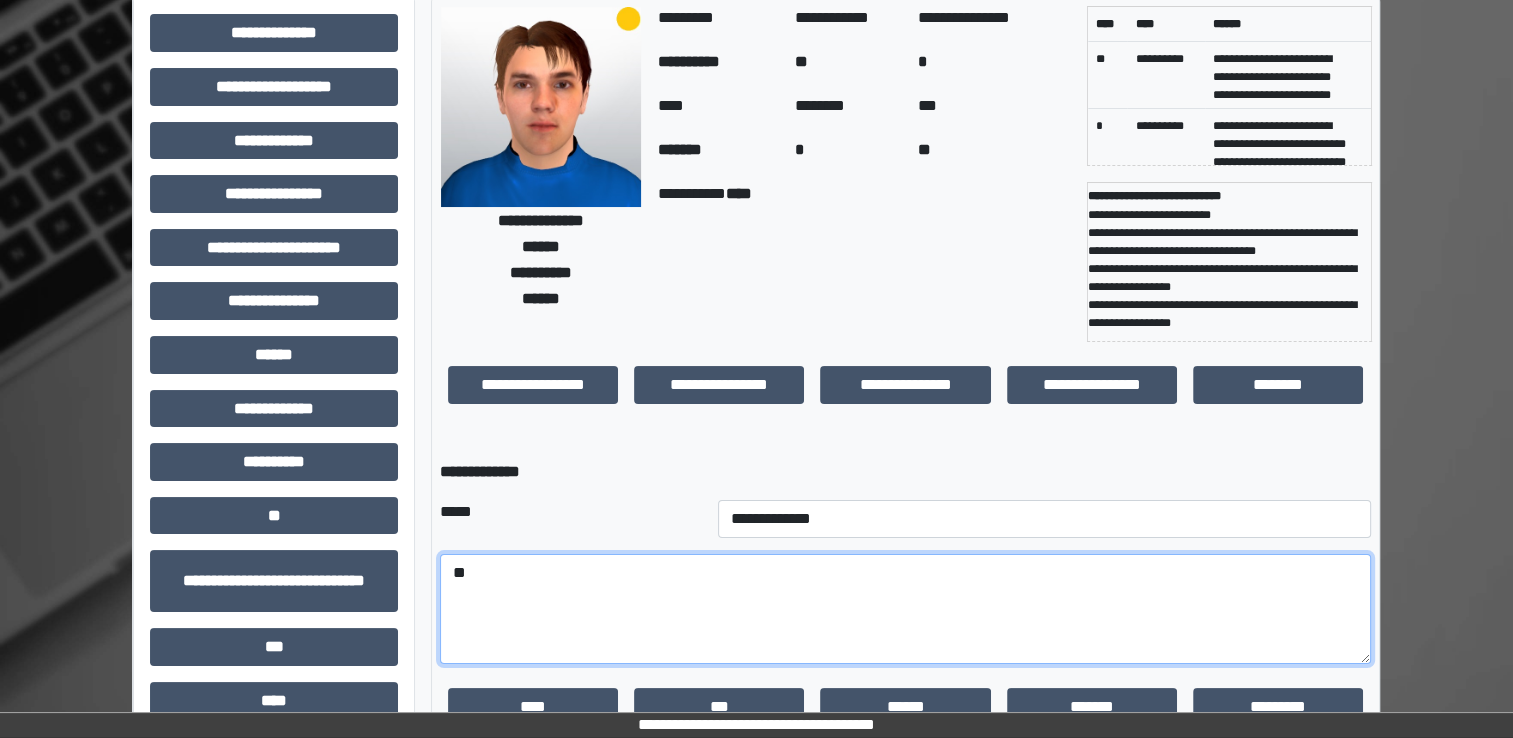type on "*" 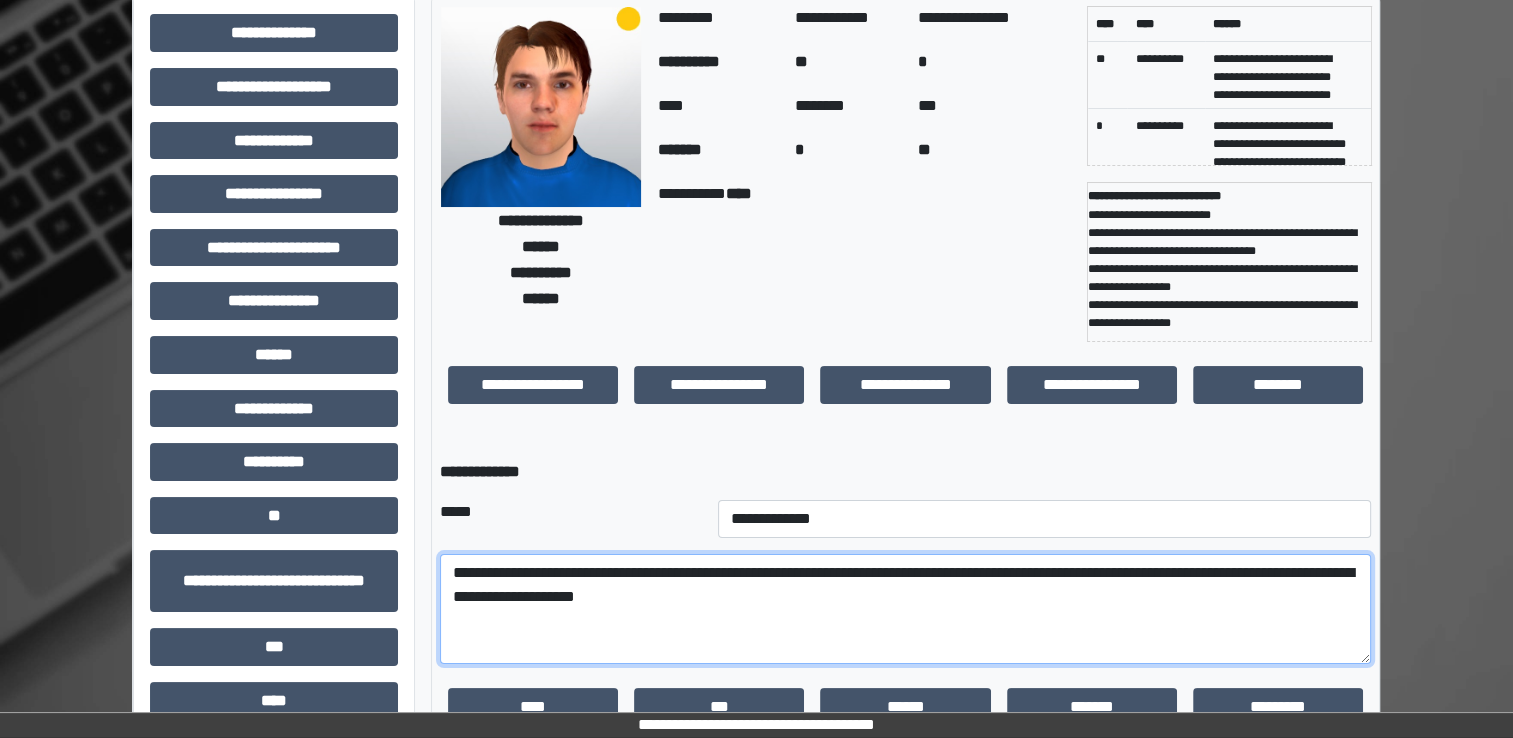 click on "**********" at bounding box center (905, 609) 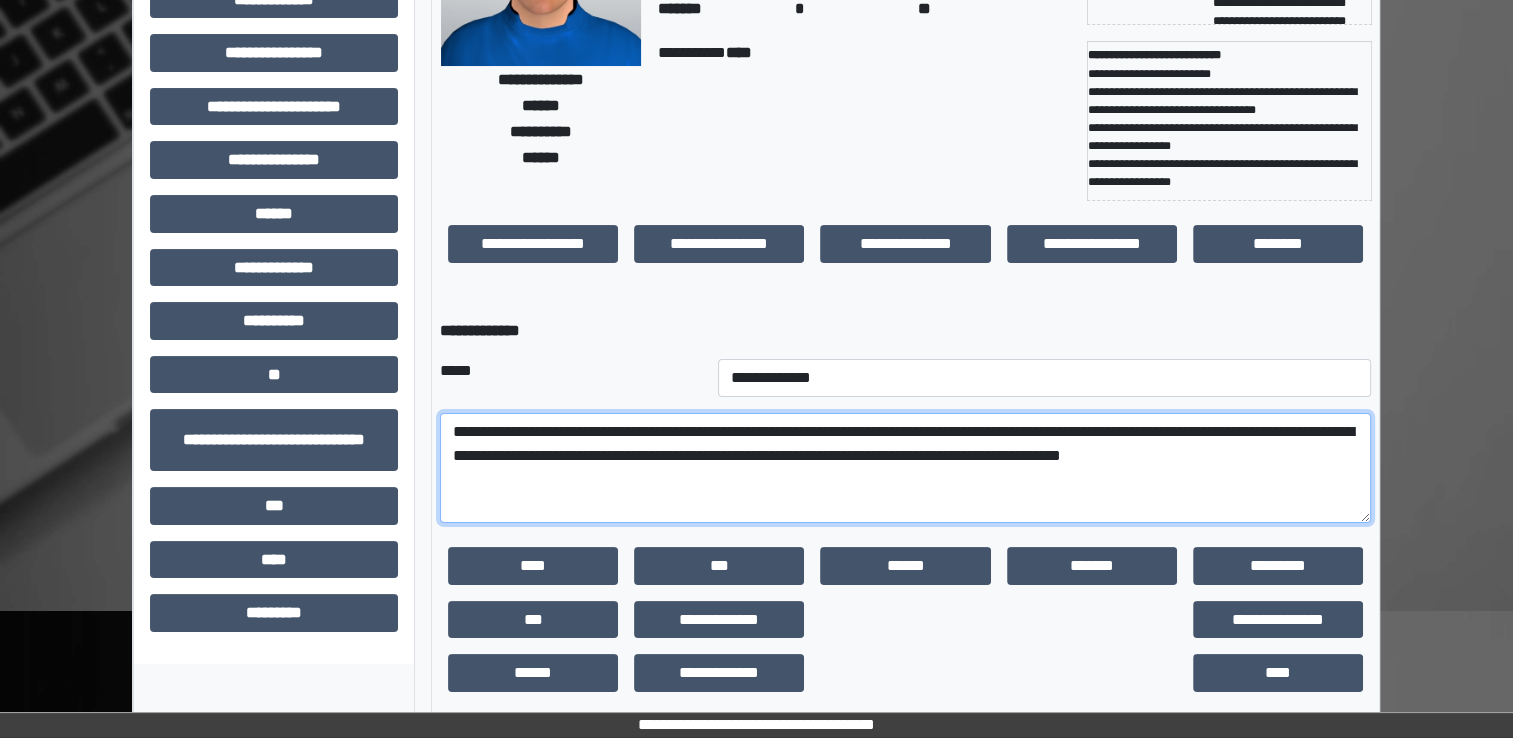 scroll, scrollTop: 257, scrollLeft: 0, axis: vertical 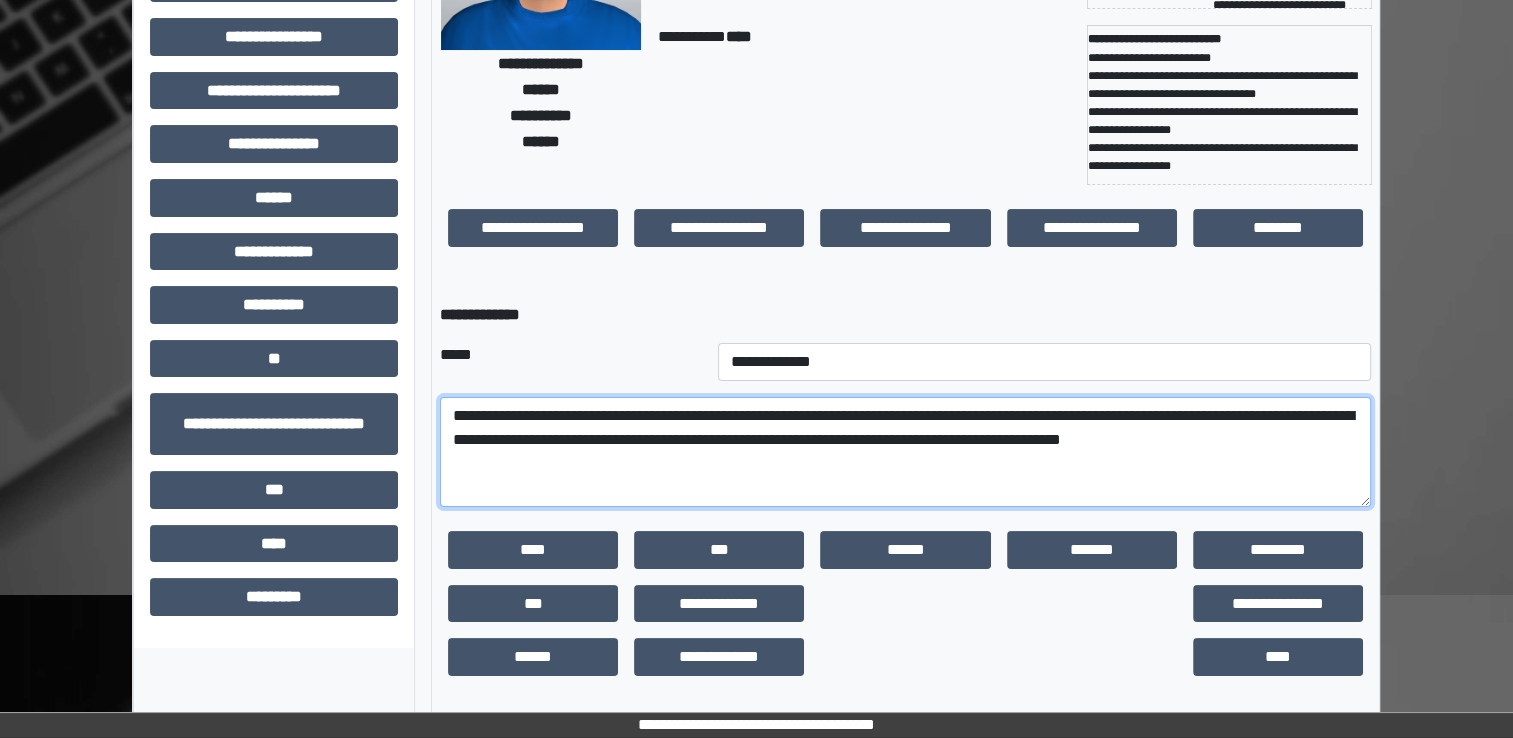 click on "**********" at bounding box center [905, 452] 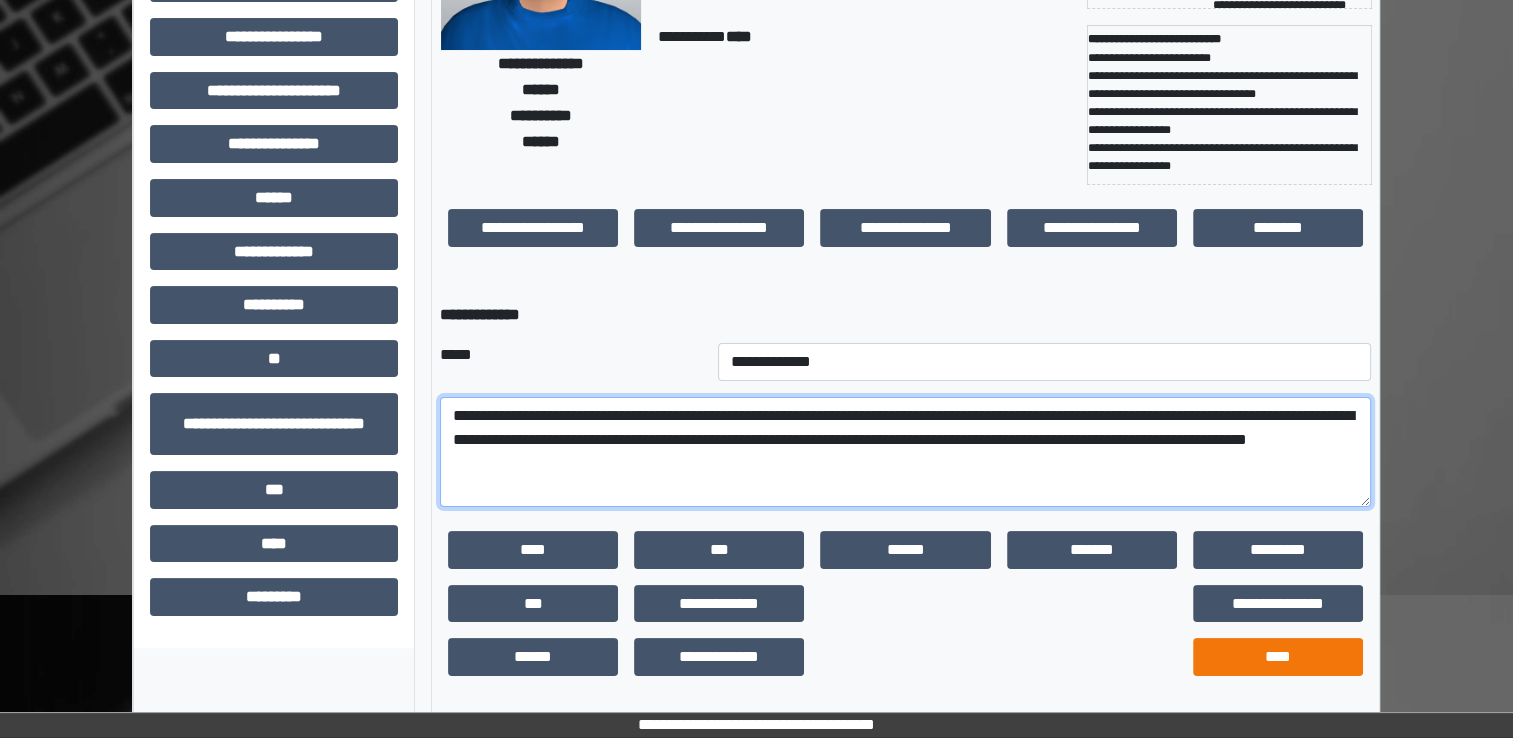 type on "**********" 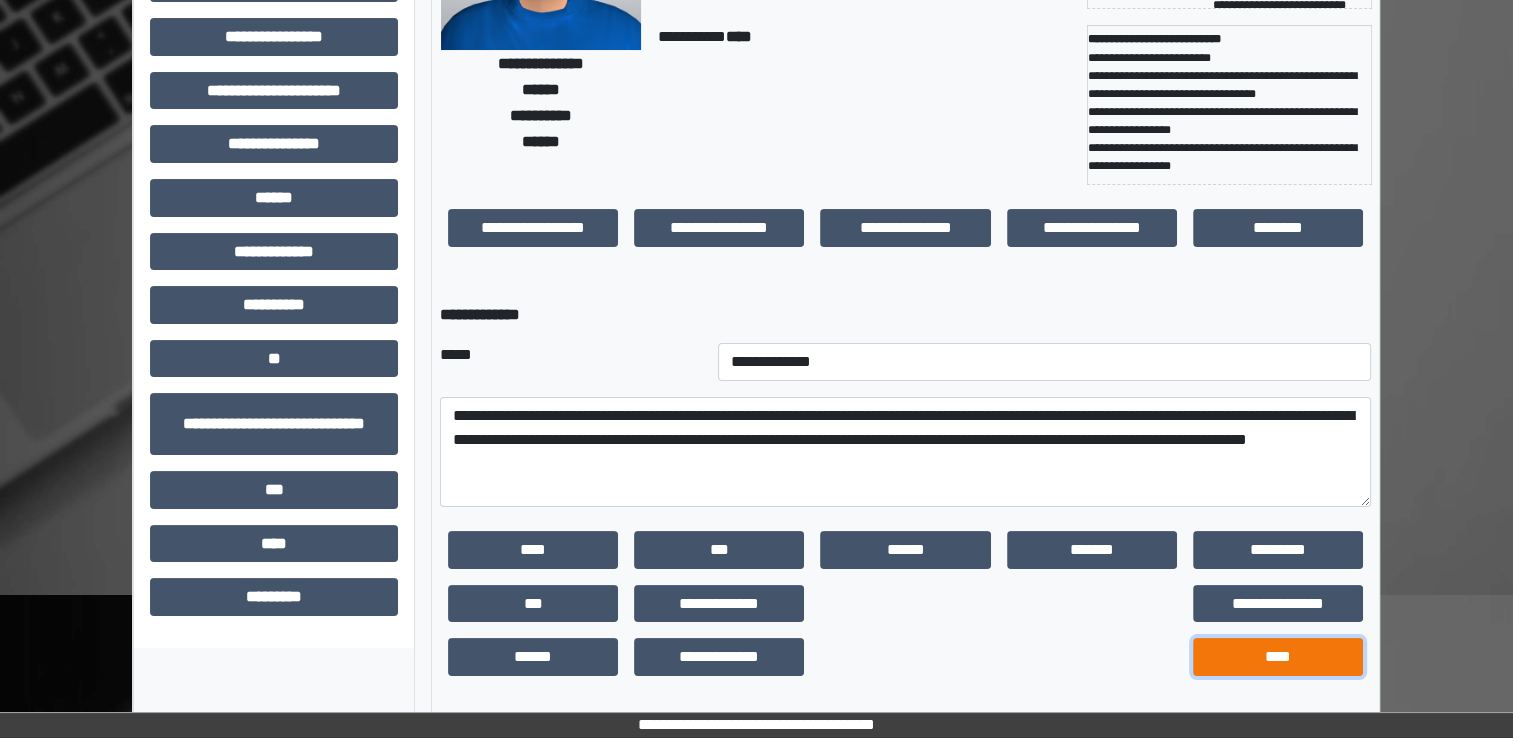 click on "****" at bounding box center [1278, 657] 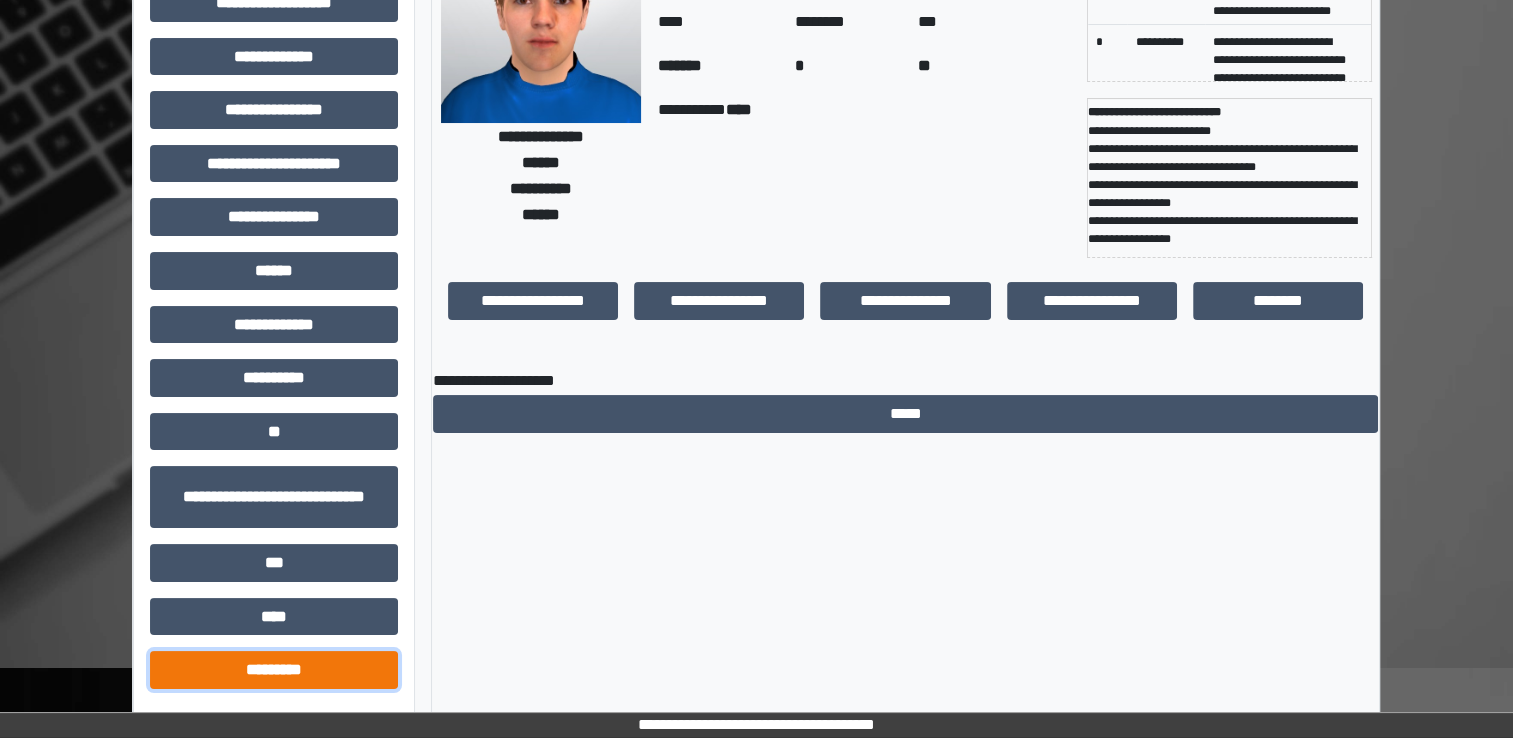 click on "*********" at bounding box center (274, 670) 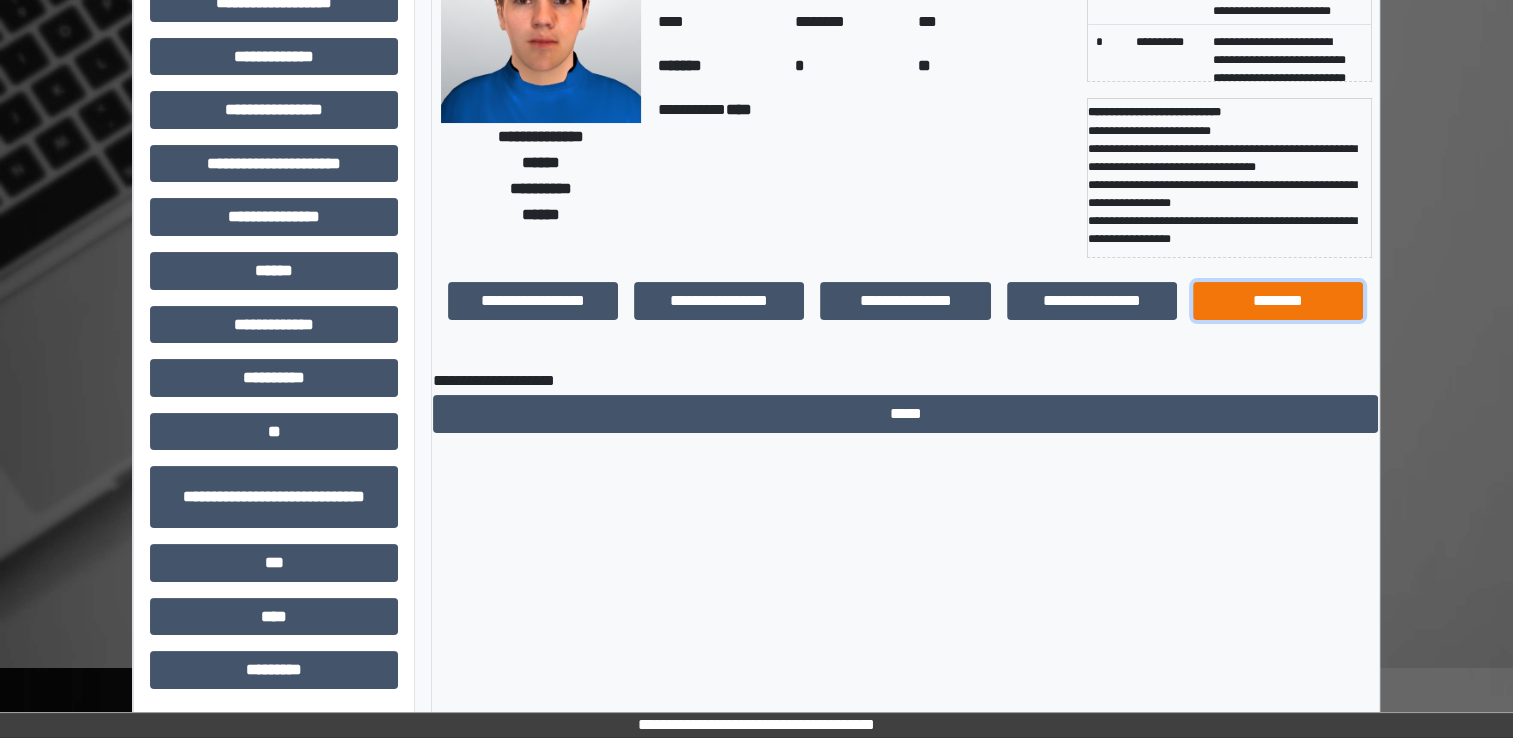 click on "********" at bounding box center (1278, 301) 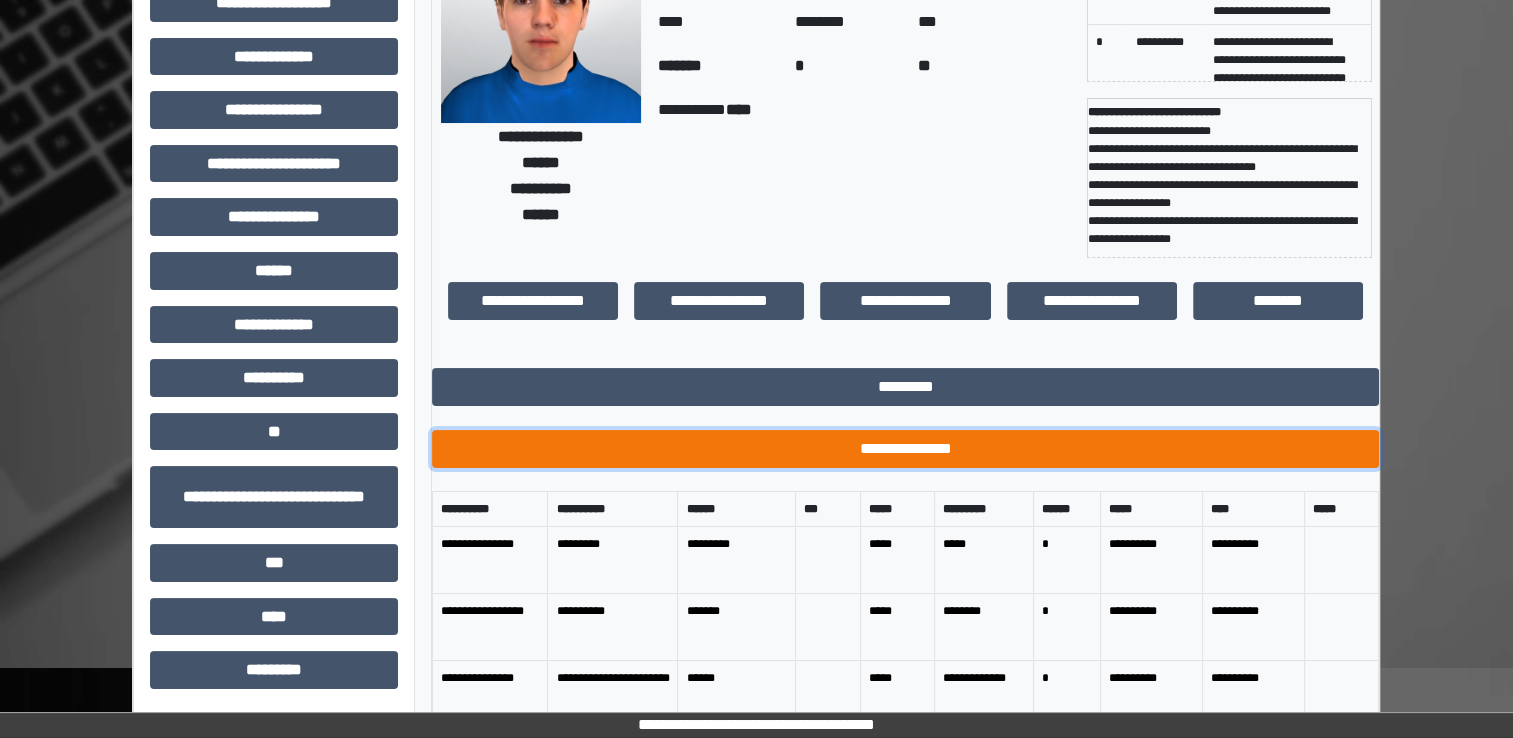 click on "**********" at bounding box center [905, 449] 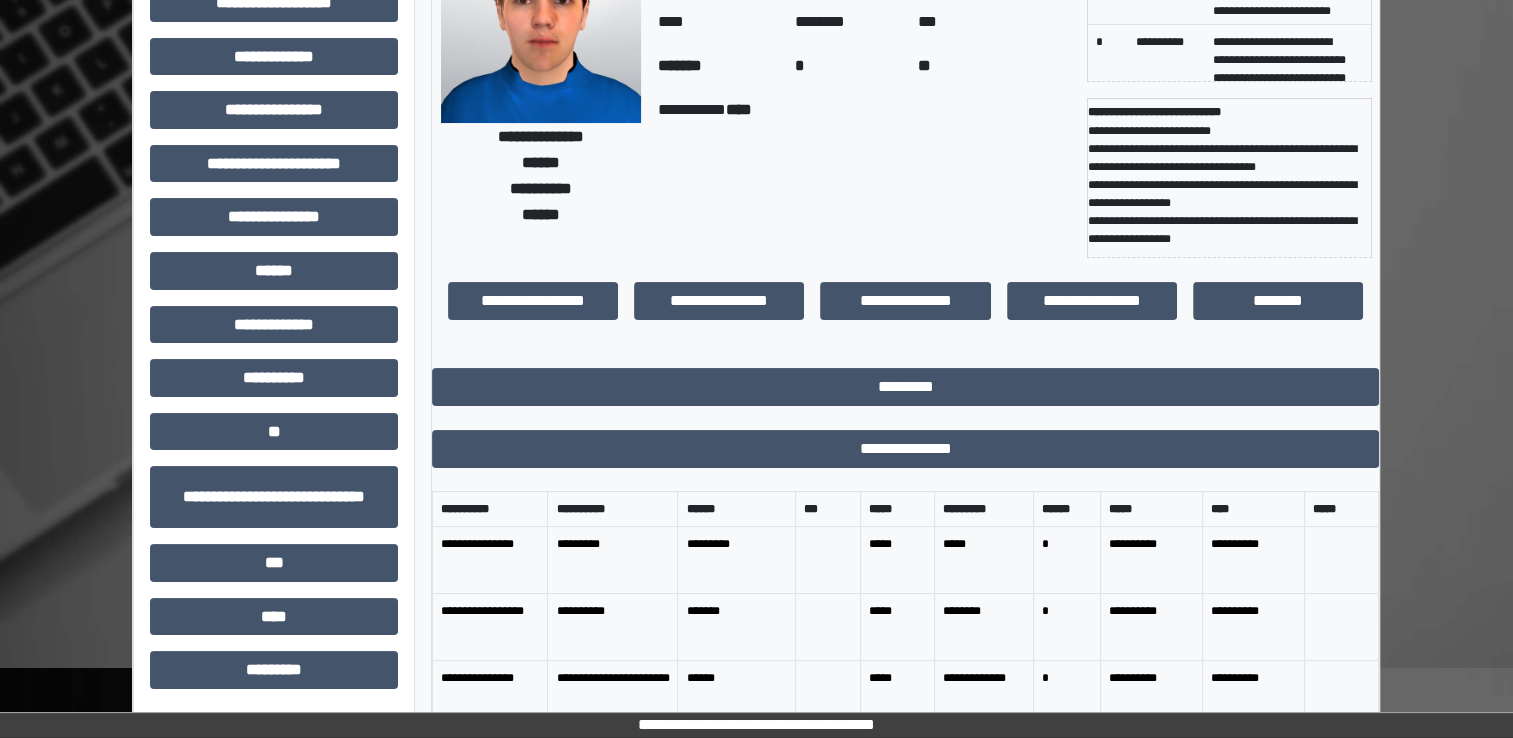 click on "**********" at bounding box center [864, 178] 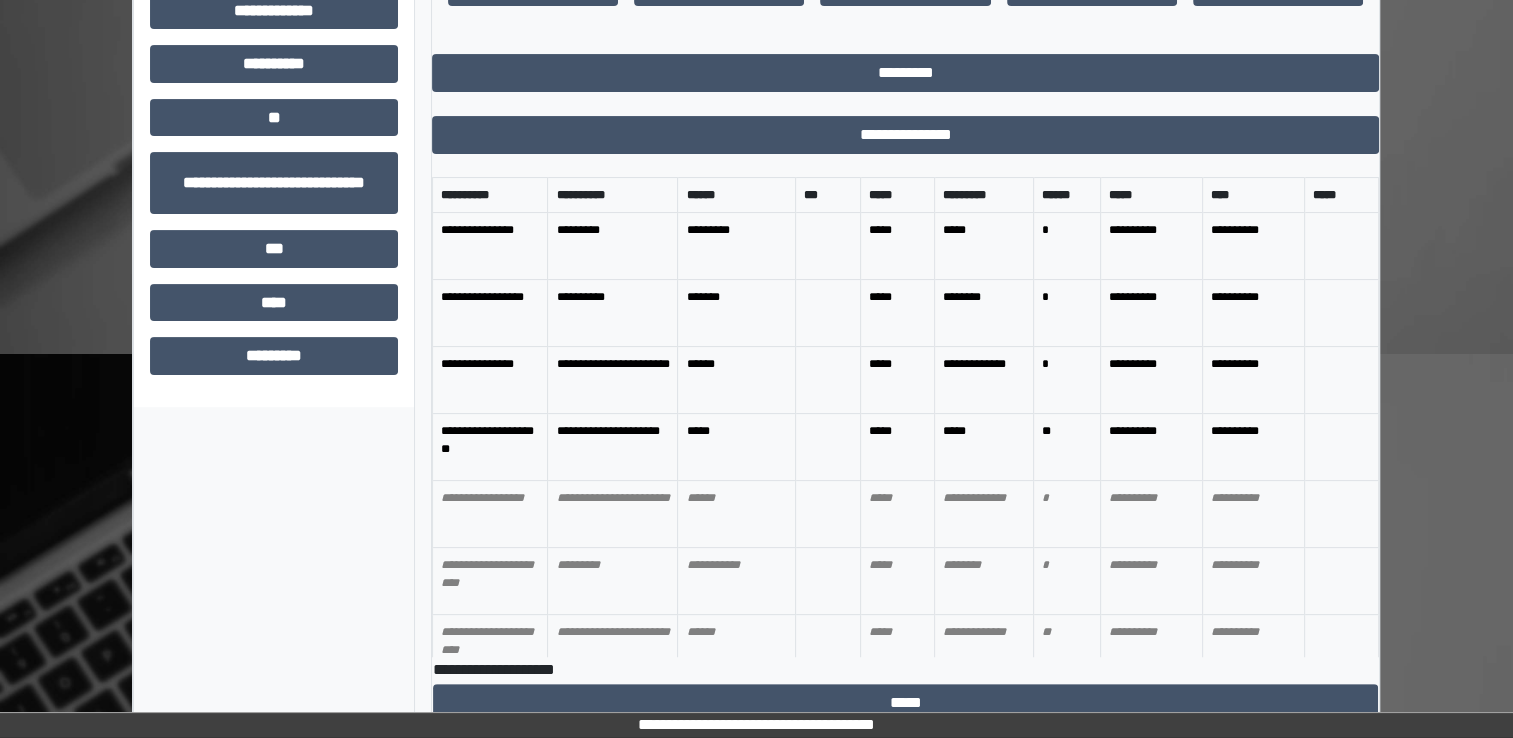 scroll, scrollTop: 500, scrollLeft: 0, axis: vertical 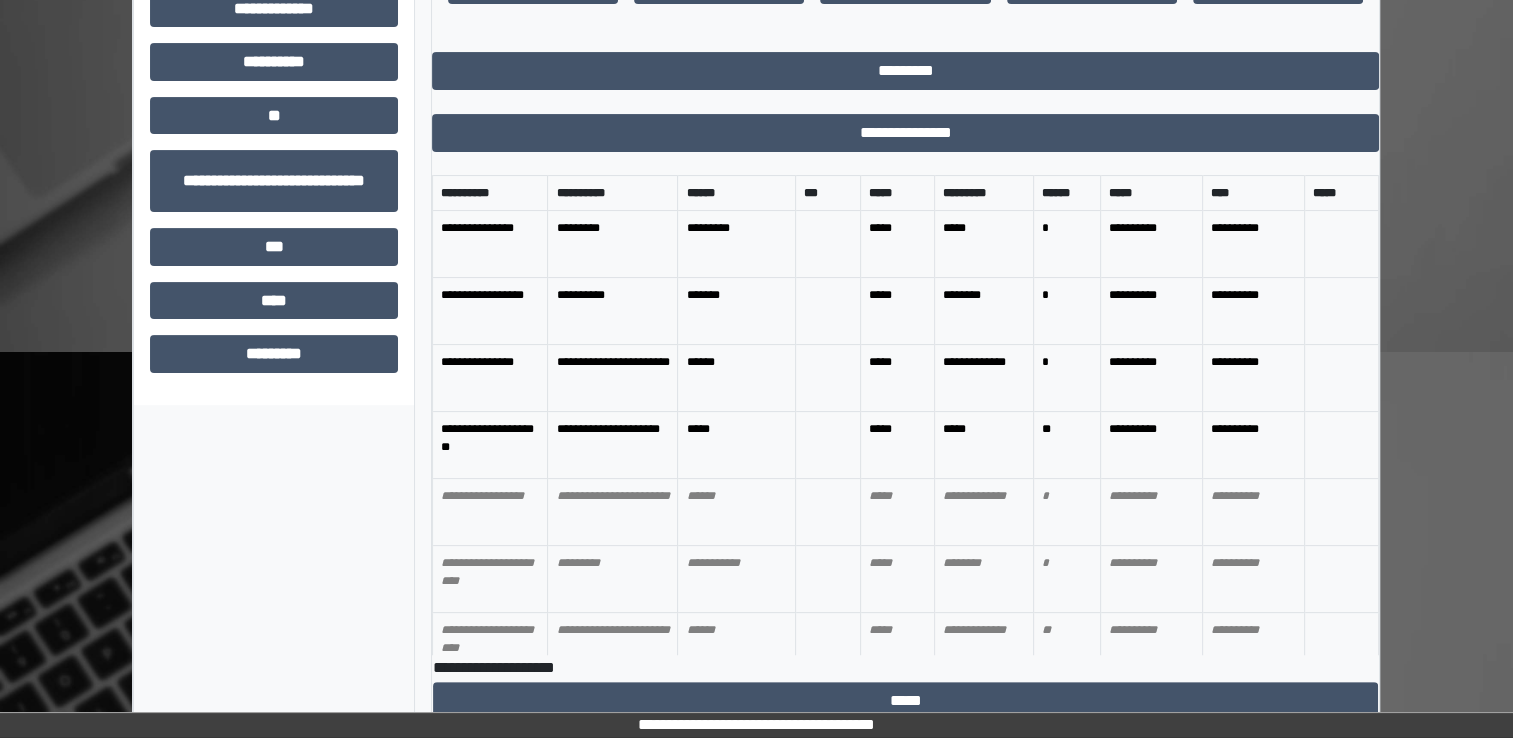 click on "**********" at bounding box center [274, 159] 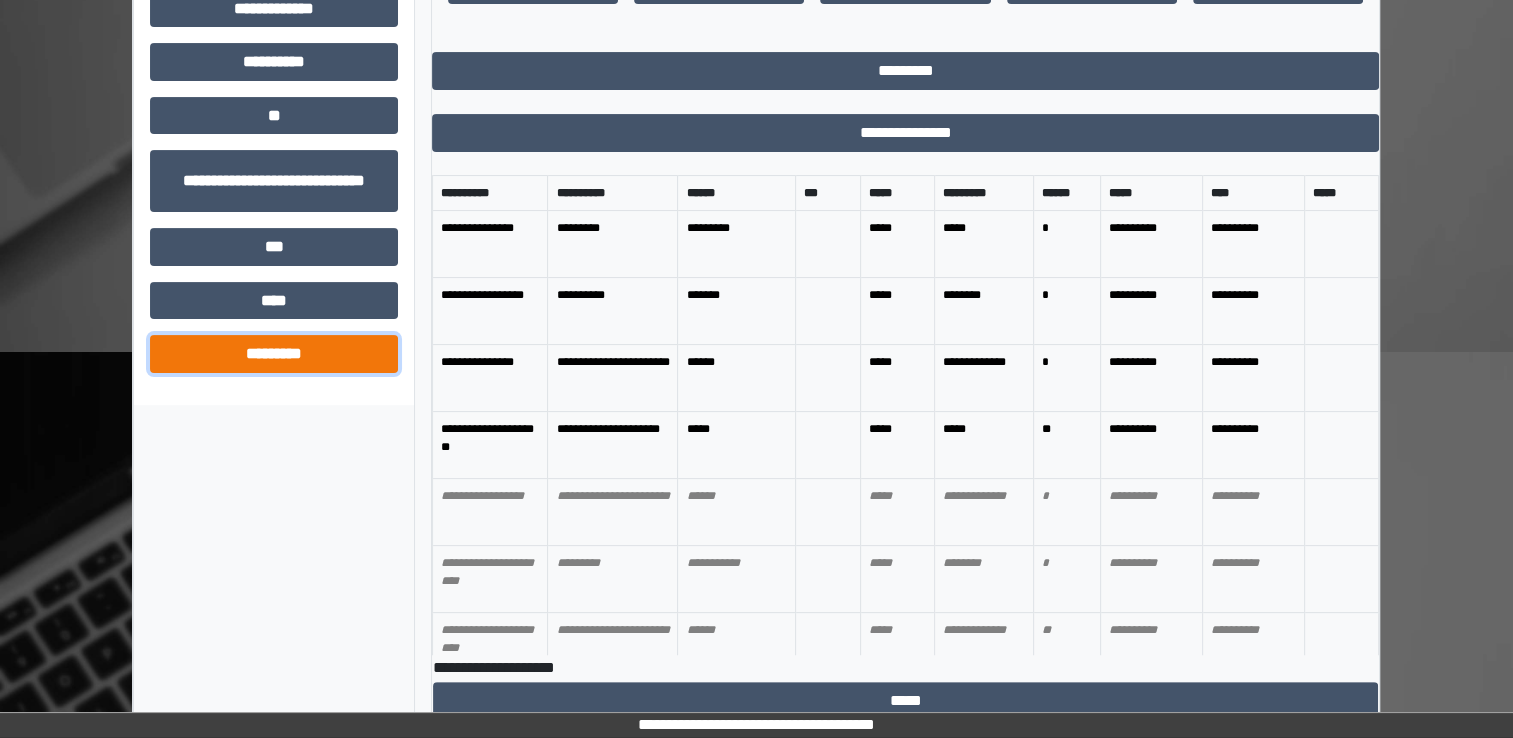 click on "*********" at bounding box center (274, 354) 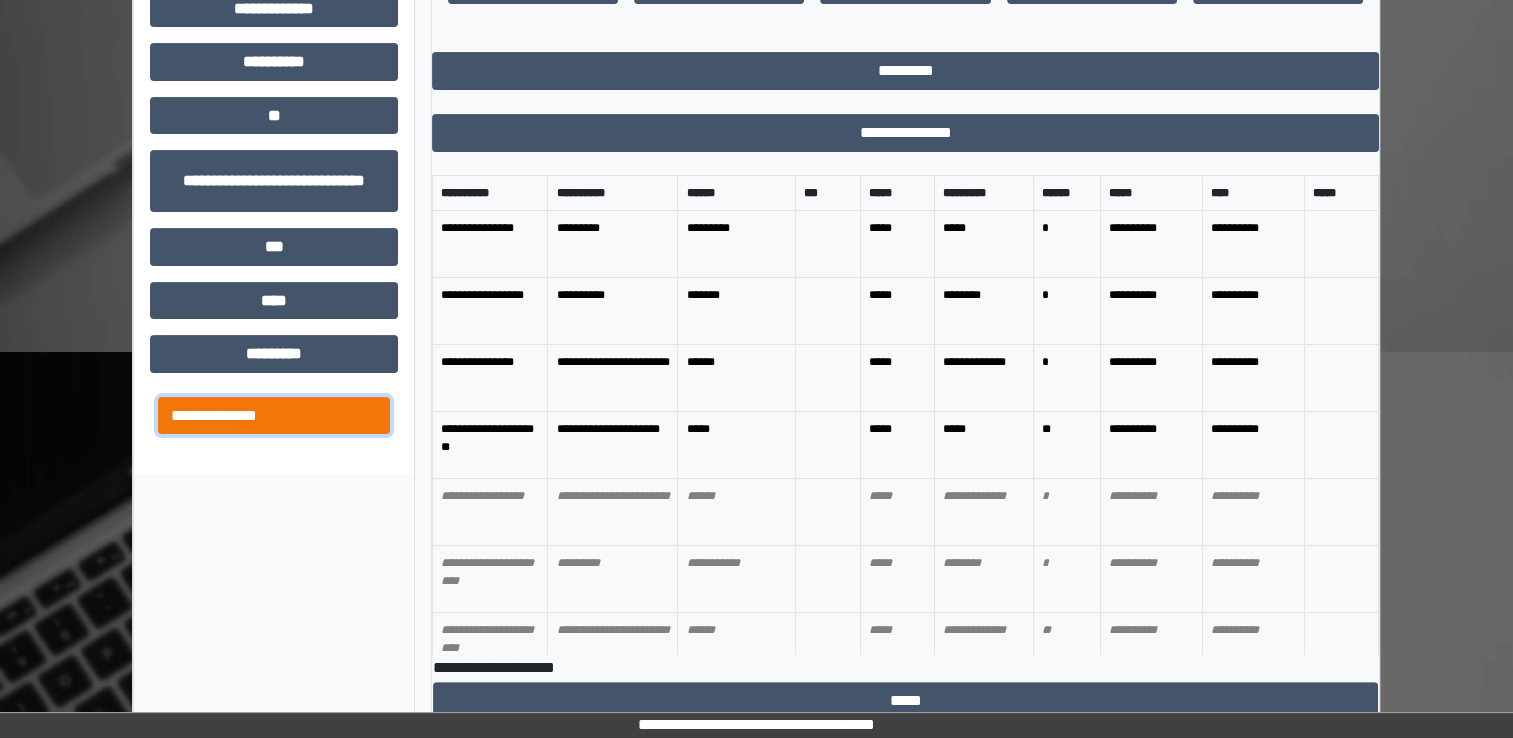click on "**********" at bounding box center (274, 416) 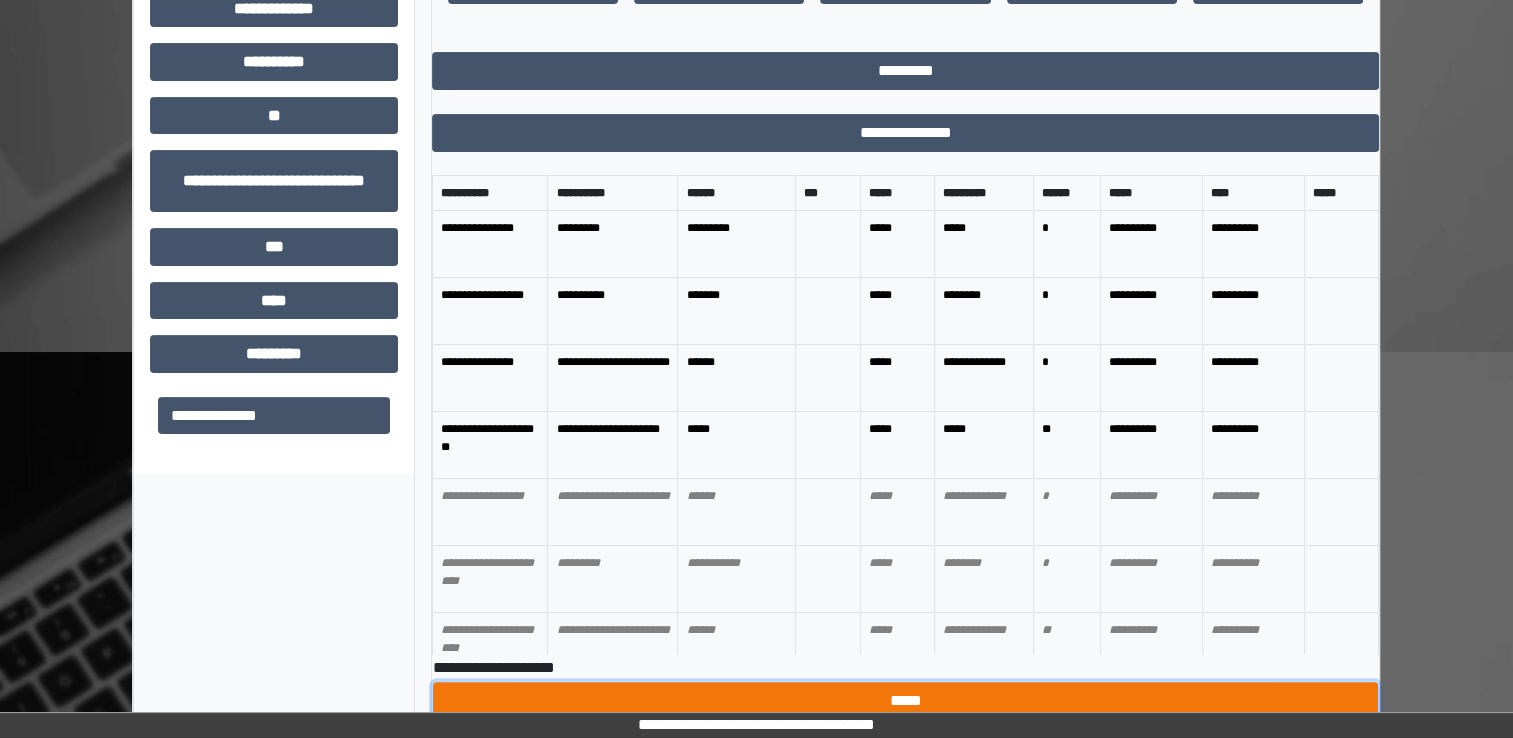 click on "*****" at bounding box center (905, 701) 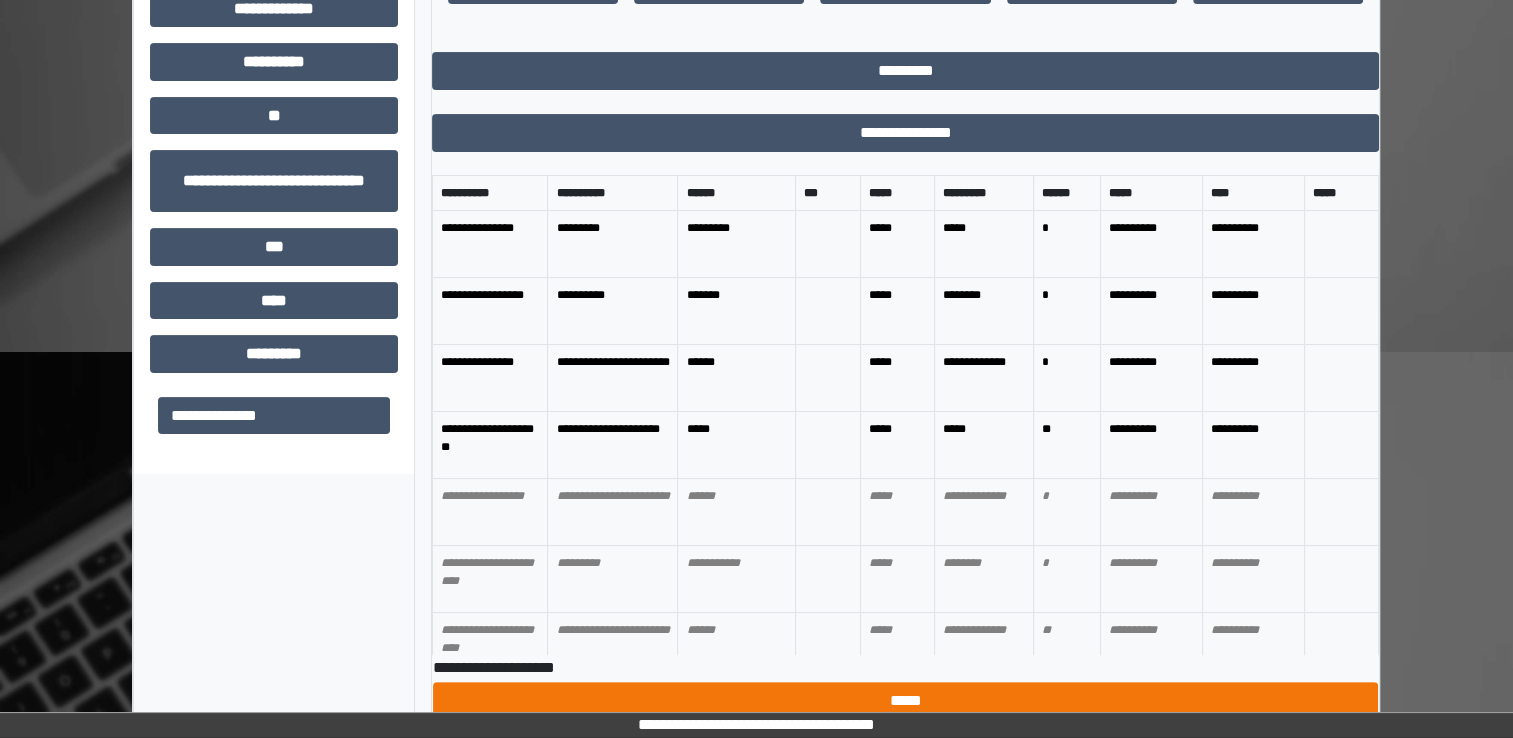 scroll, scrollTop: 253, scrollLeft: 0, axis: vertical 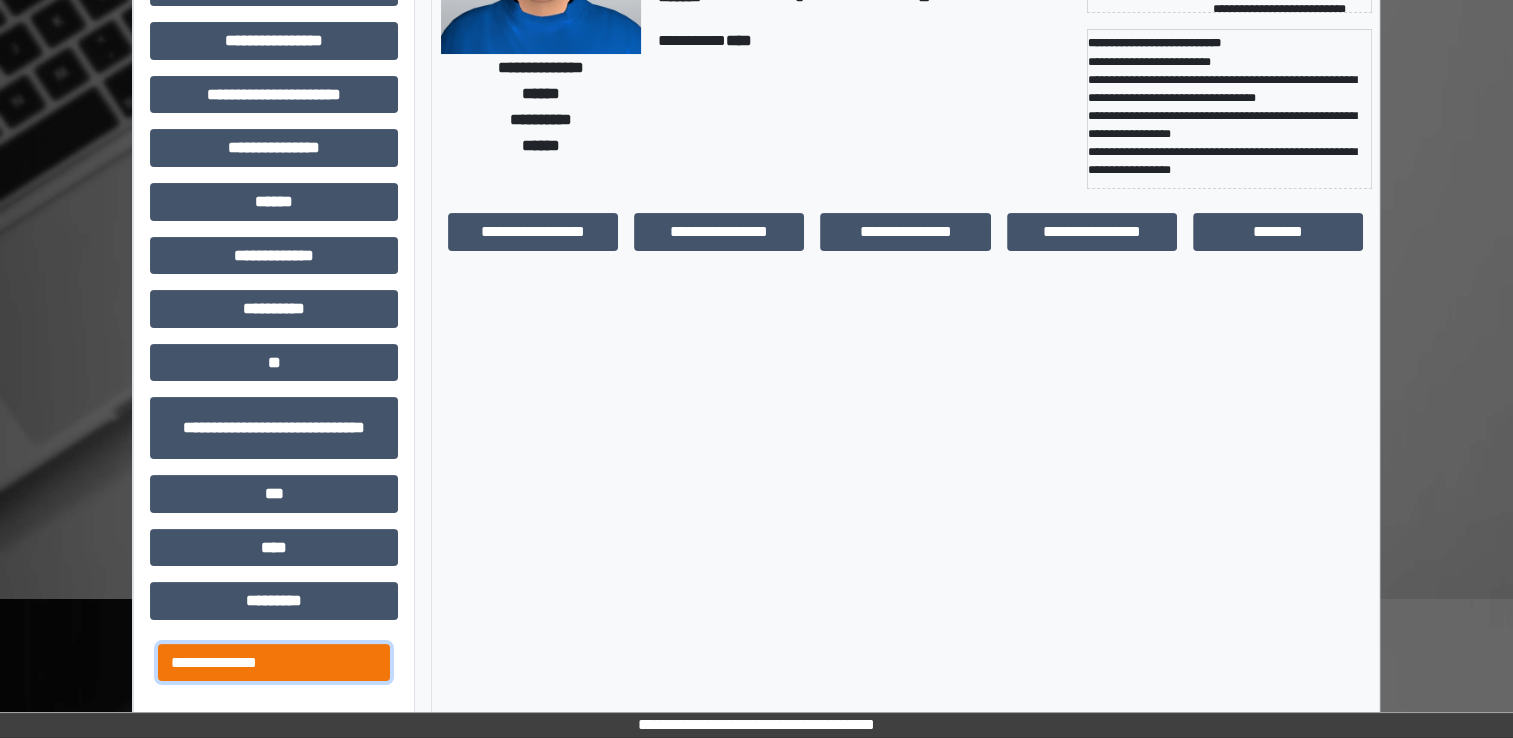 click on "**********" at bounding box center [274, 663] 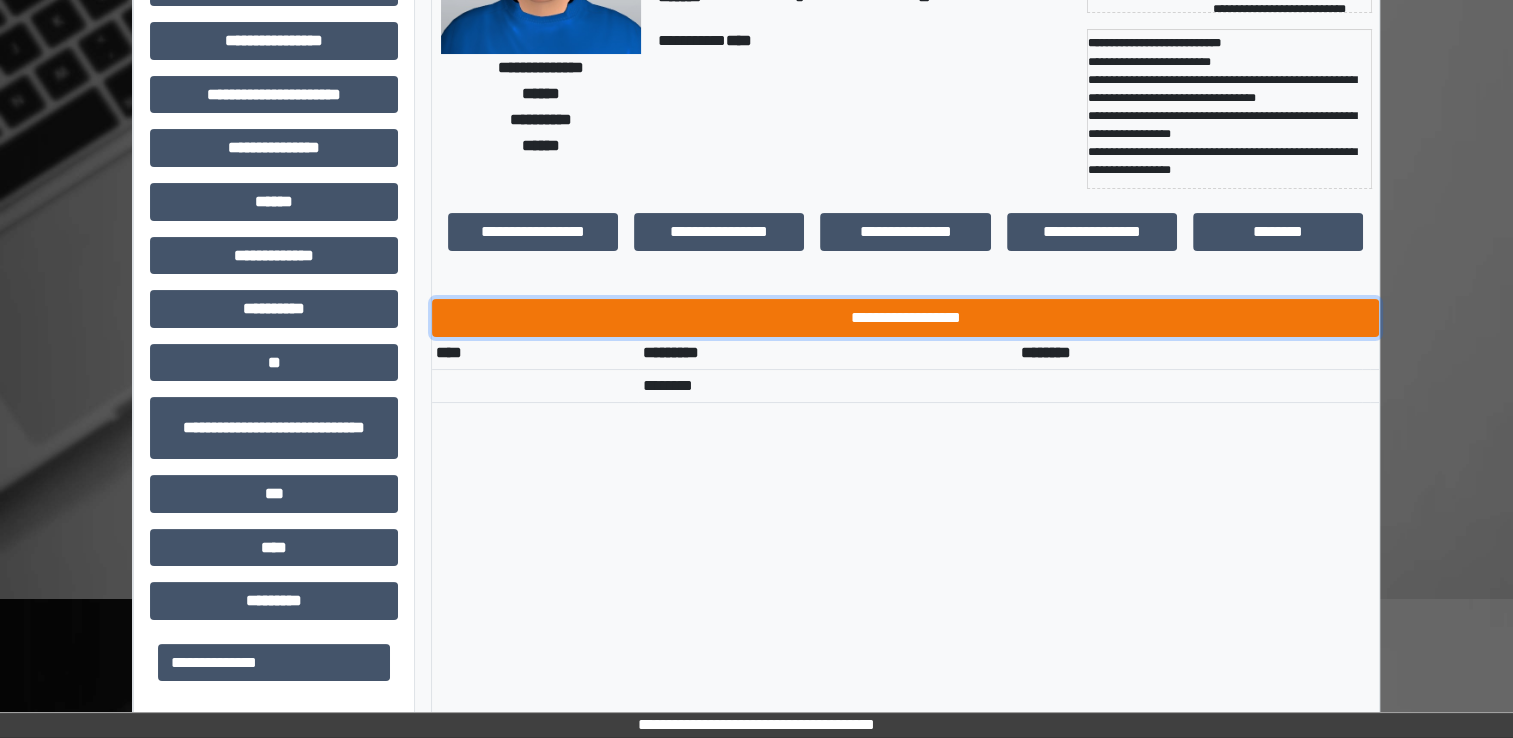 click on "**********" at bounding box center [905, 318] 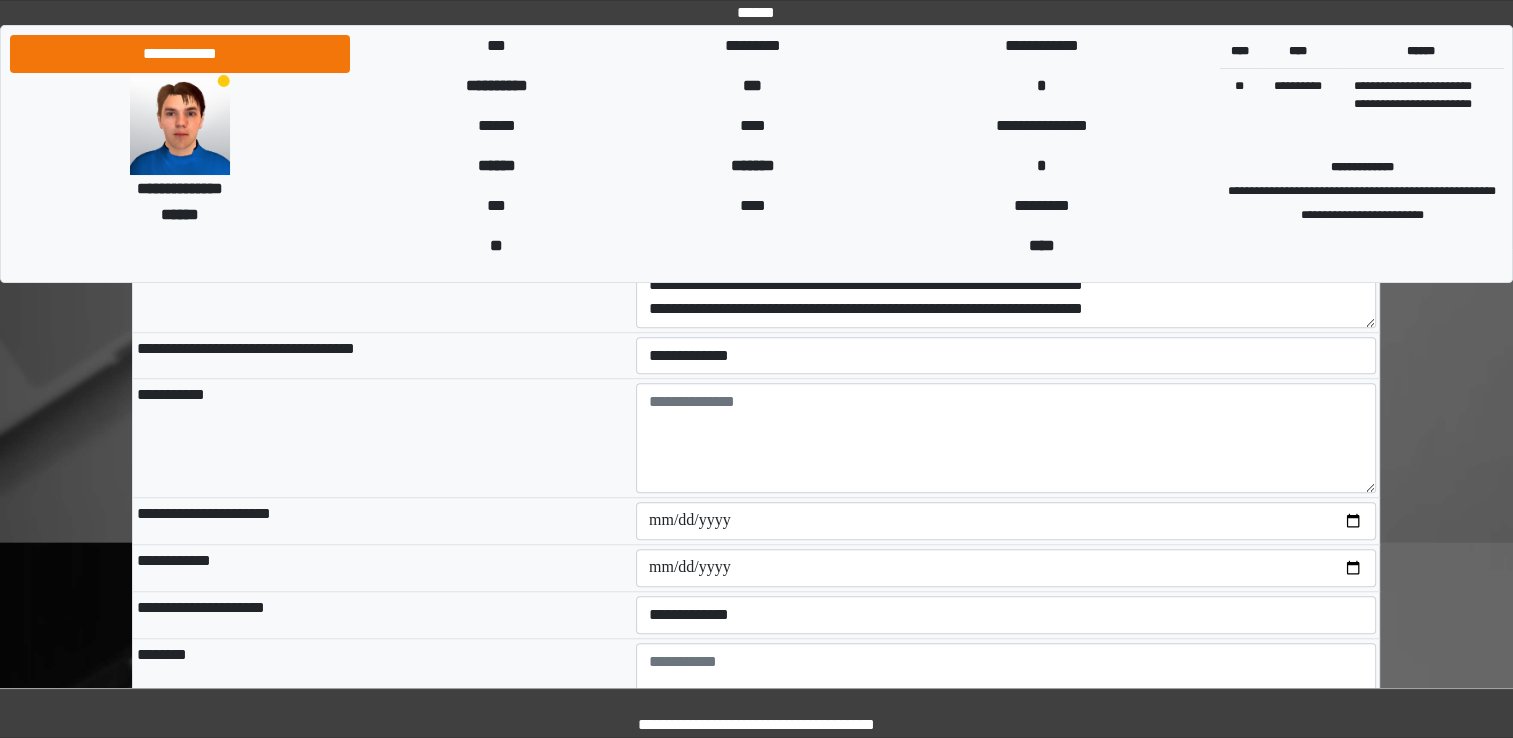 scroll, scrollTop: 1280, scrollLeft: 0, axis: vertical 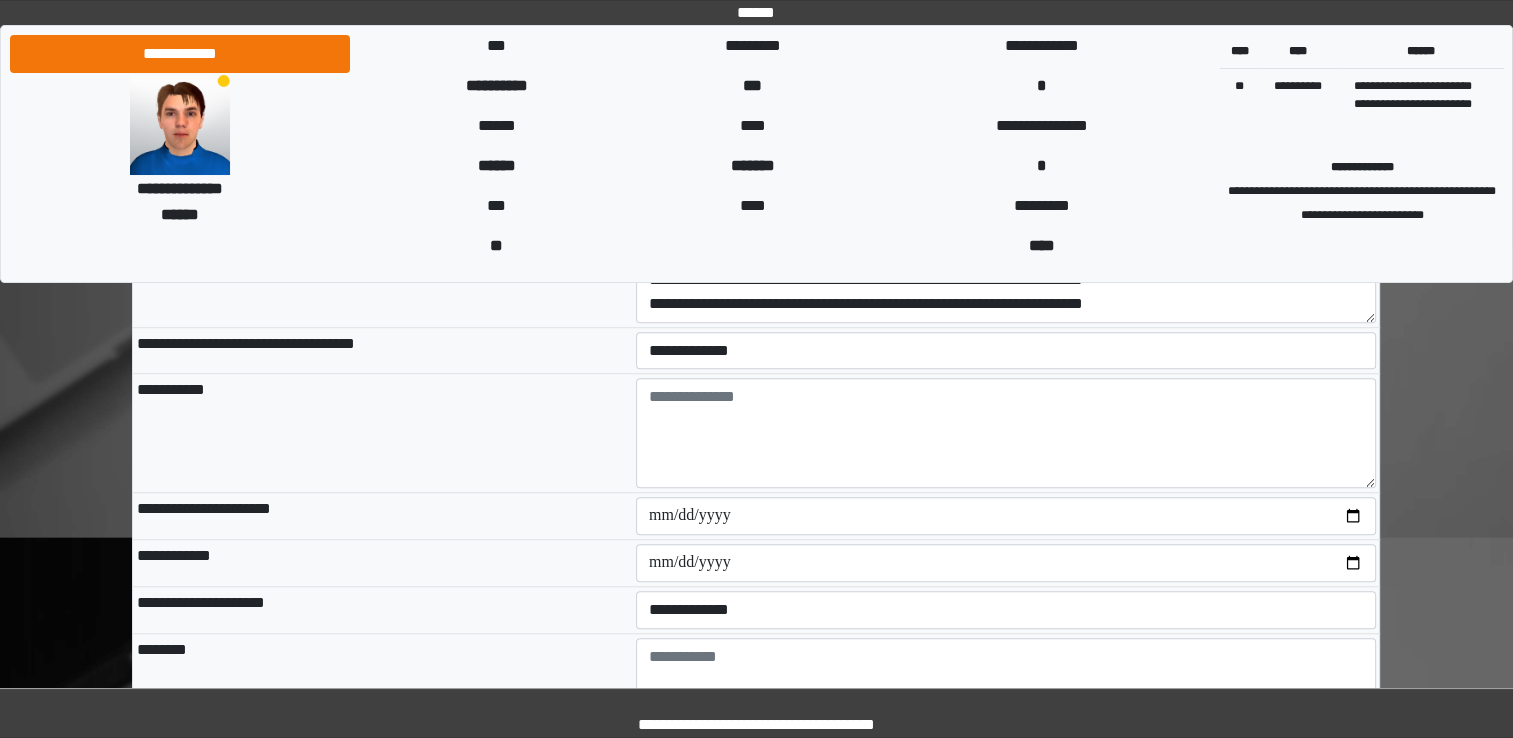 click at bounding box center [180, 125] 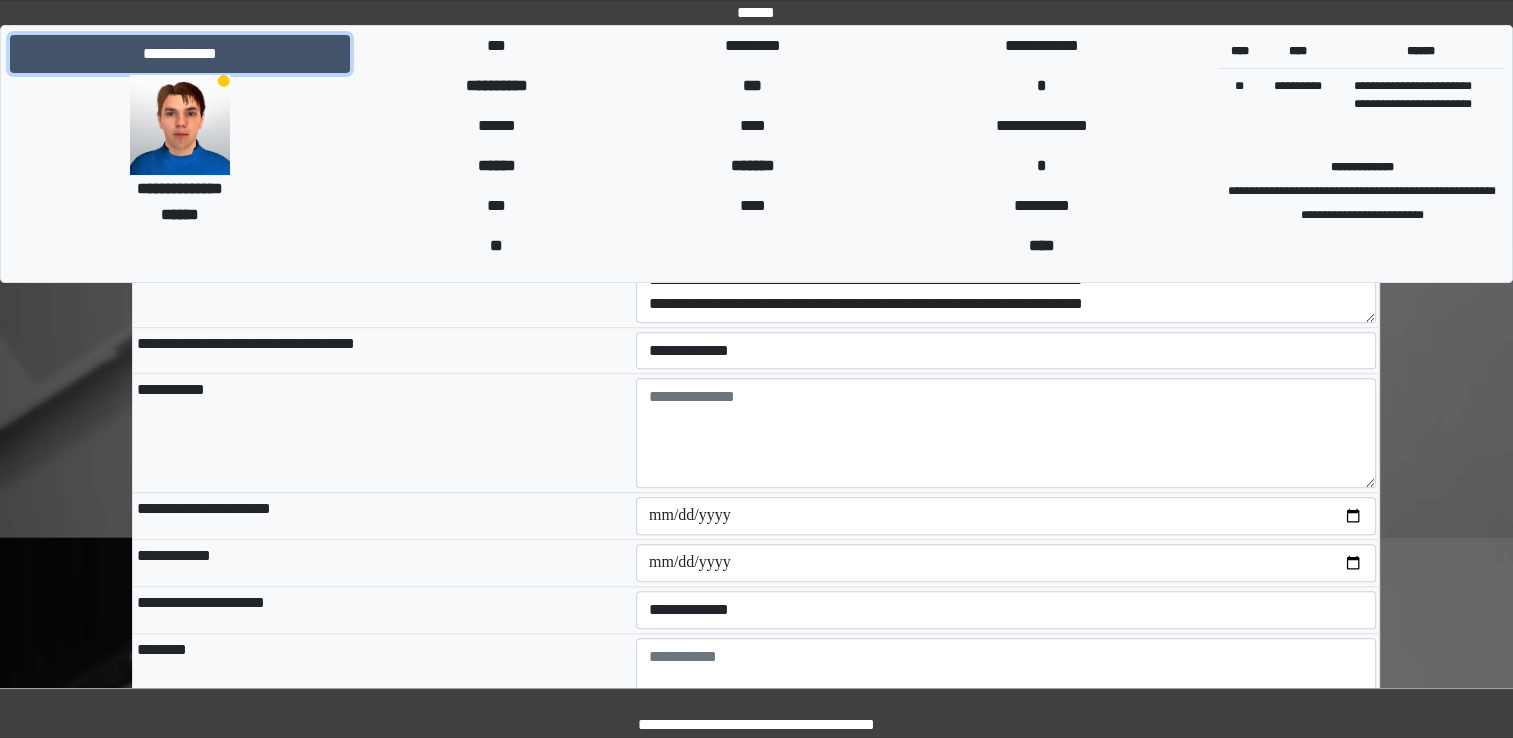 click on "**********" at bounding box center [180, 54] 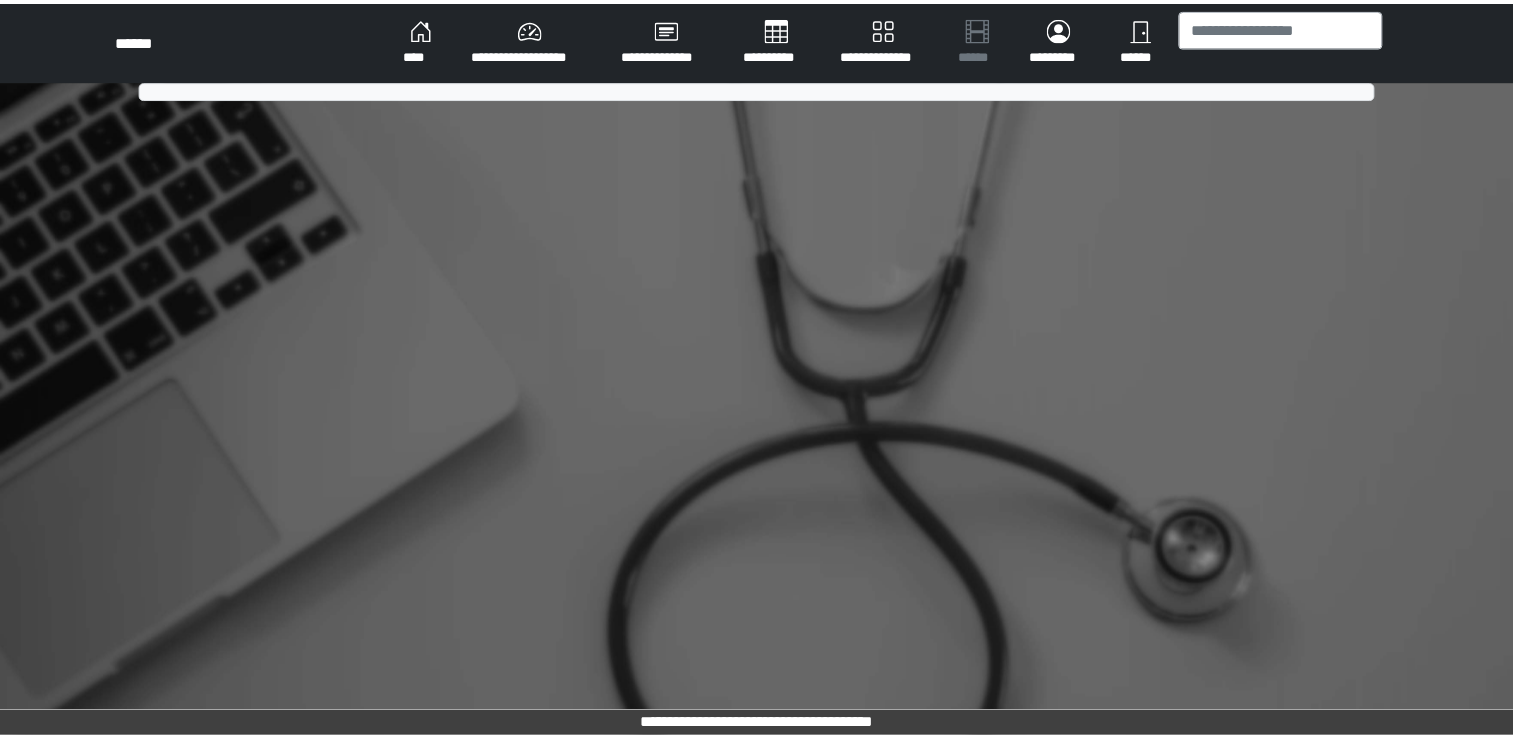 scroll, scrollTop: 0, scrollLeft: 0, axis: both 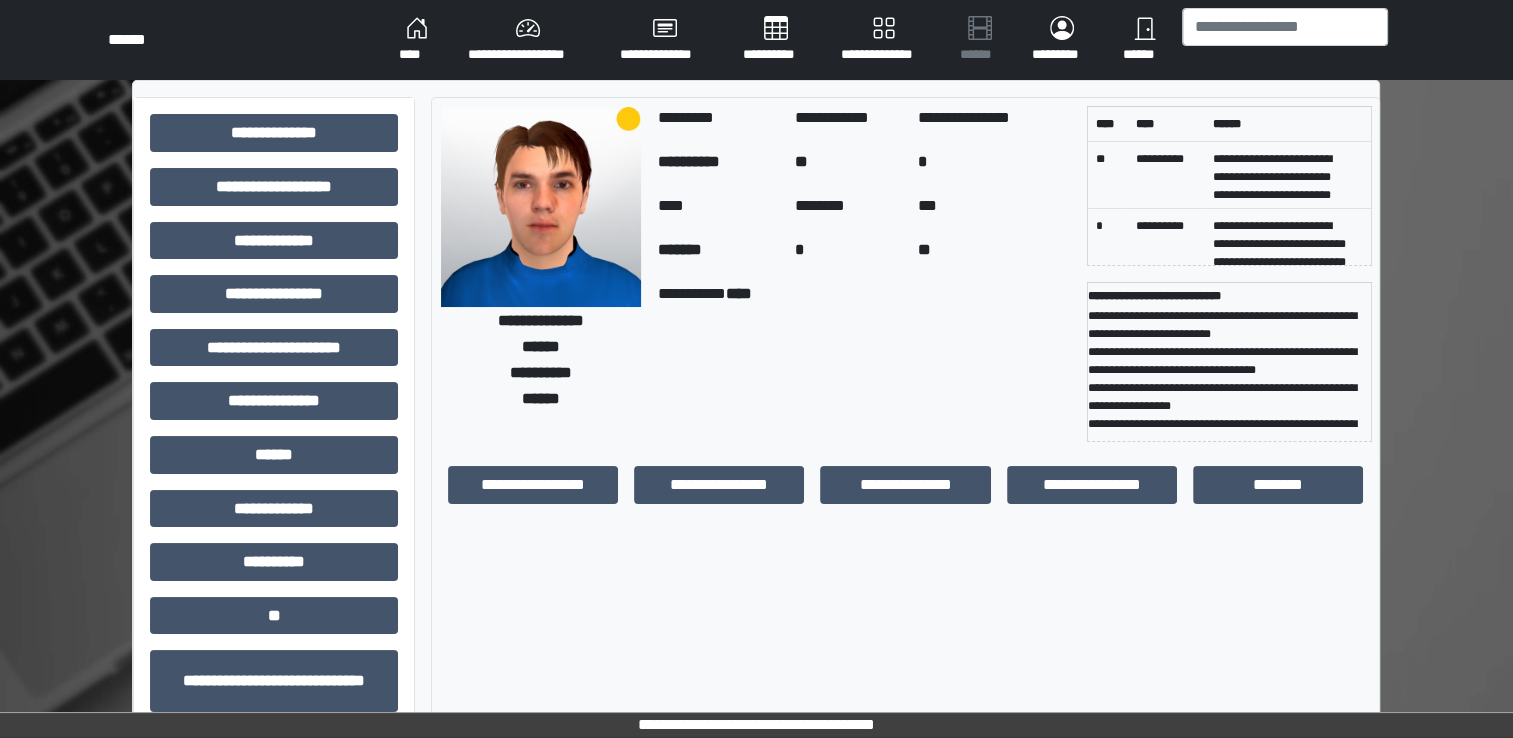 click at bounding box center [541, 207] 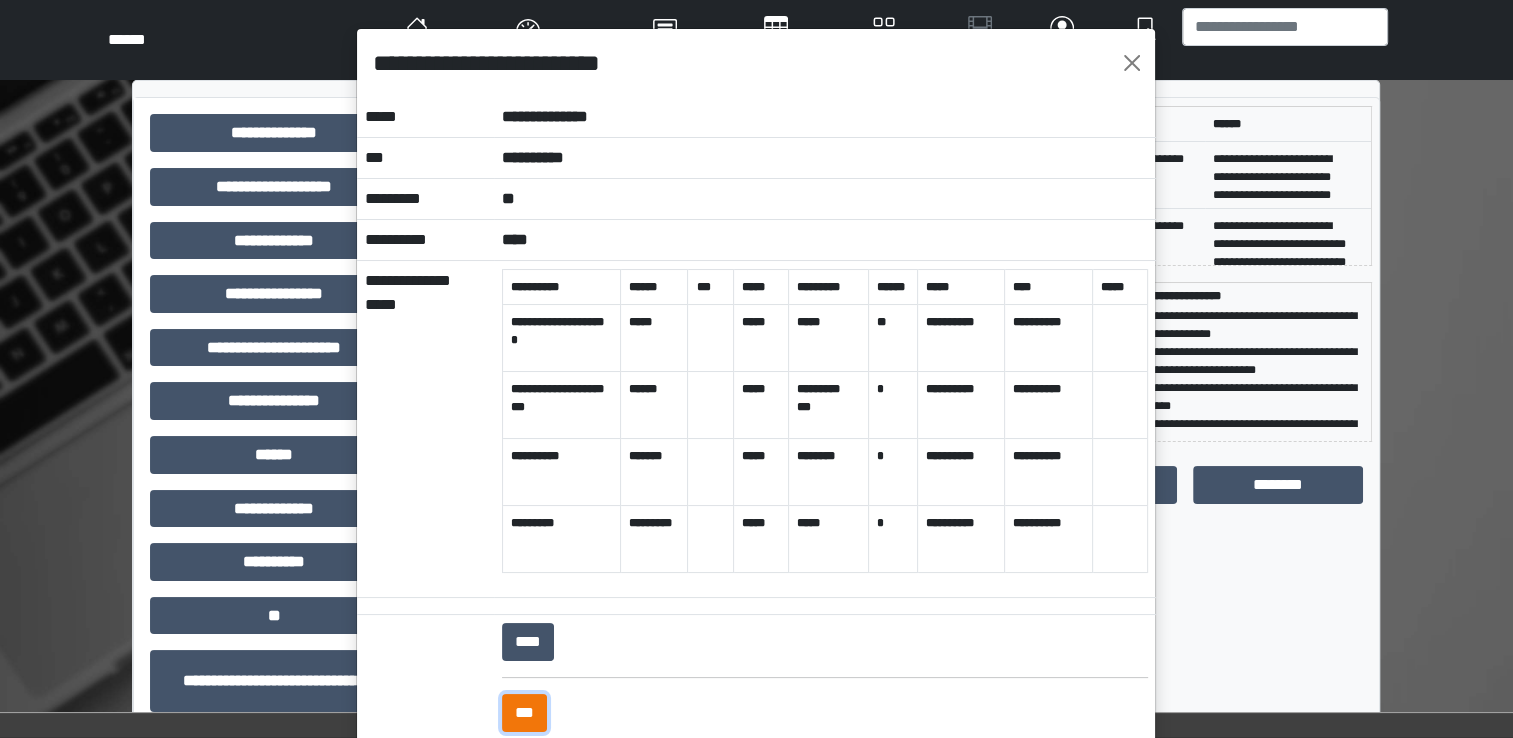 click on "***" at bounding box center [524, 713] 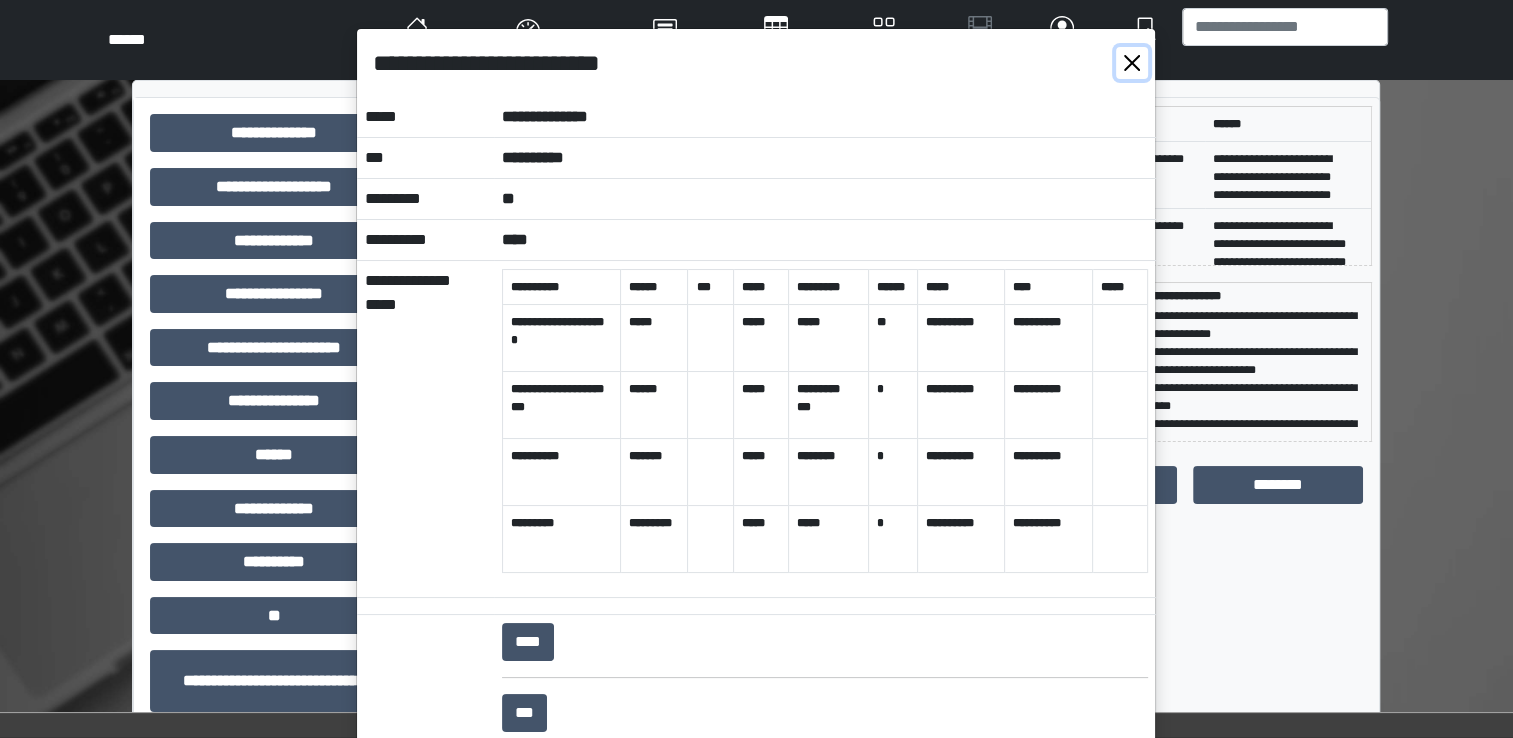click at bounding box center (1132, 63) 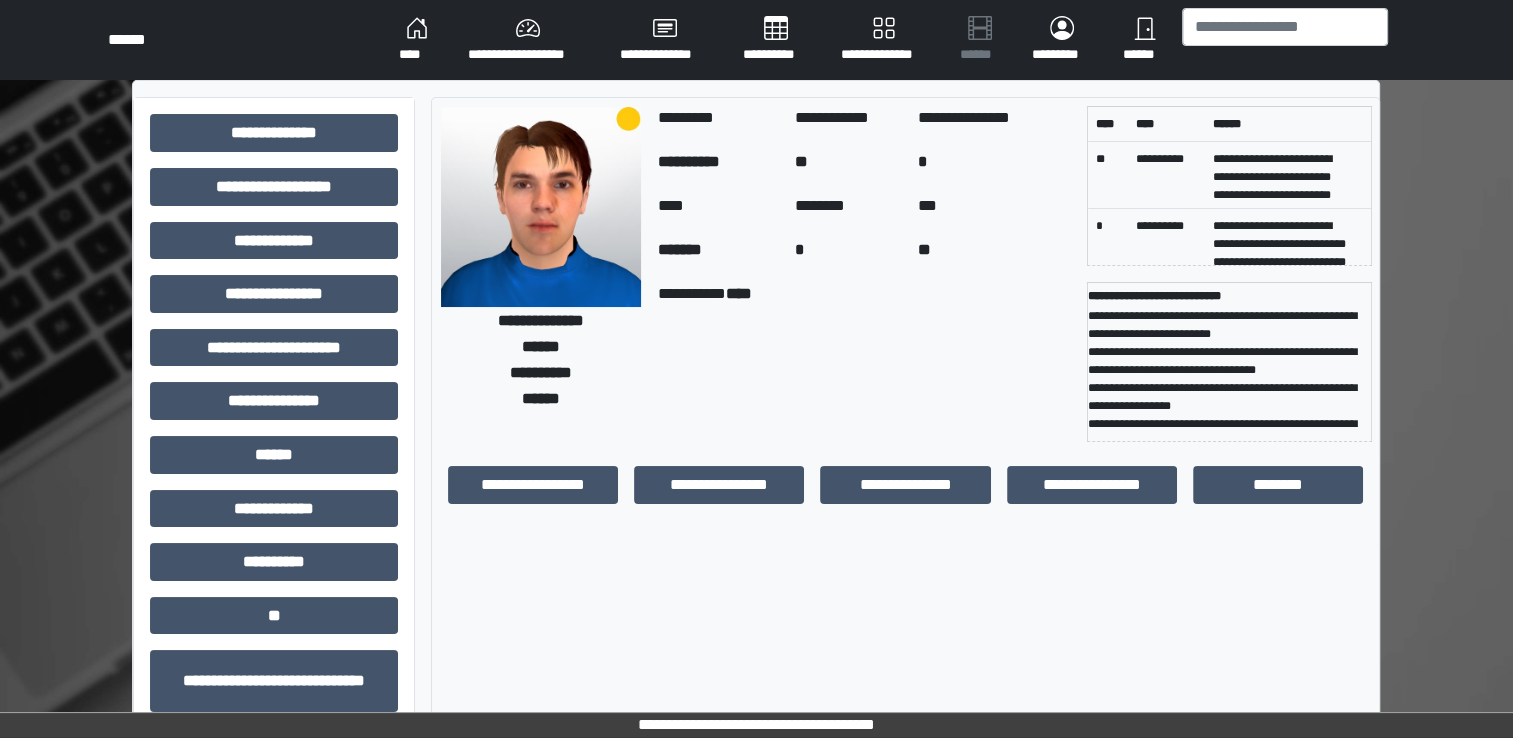 click on "****" at bounding box center (417, 40) 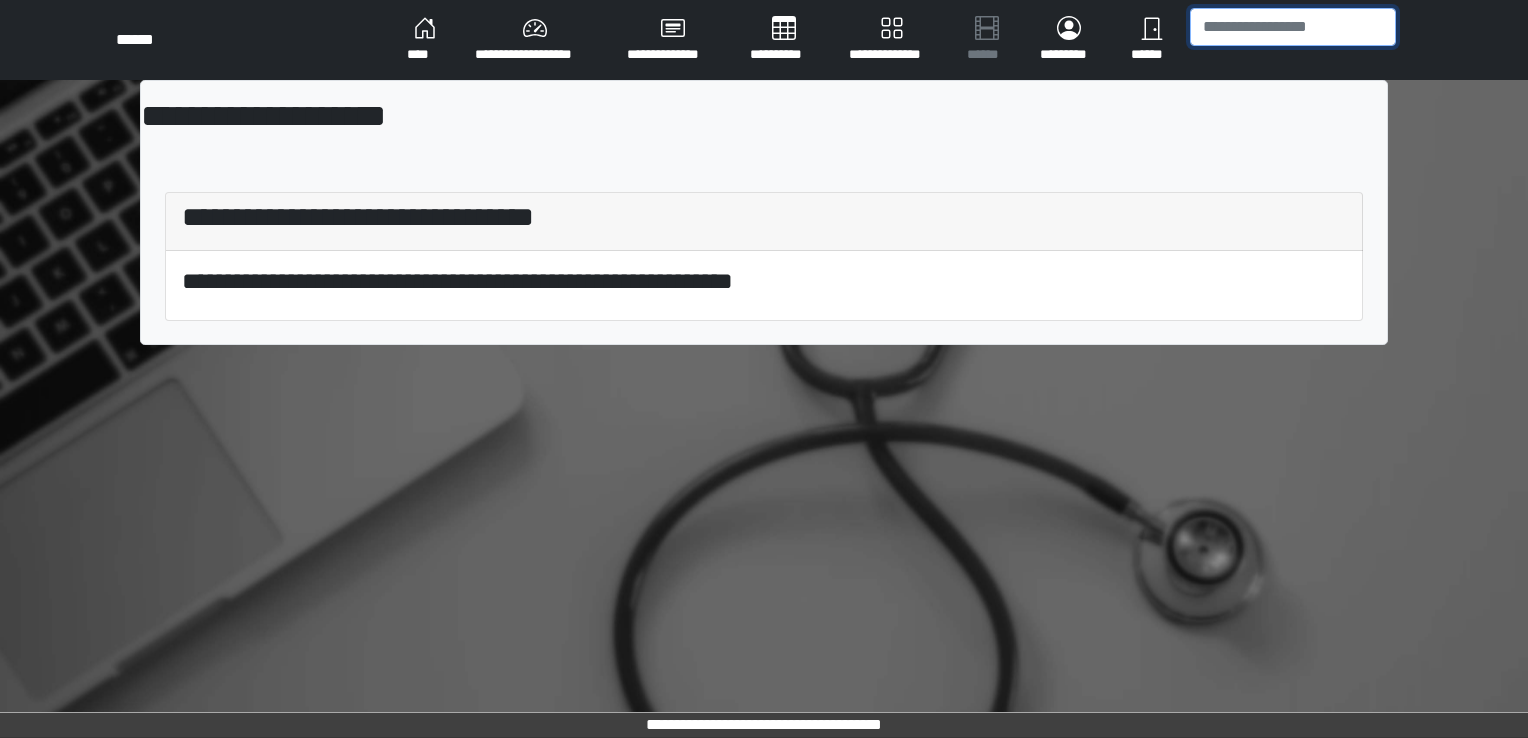 click at bounding box center [1293, 27] 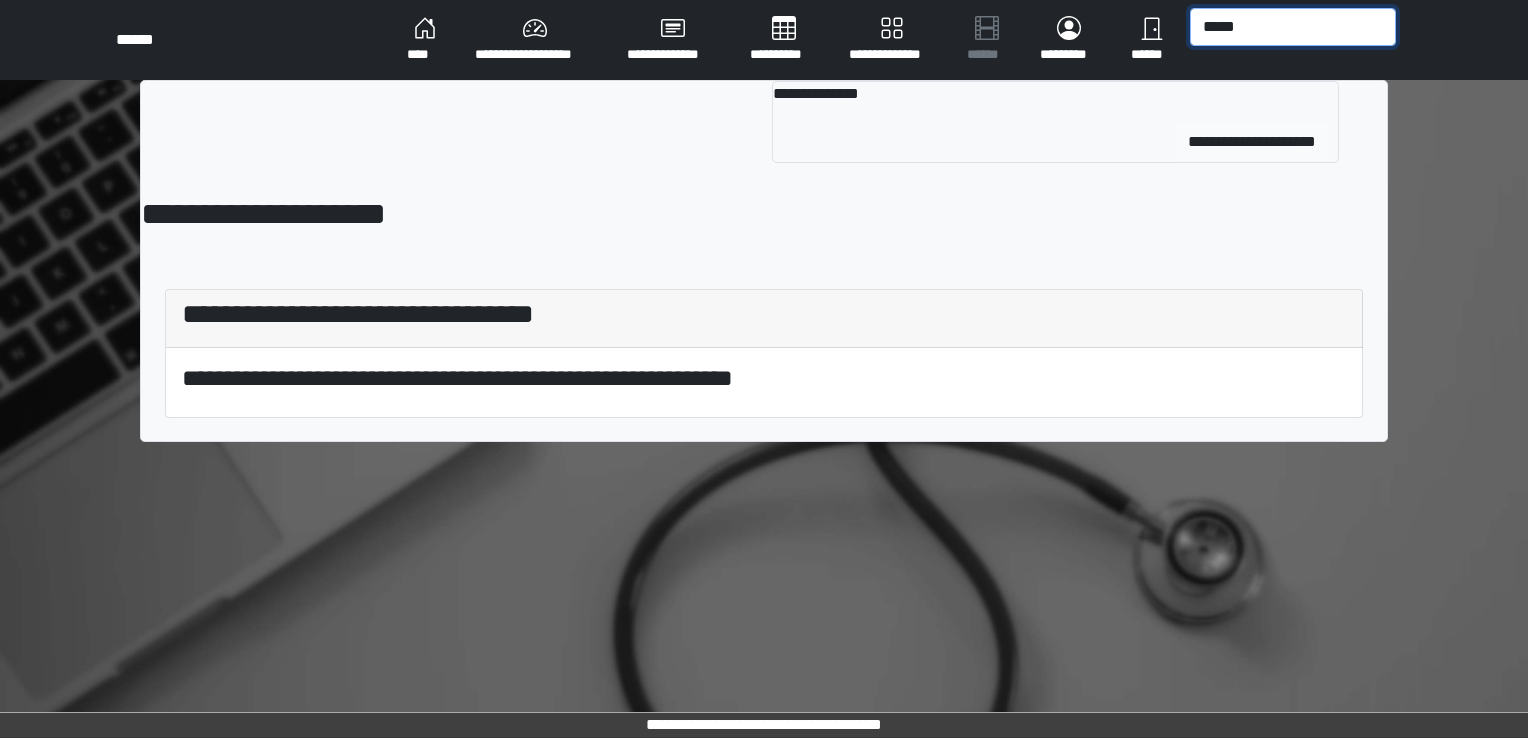 type on "*****" 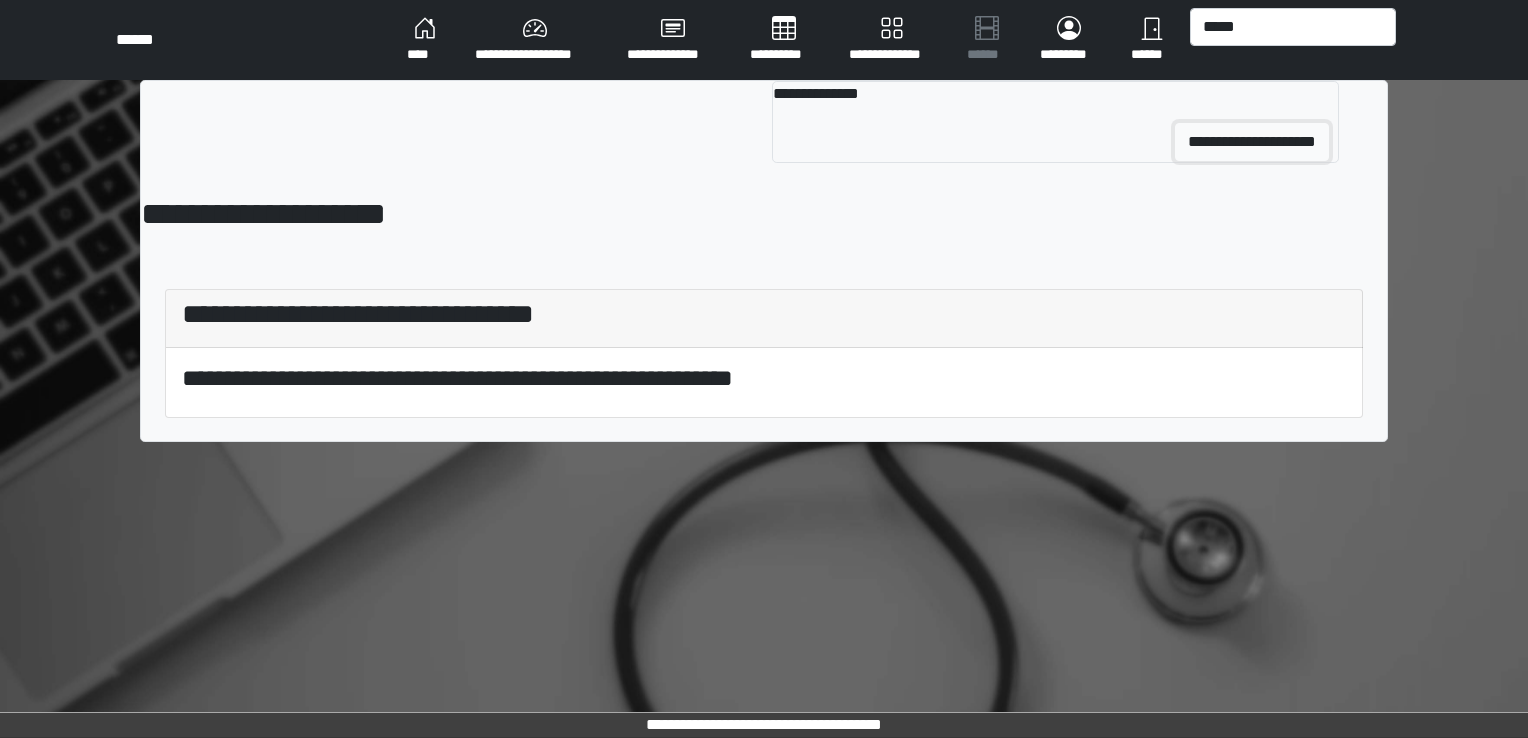 click on "**********" at bounding box center [1252, 142] 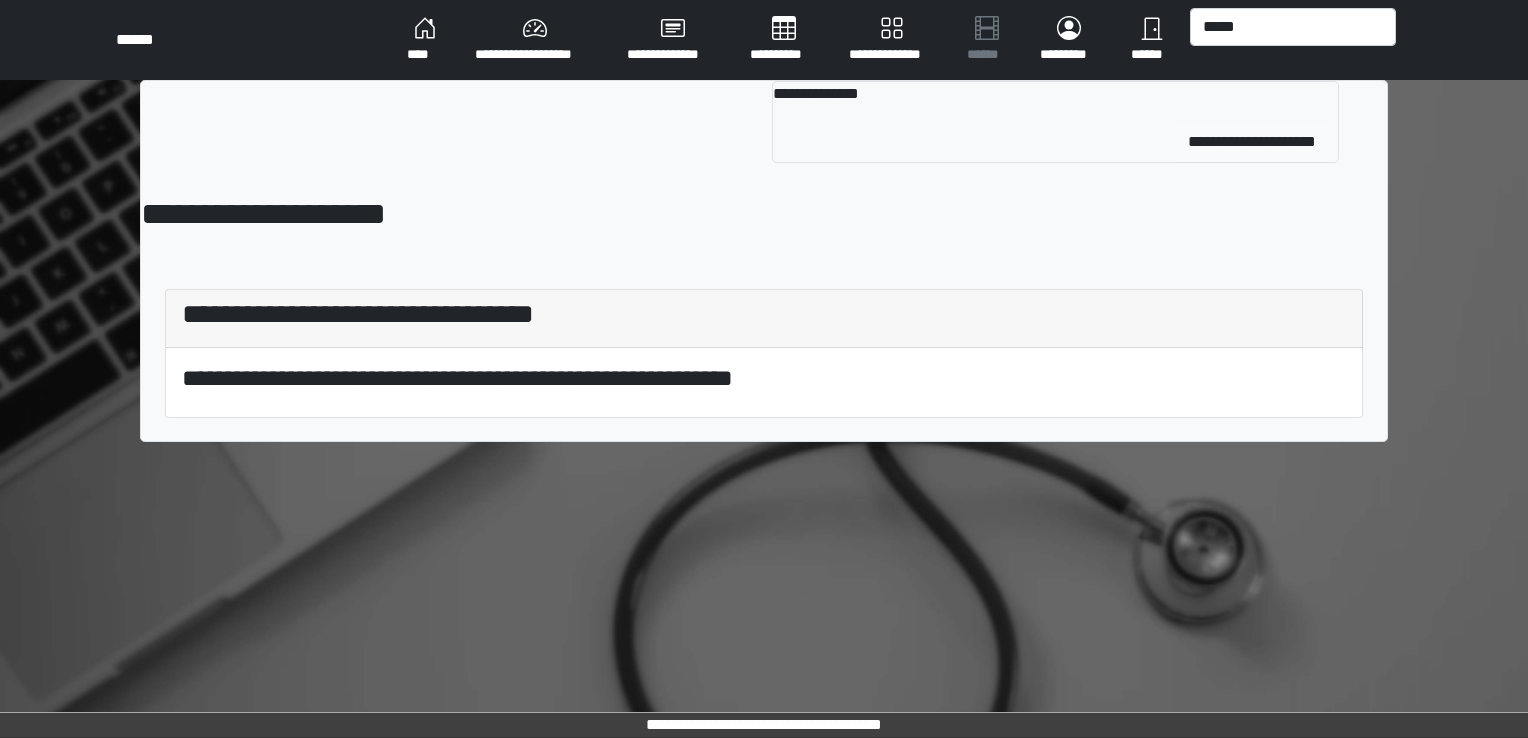 type 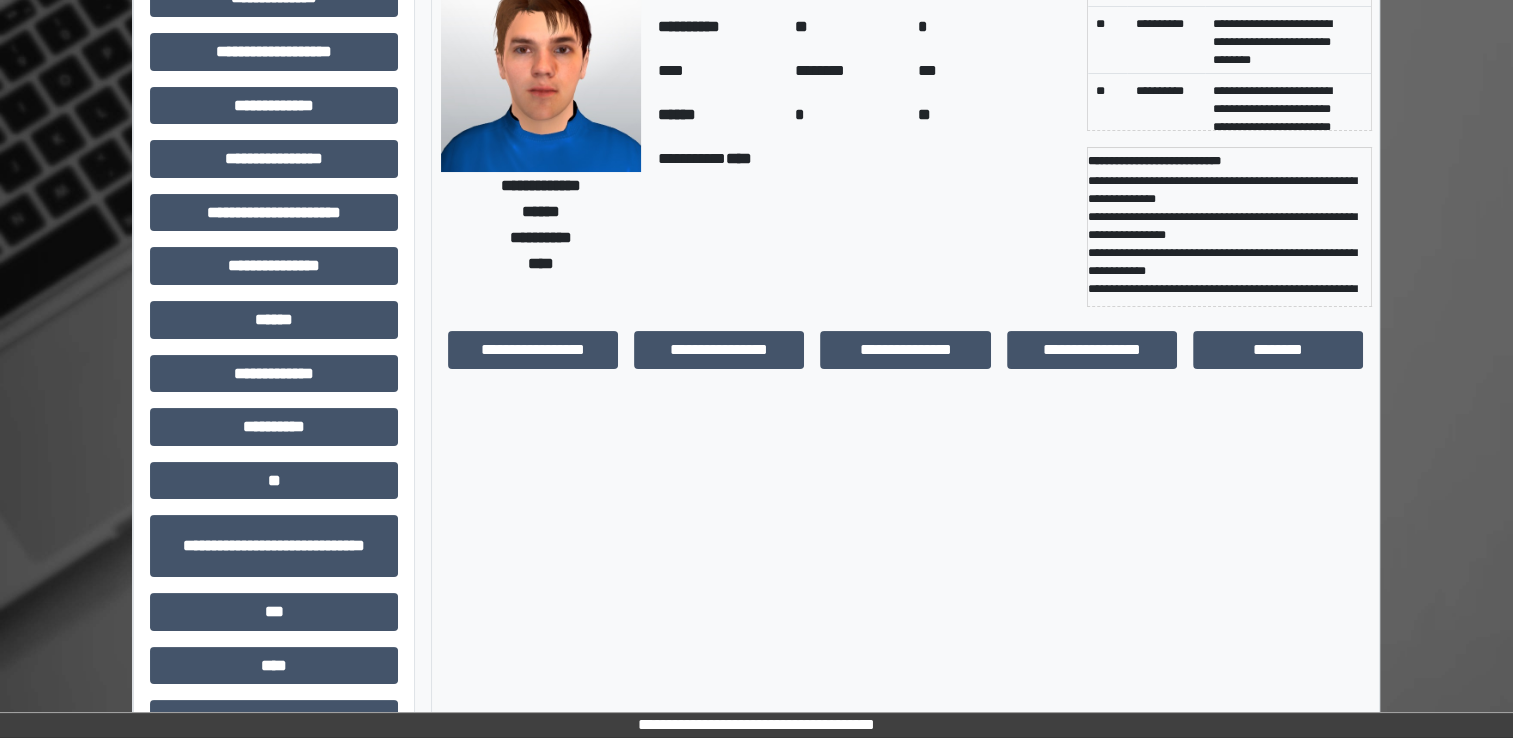 scroll, scrollTop: 152, scrollLeft: 0, axis: vertical 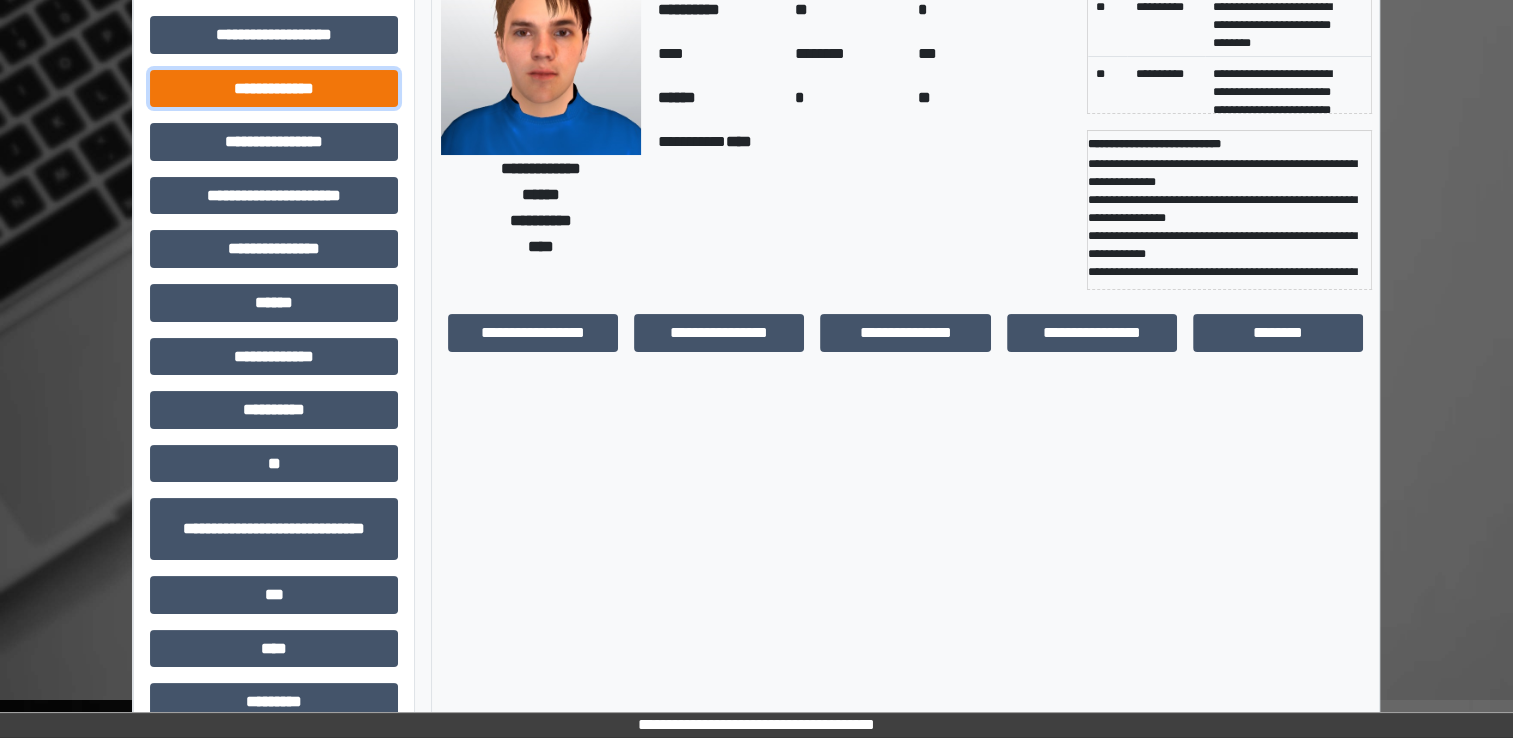 click on "**********" at bounding box center (274, 89) 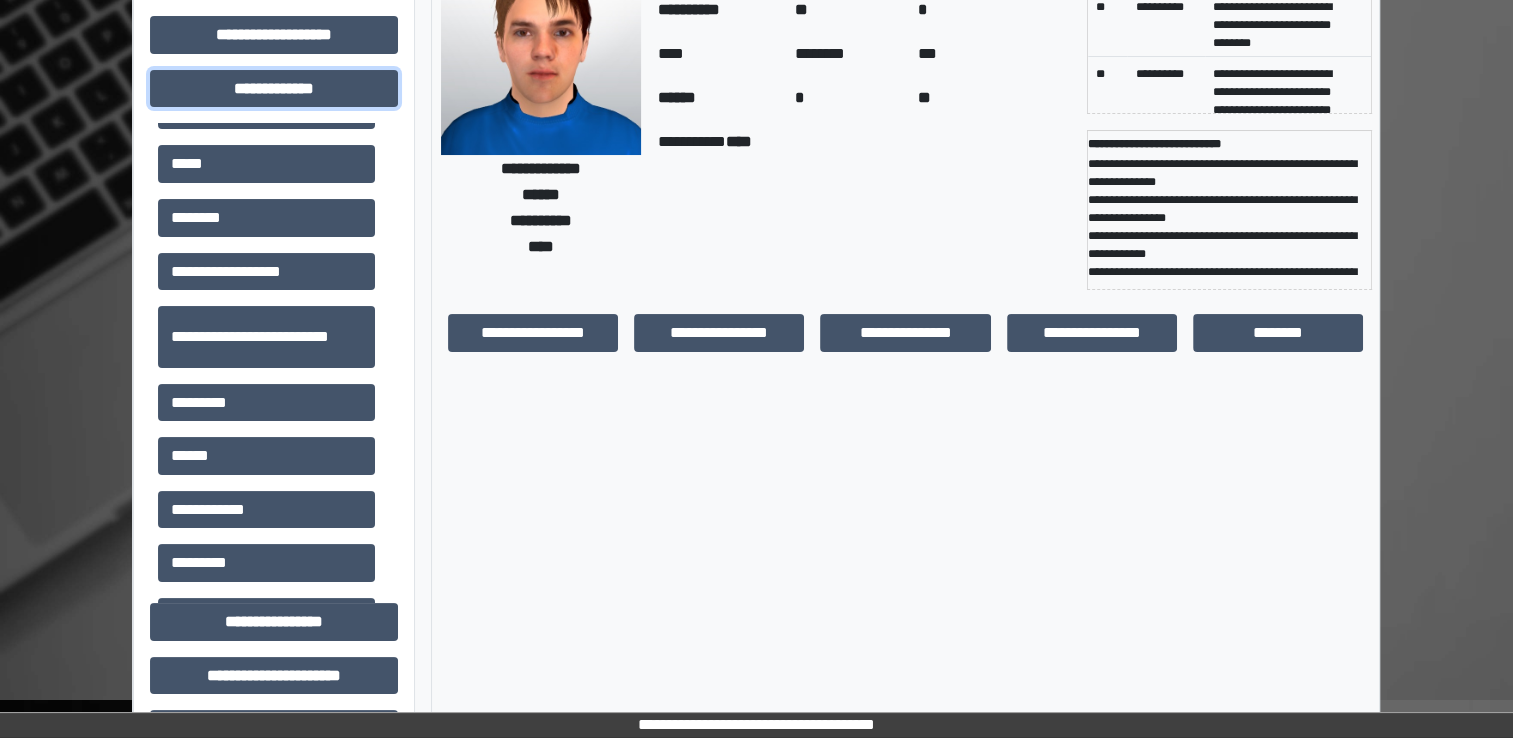 scroll, scrollTop: 366, scrollLeft: 0, axis: vertical 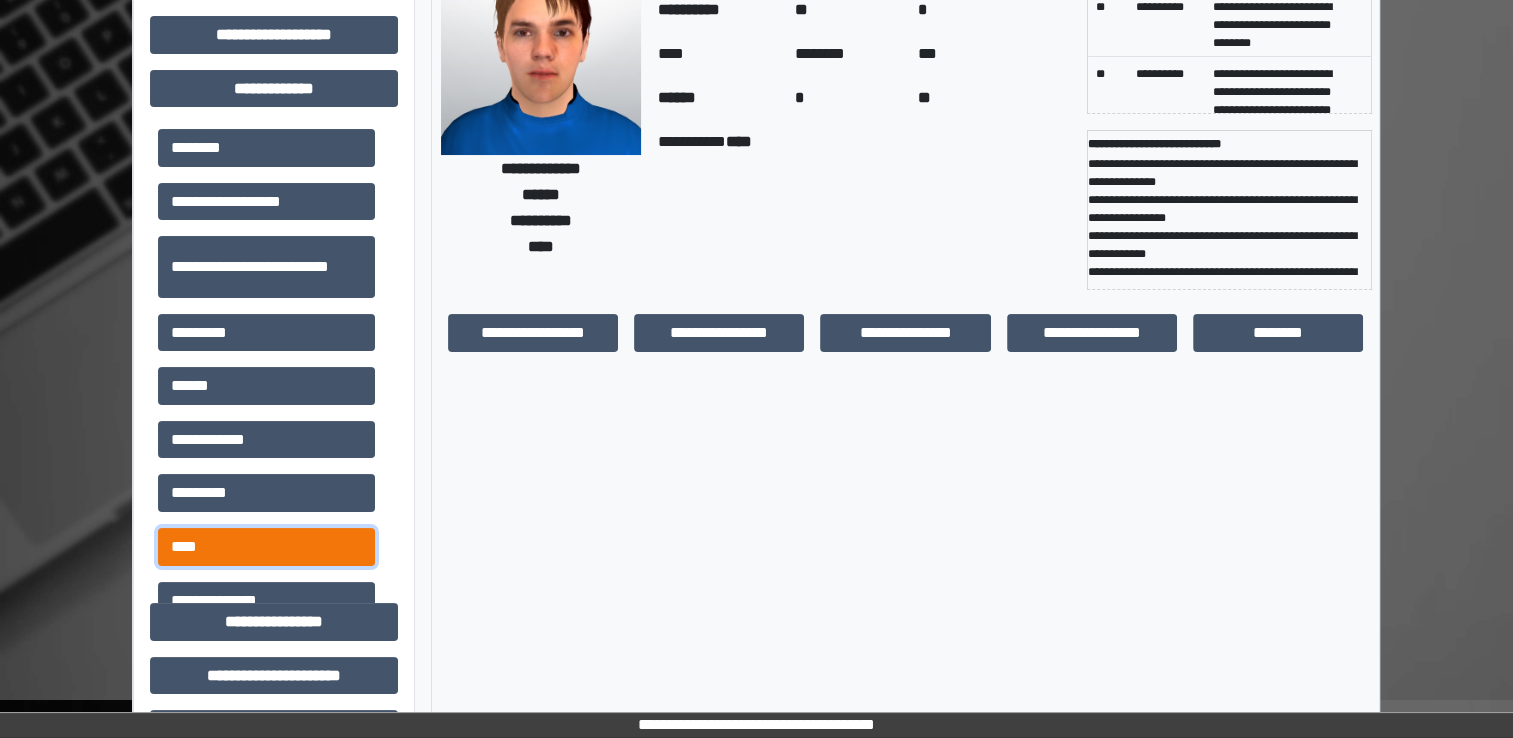 click on "****" at bounding box center [266, 547] 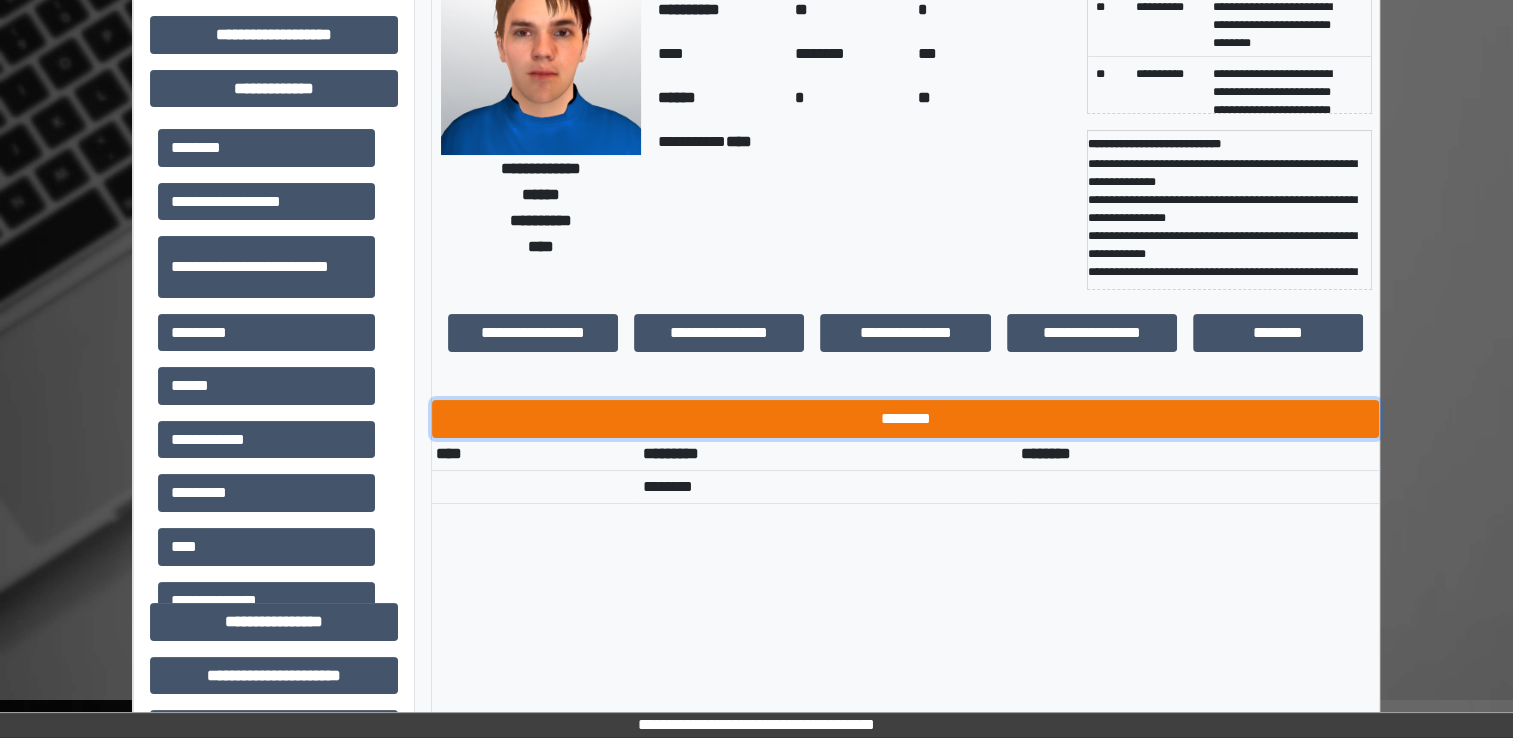 click on "********" at bounding box center (905, 419) 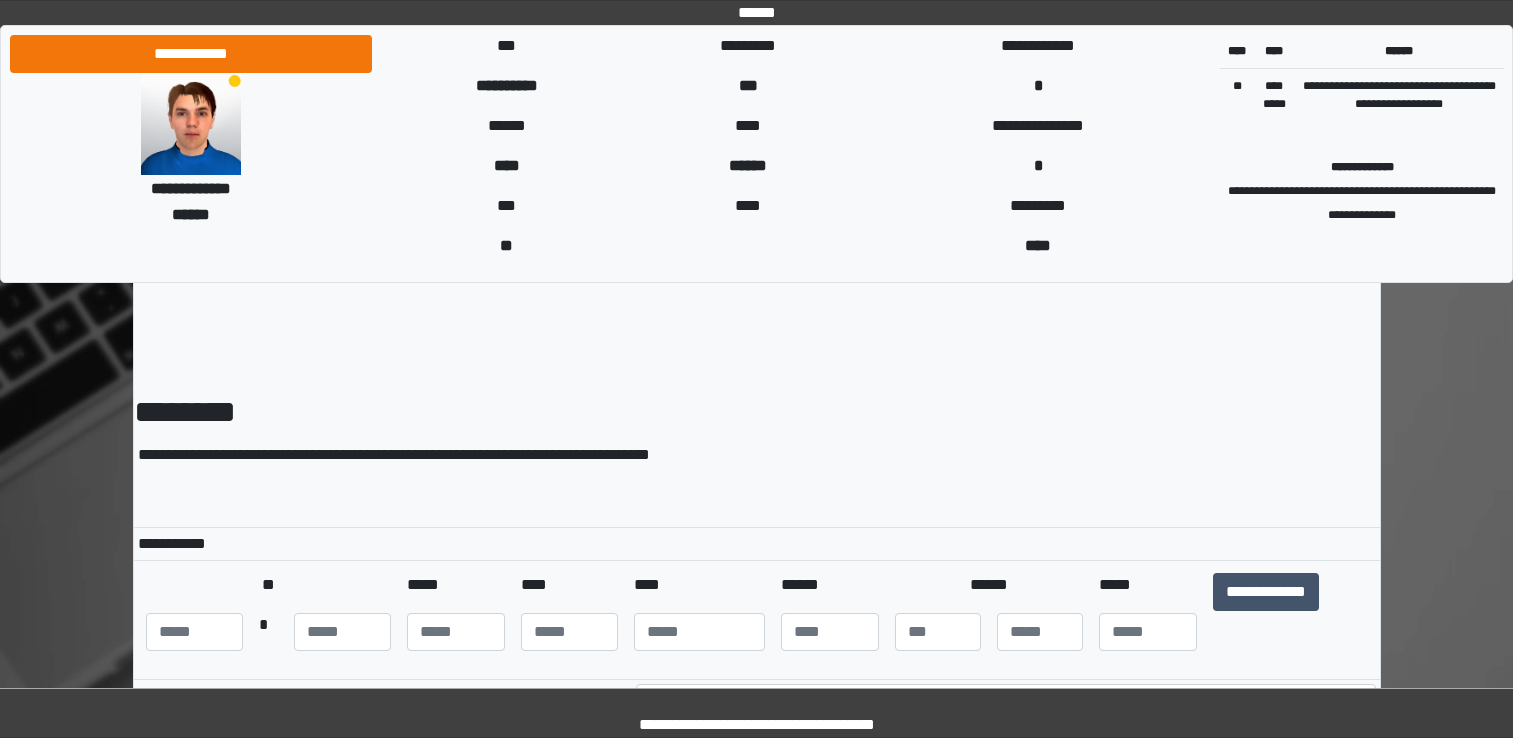 scroll, scrollTop: 0, scrollLeft: 0, axis: both 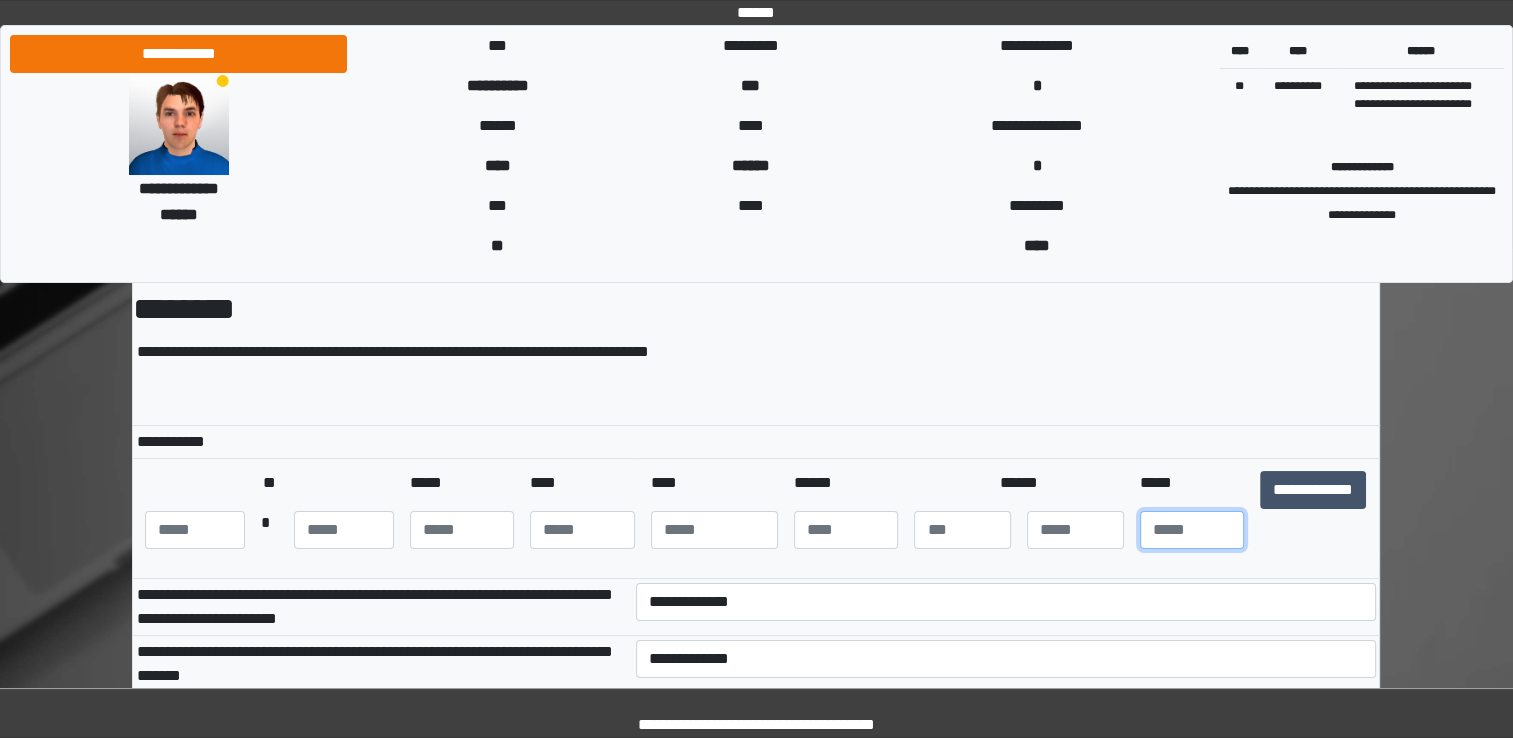 click at bounding box center [1192, 530] 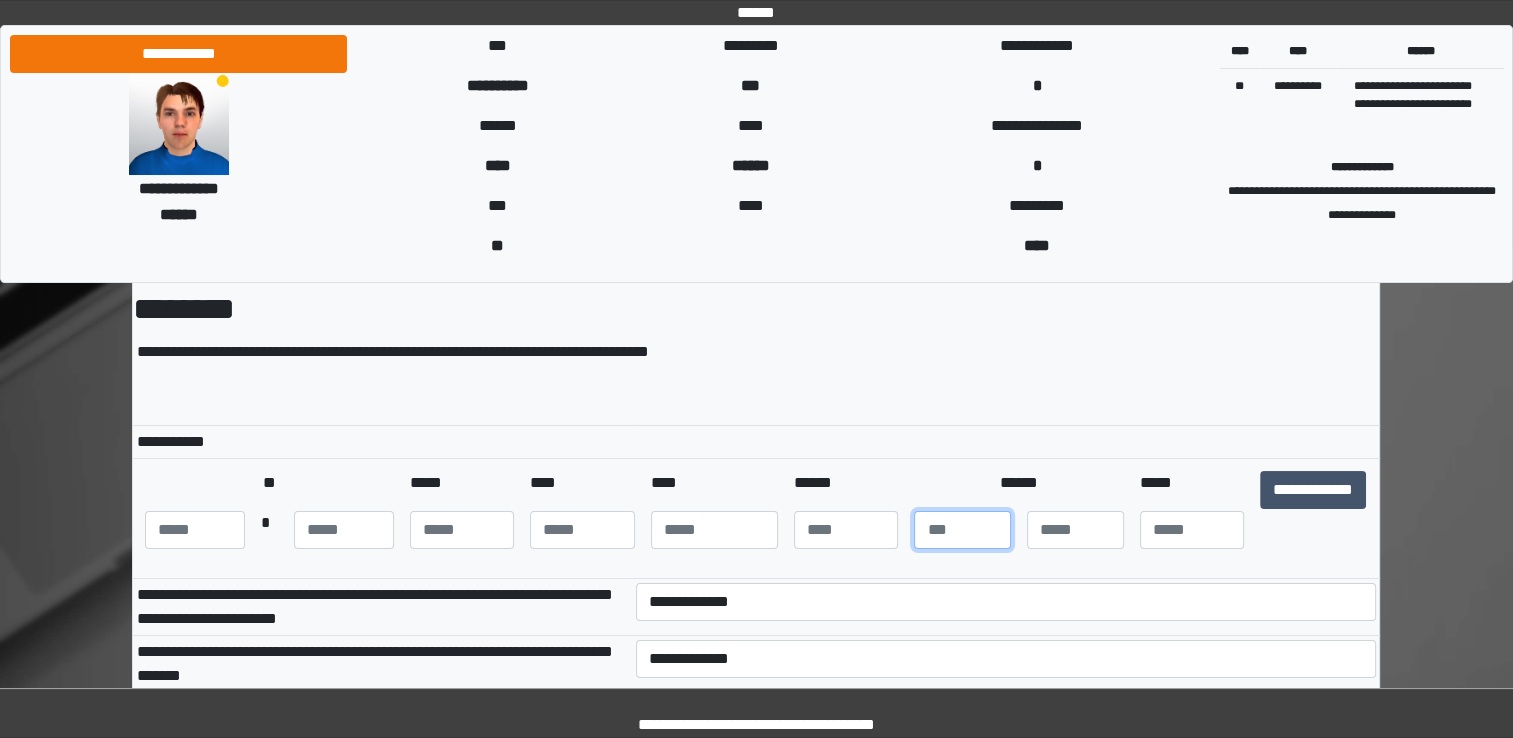 click at bounding box center (962, 530) 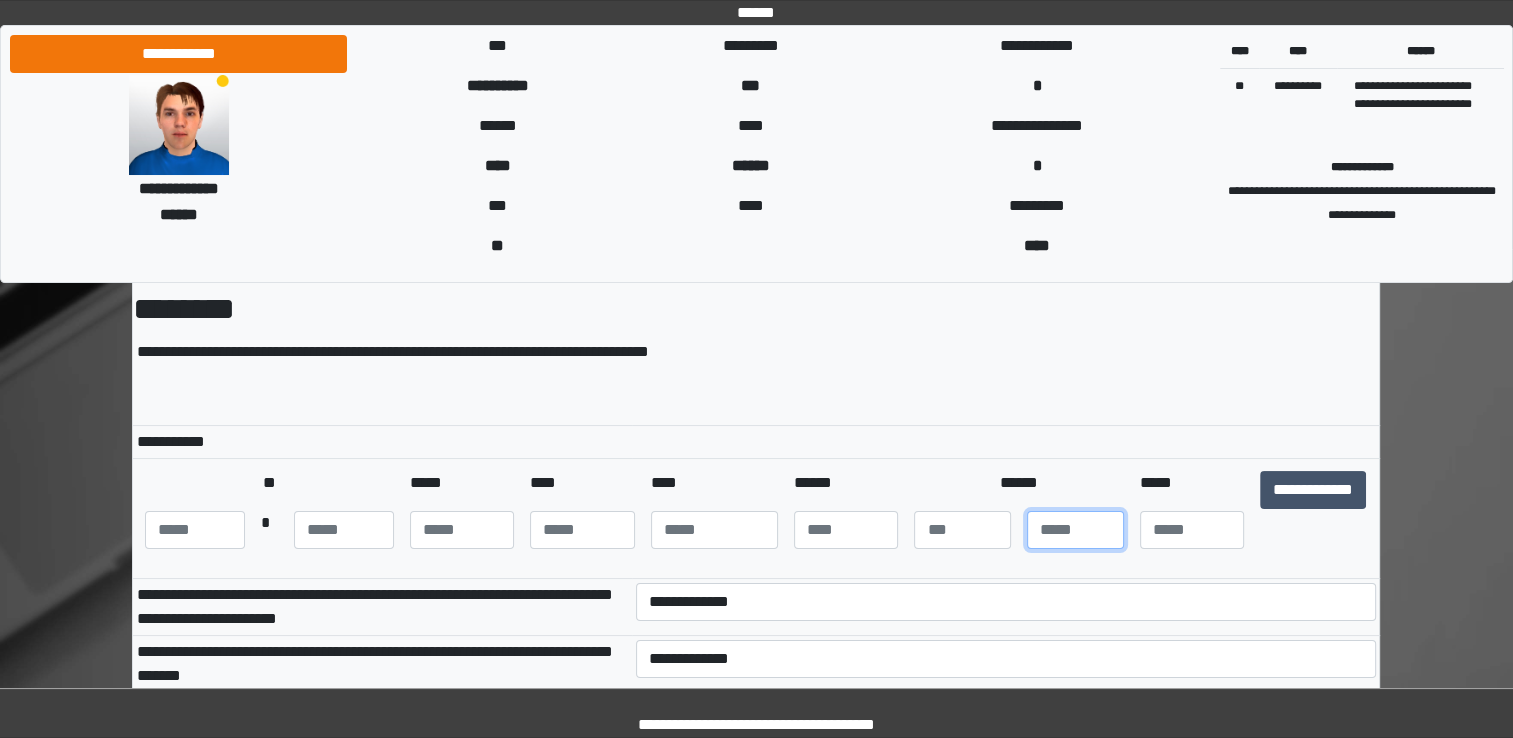 click at bounding box center [1075, 530] 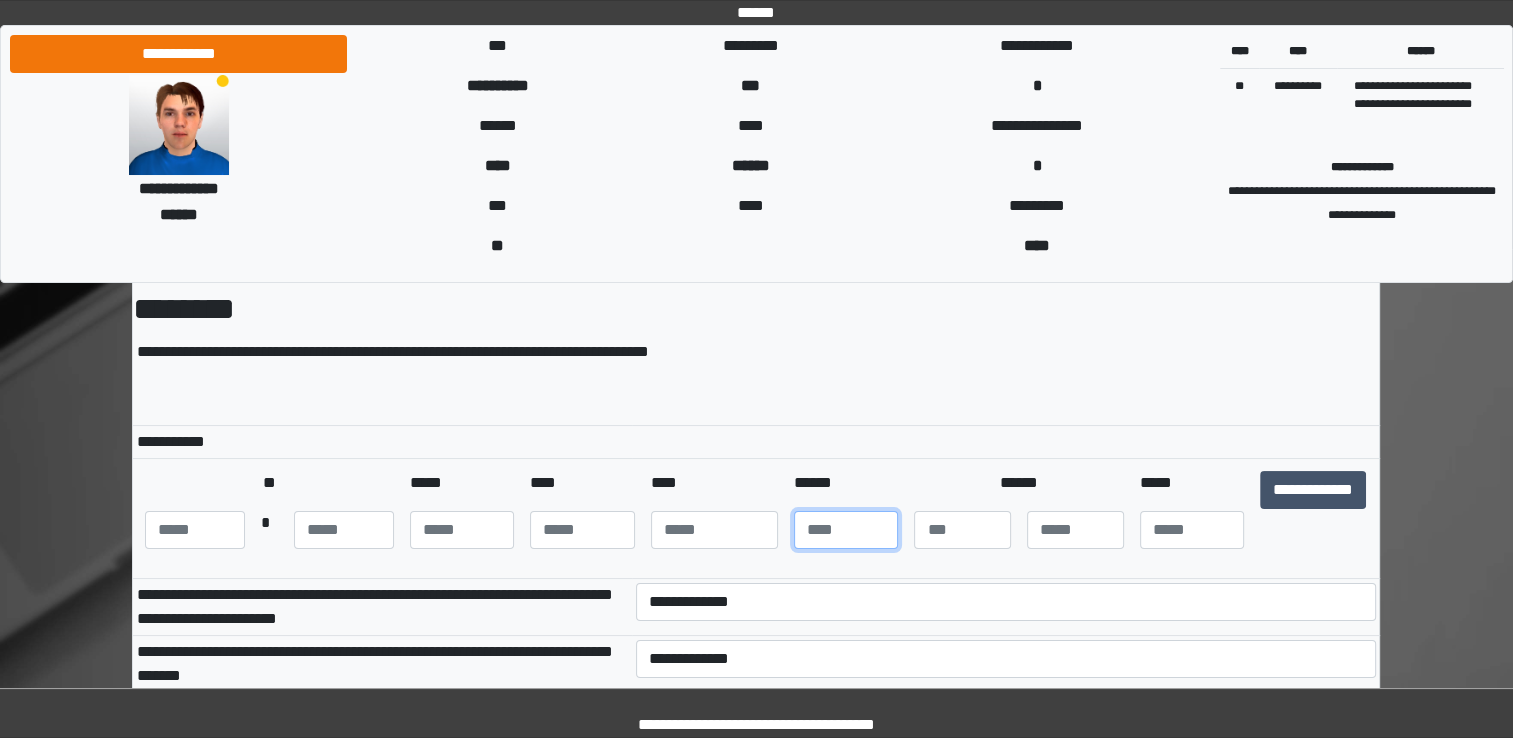 click at bounding box center (846, 530) 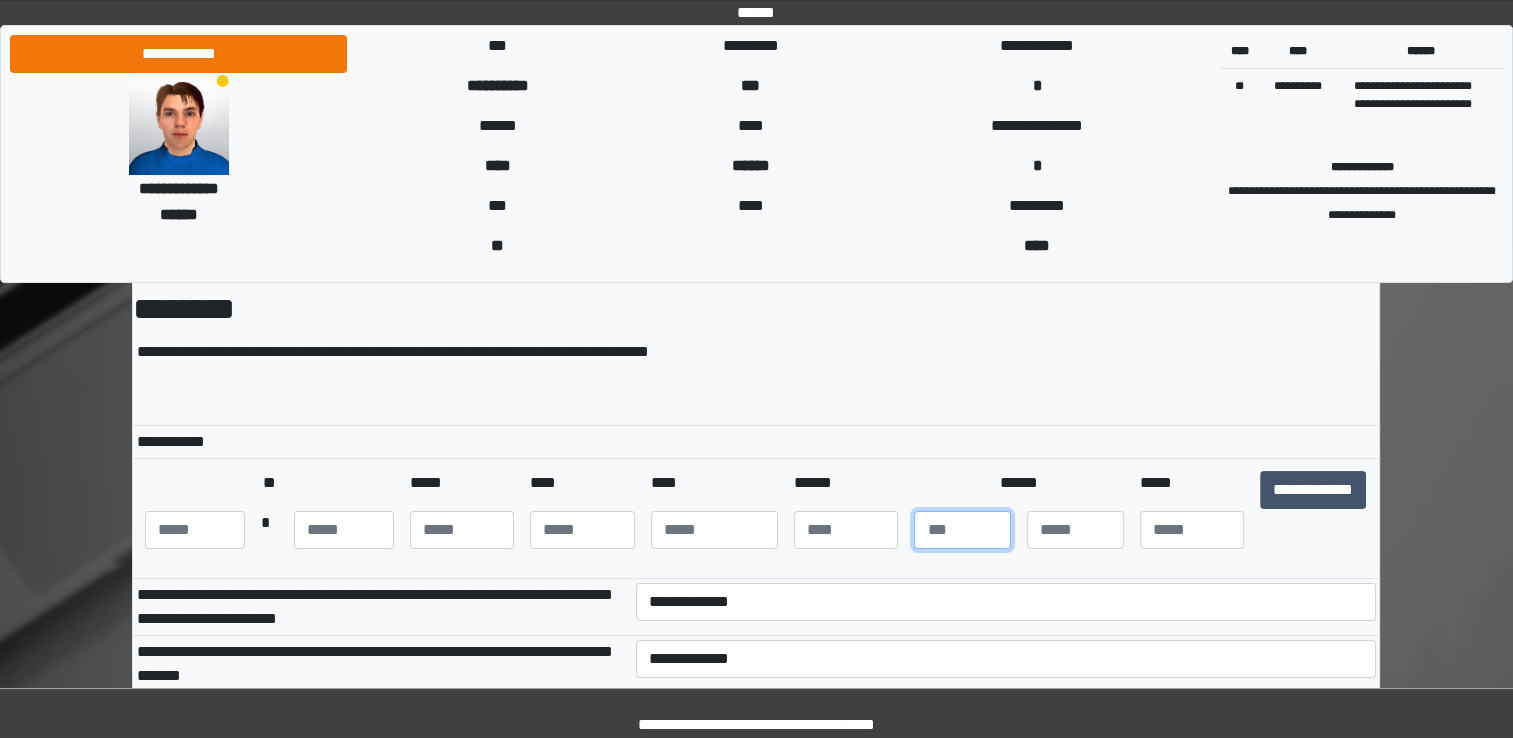 drag, startPoint x: 947, startPoint y: 537, endPoint x: 886, endPoint y: 539, distance: 61.03278 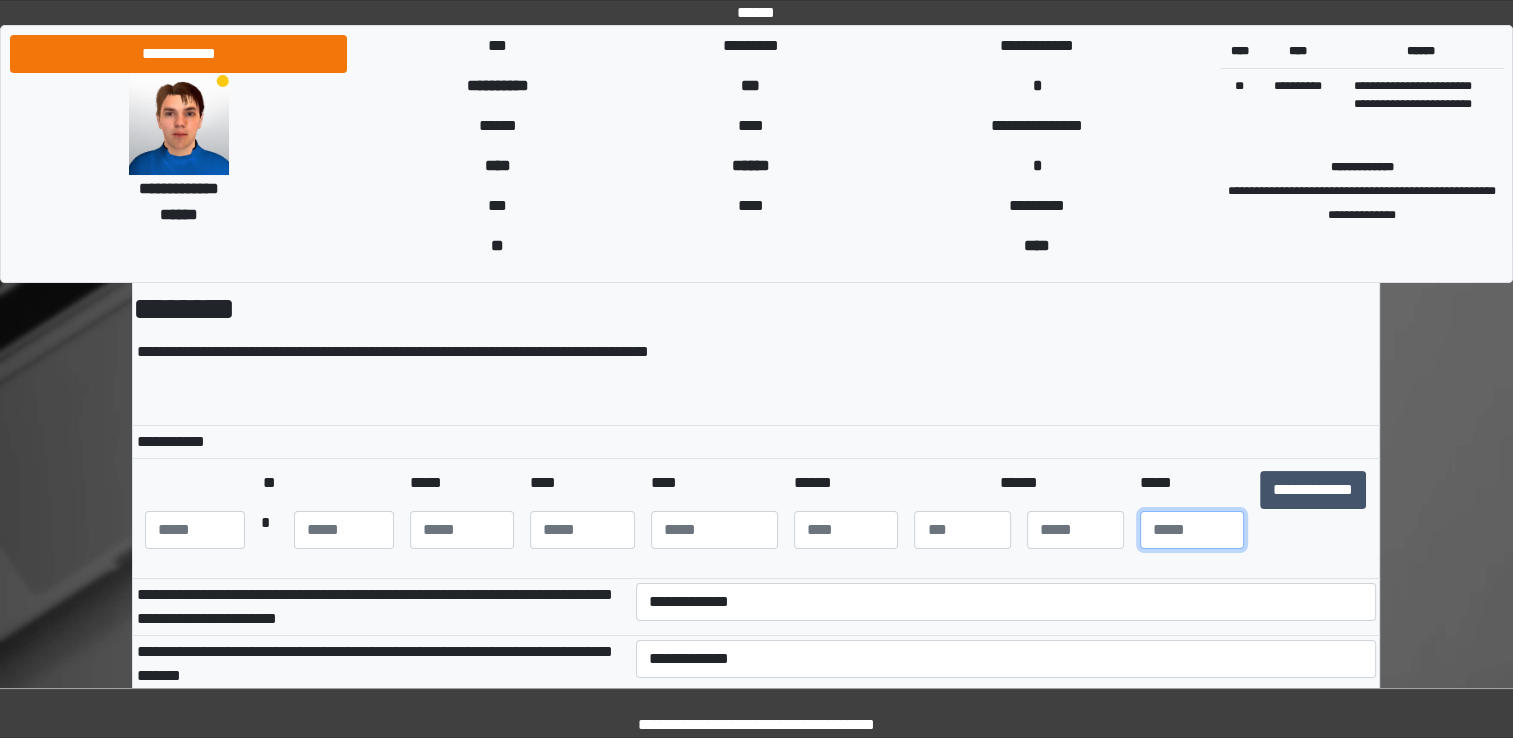 drag, startPoint x: 1176, startPoint y: 520, endPoint x: 1113, endPoint y: 524, distance: 63.126858 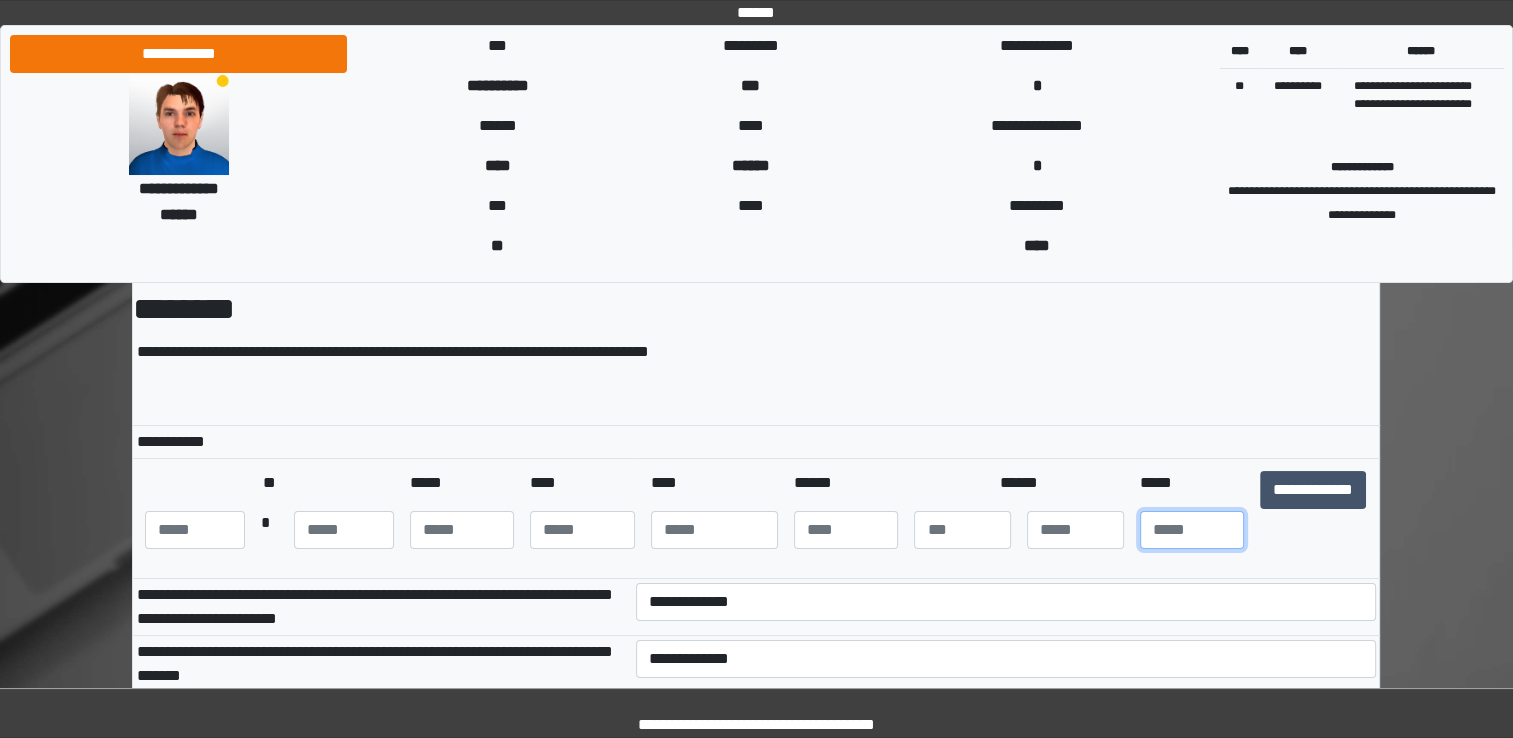 type 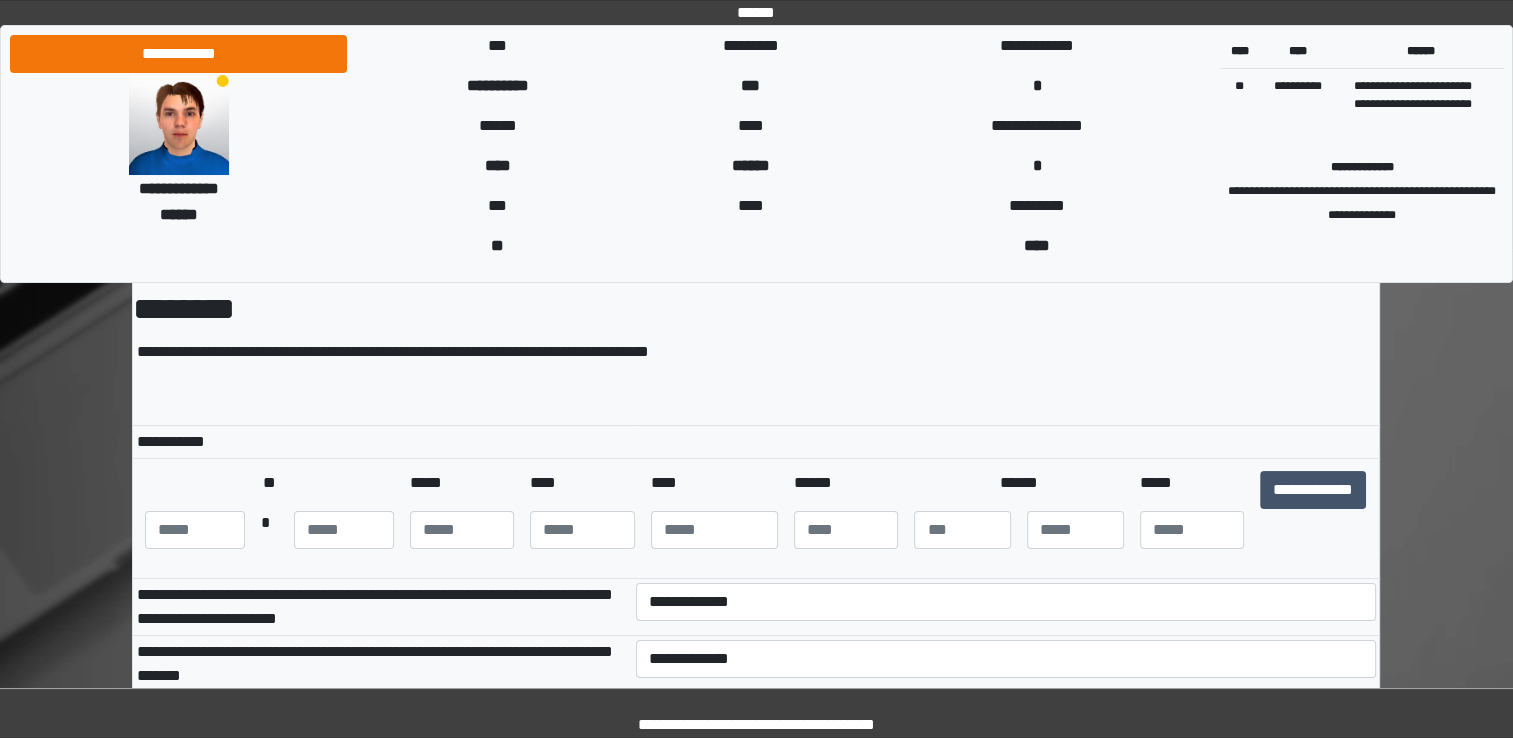 click on "*" at bounding box center [1075, 530] 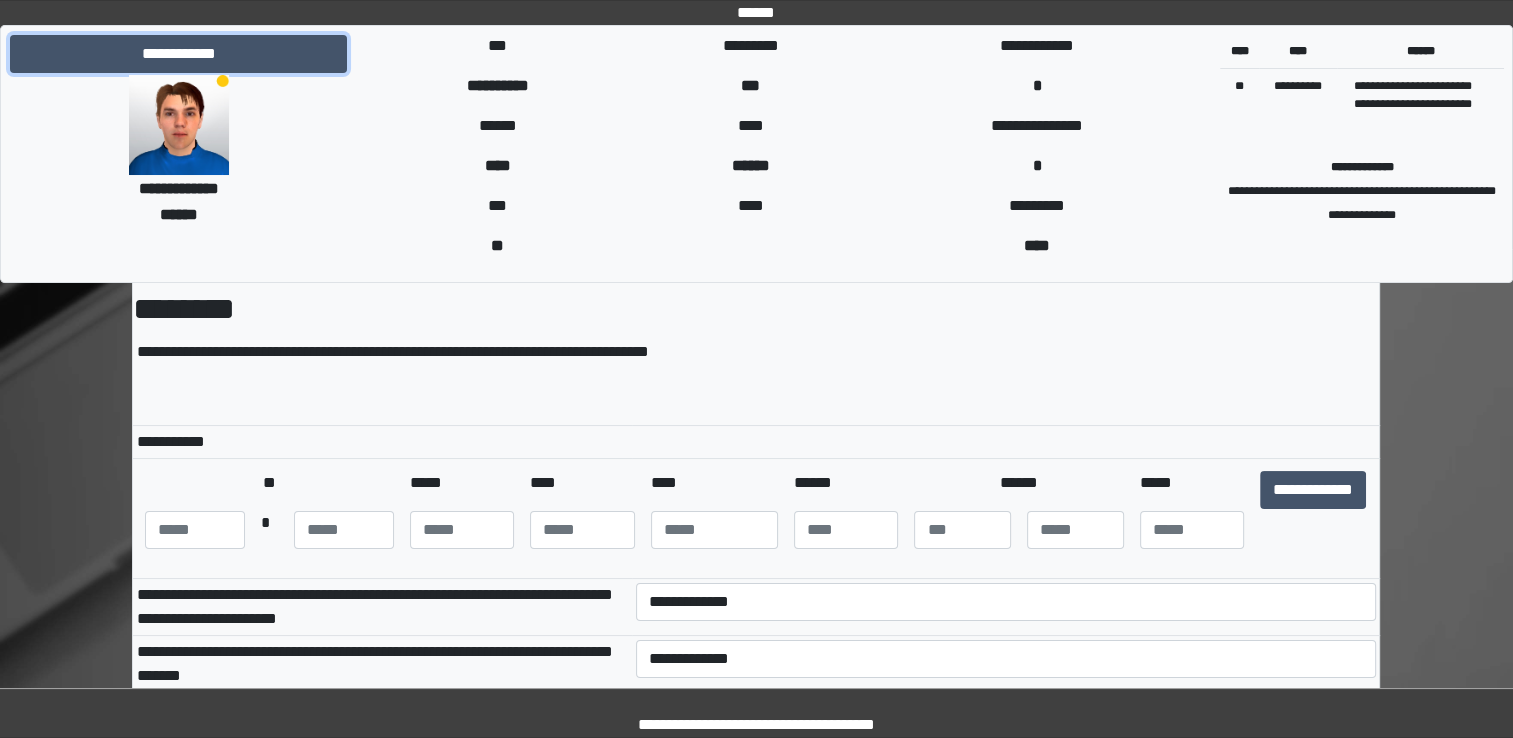 click on "**********" at bounding box center (178, 54) 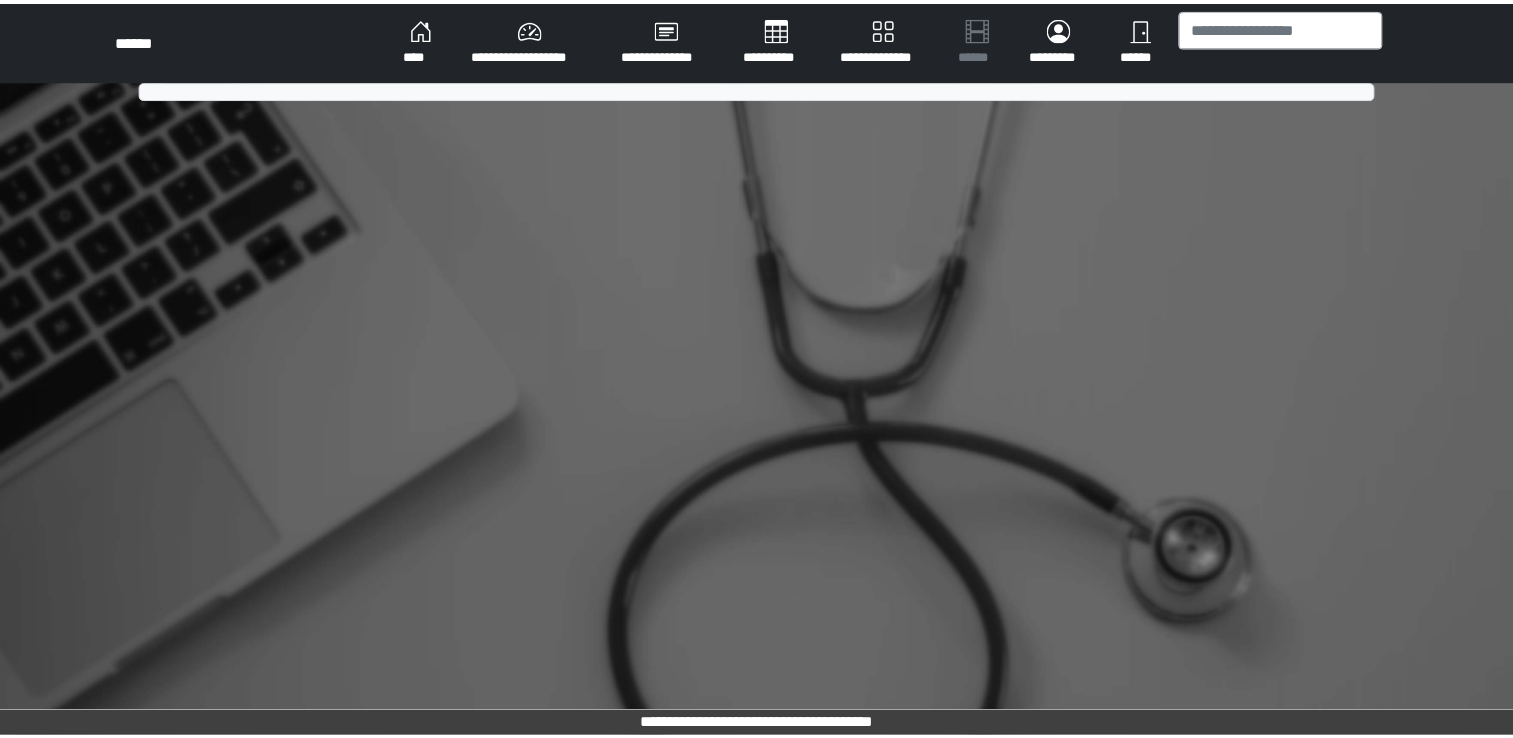 scroll, scrollTop: 0, scrollLeft: 0, axis: both 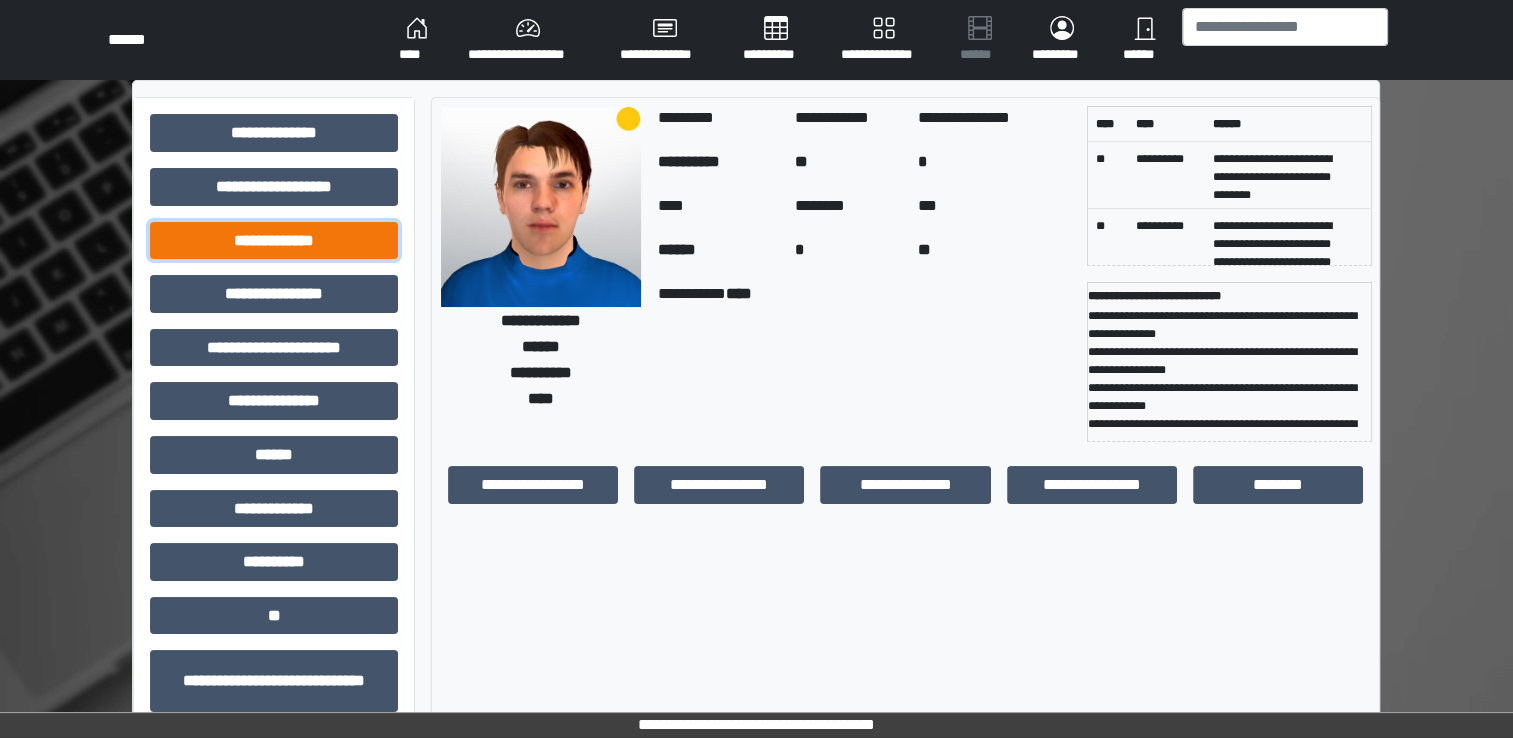 click on "**********" at bounding box center [274, 241] 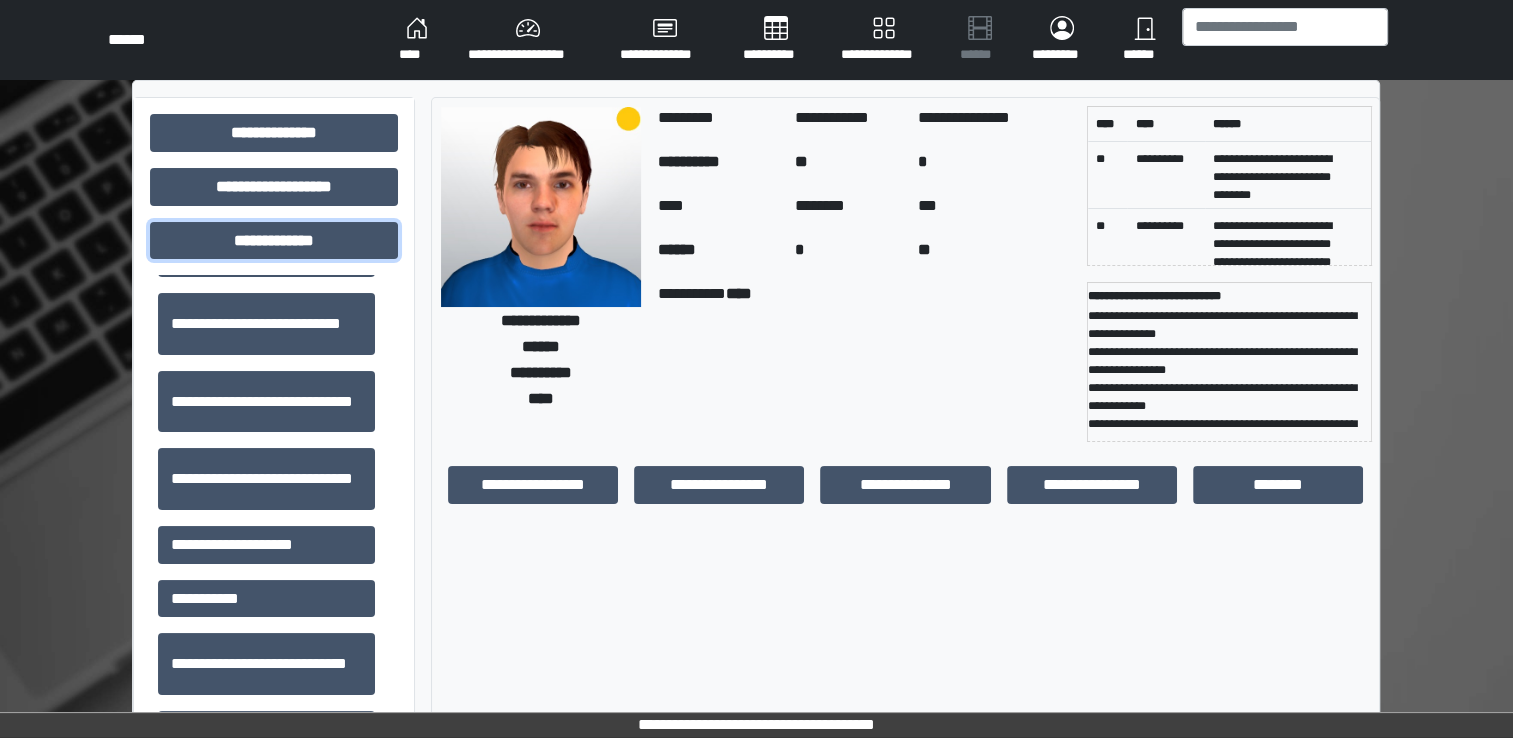 scroll, scrollTop: 2056, scrollLeft: 0, axis: vertical 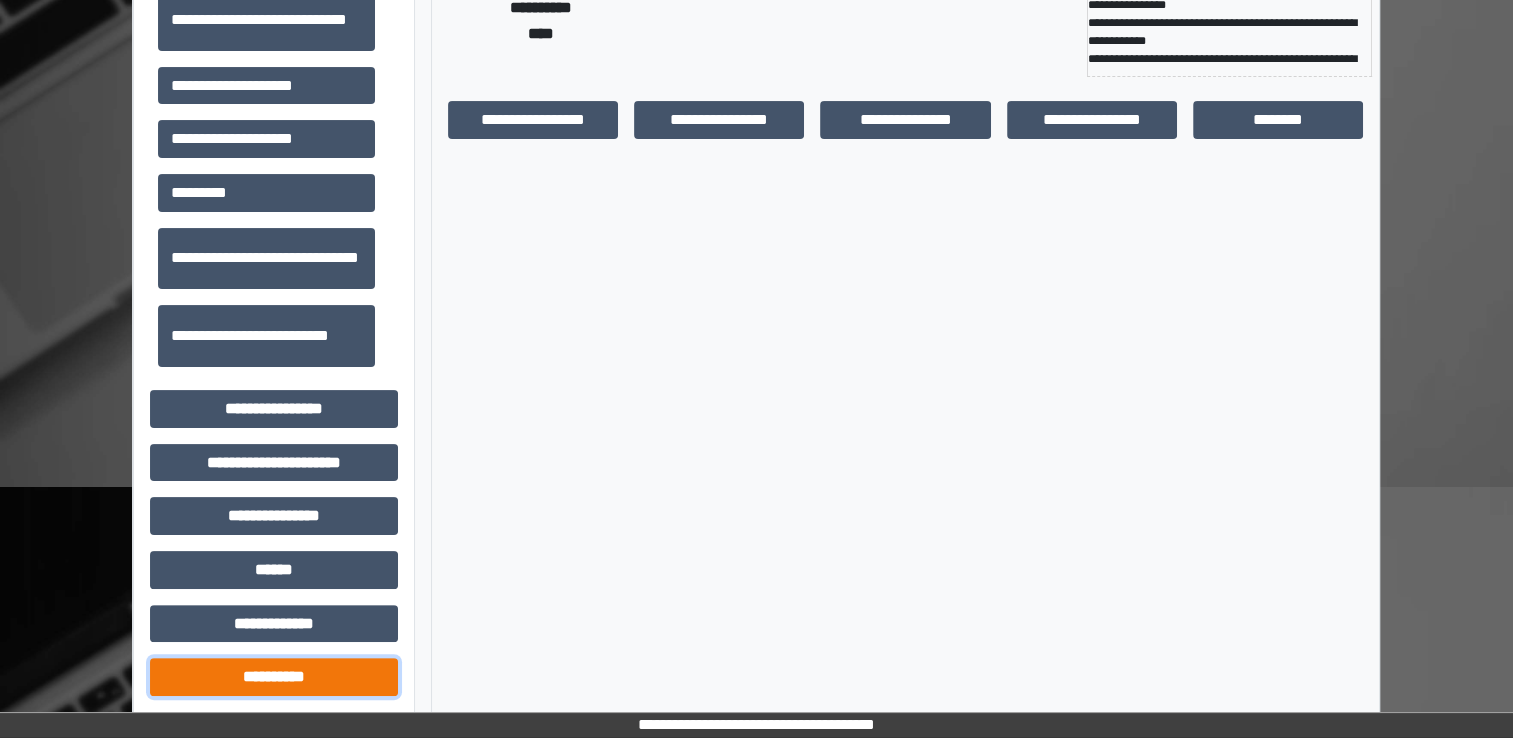 click on "**********" at bounding box center (274, 677) 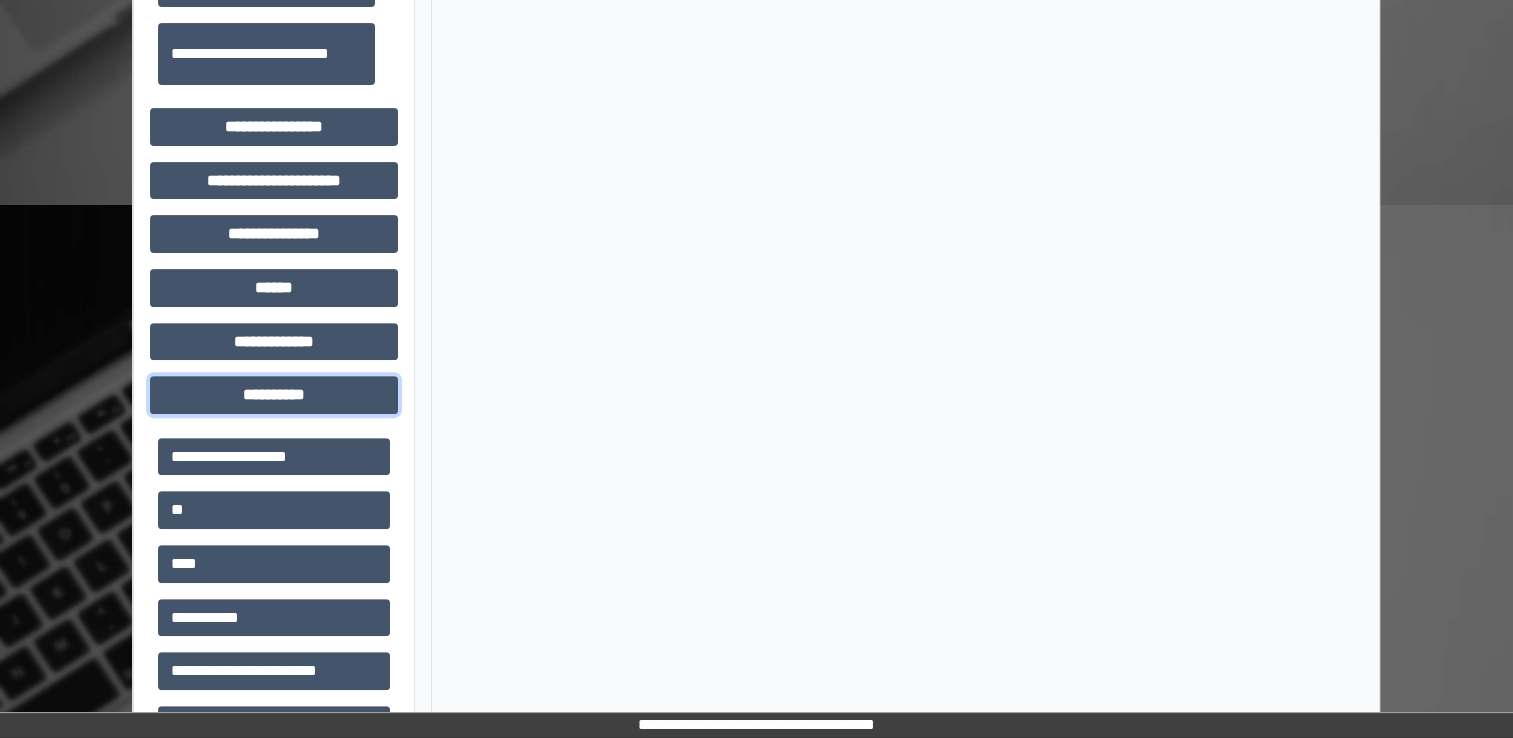 scroll, scrollTop: 676, scrollLeft: 0, axis: vertical 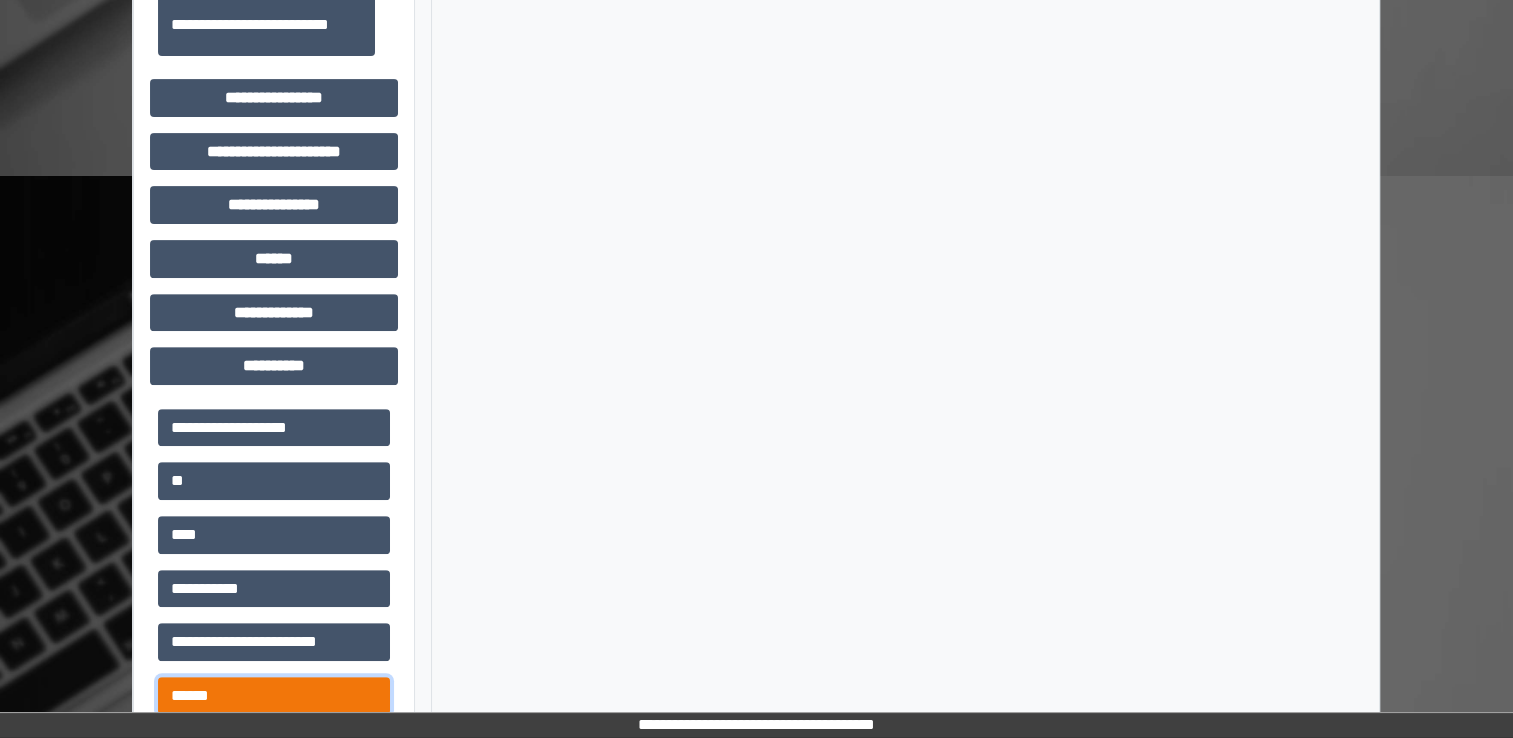 click on "******" at bounding box center [274, 696] 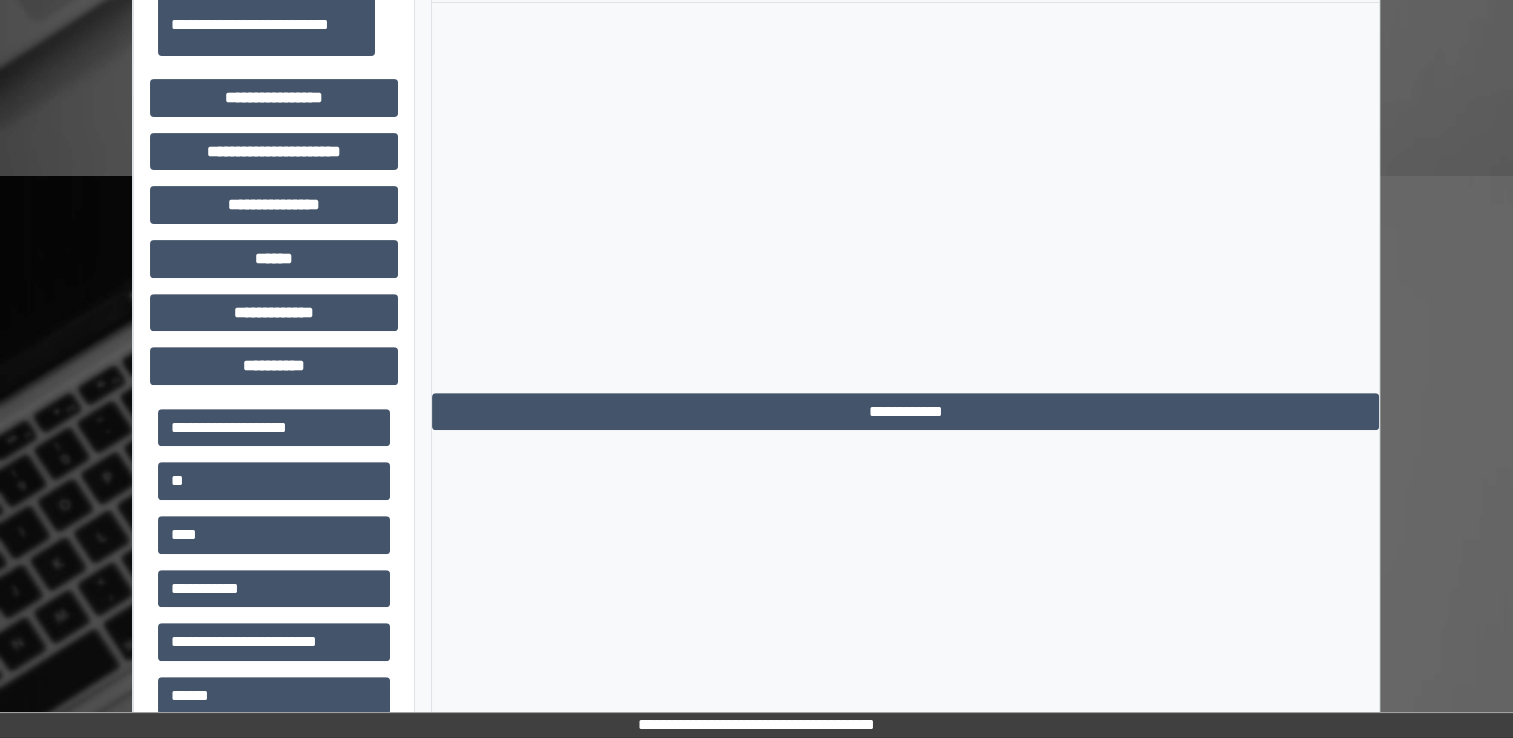 click on "**********" at bounding box center [905, 153] 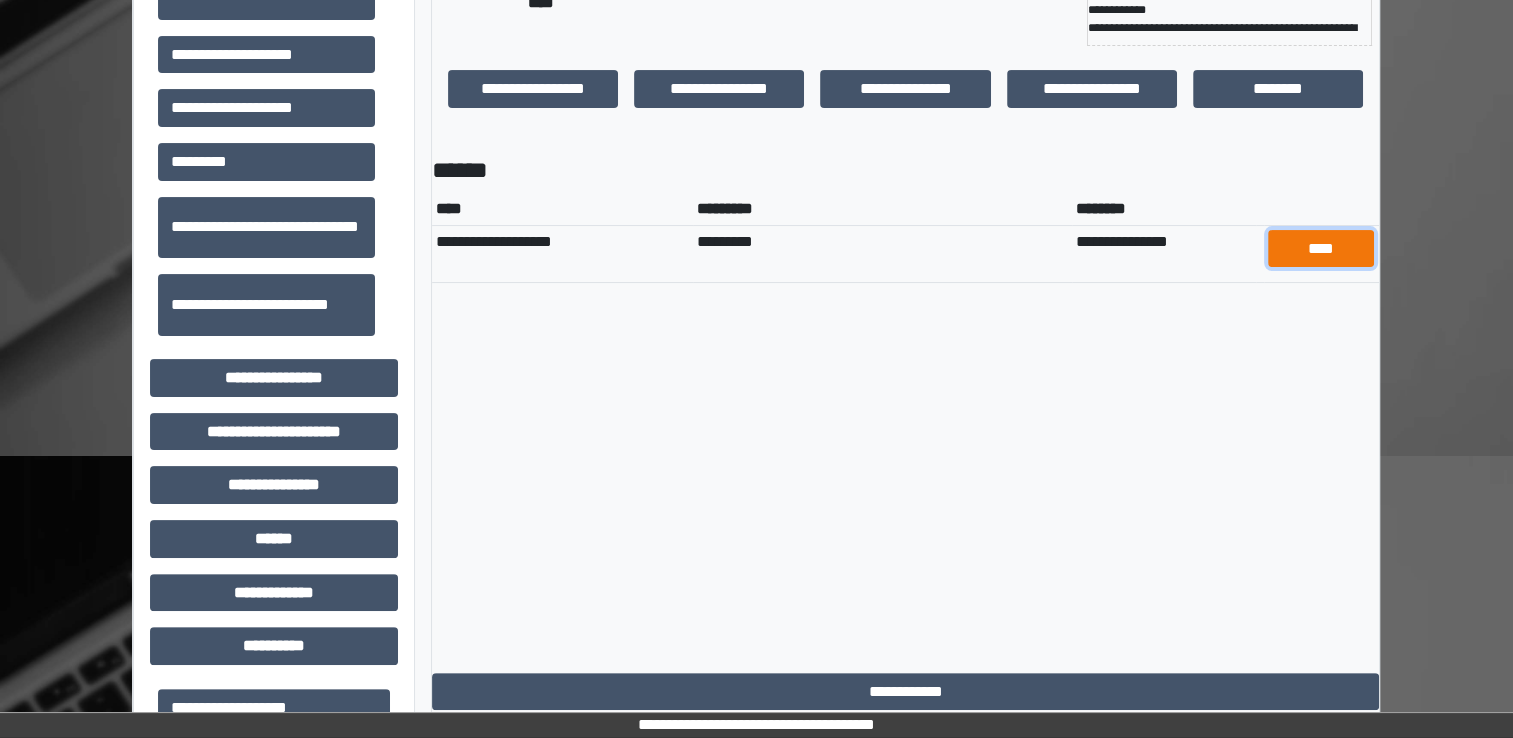 click on "****" at bounding box center [1321, 249] 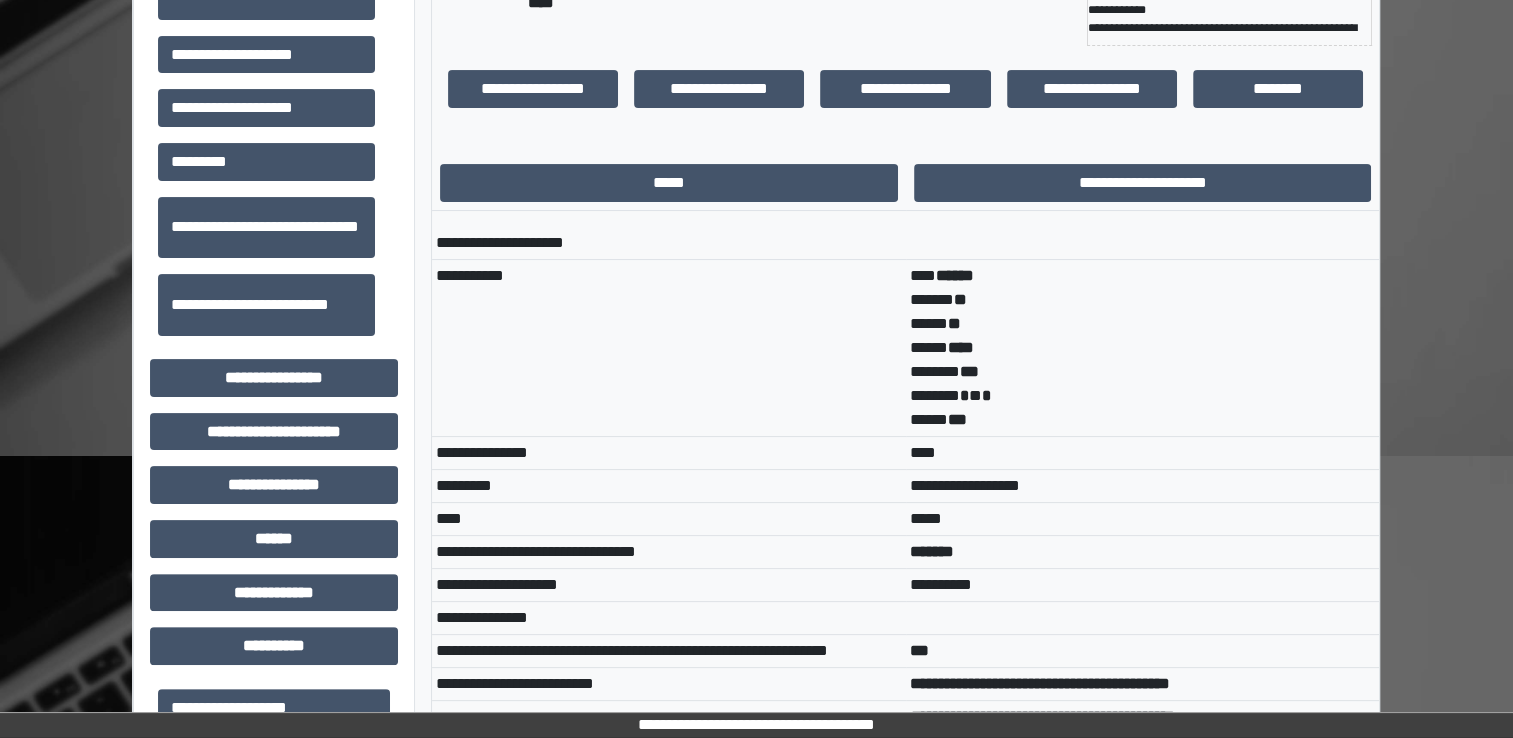 scroll, scrollTop: 0, scrollLeft: 0, axis: both 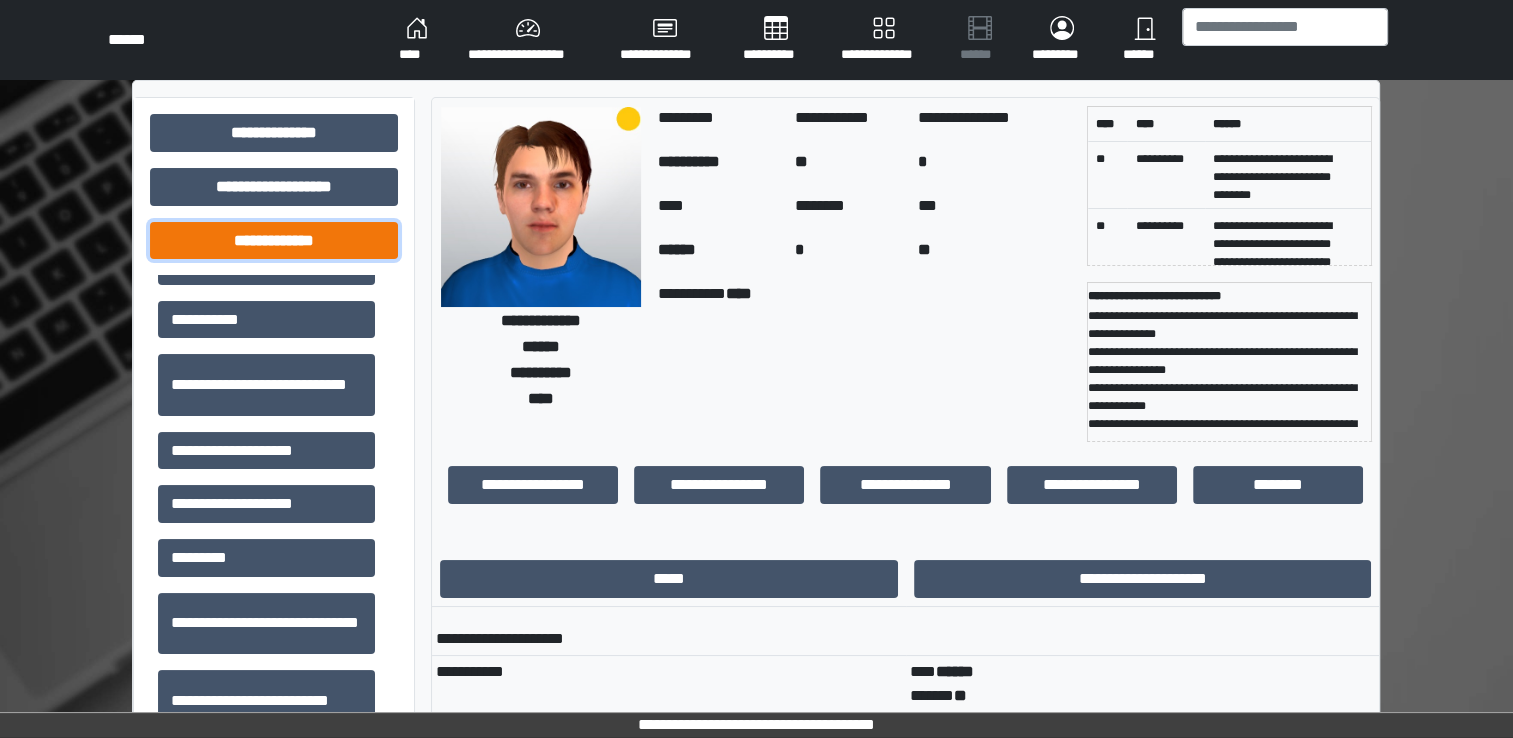 click on "**********" at bounding box center (274, 241) 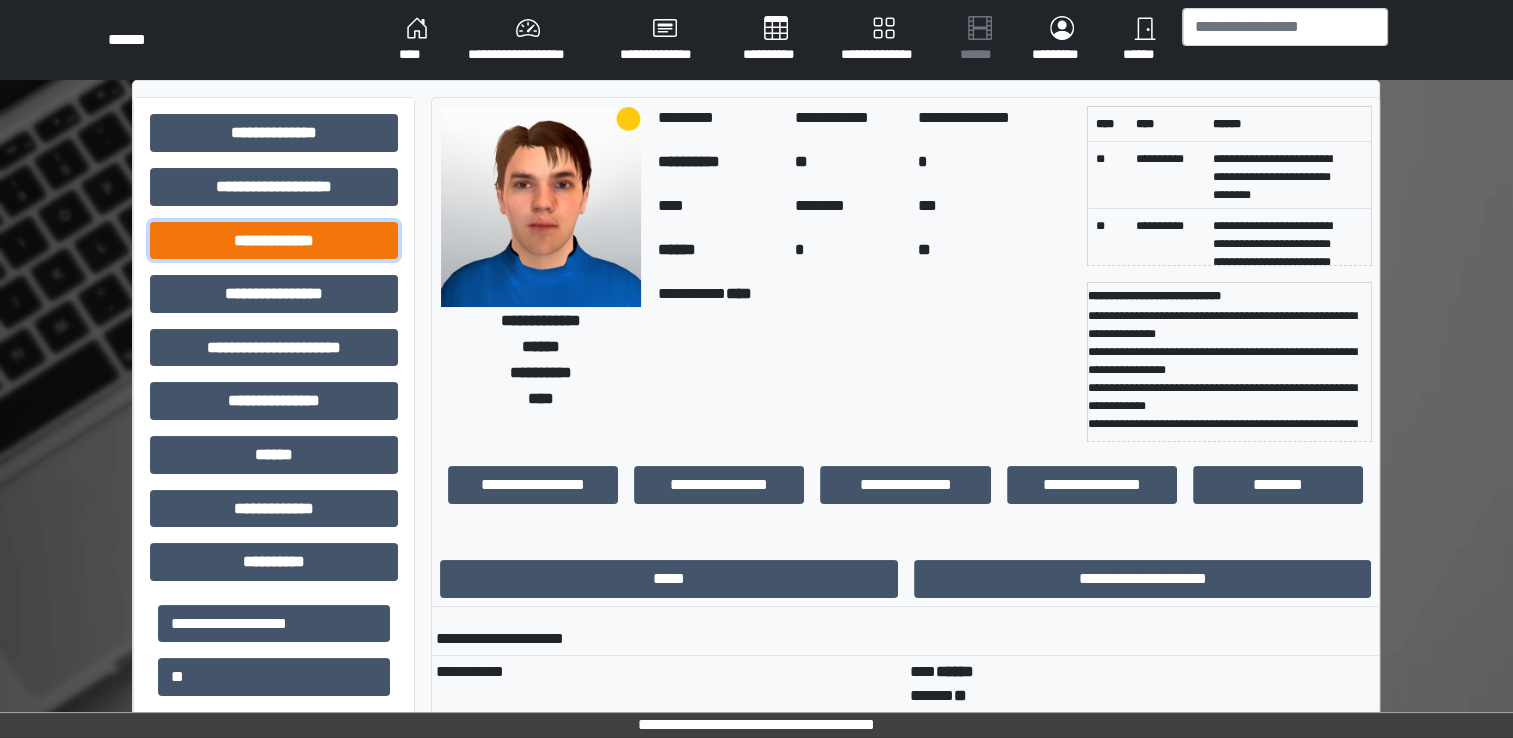 click on "**********" at bounding box center (274, 241) 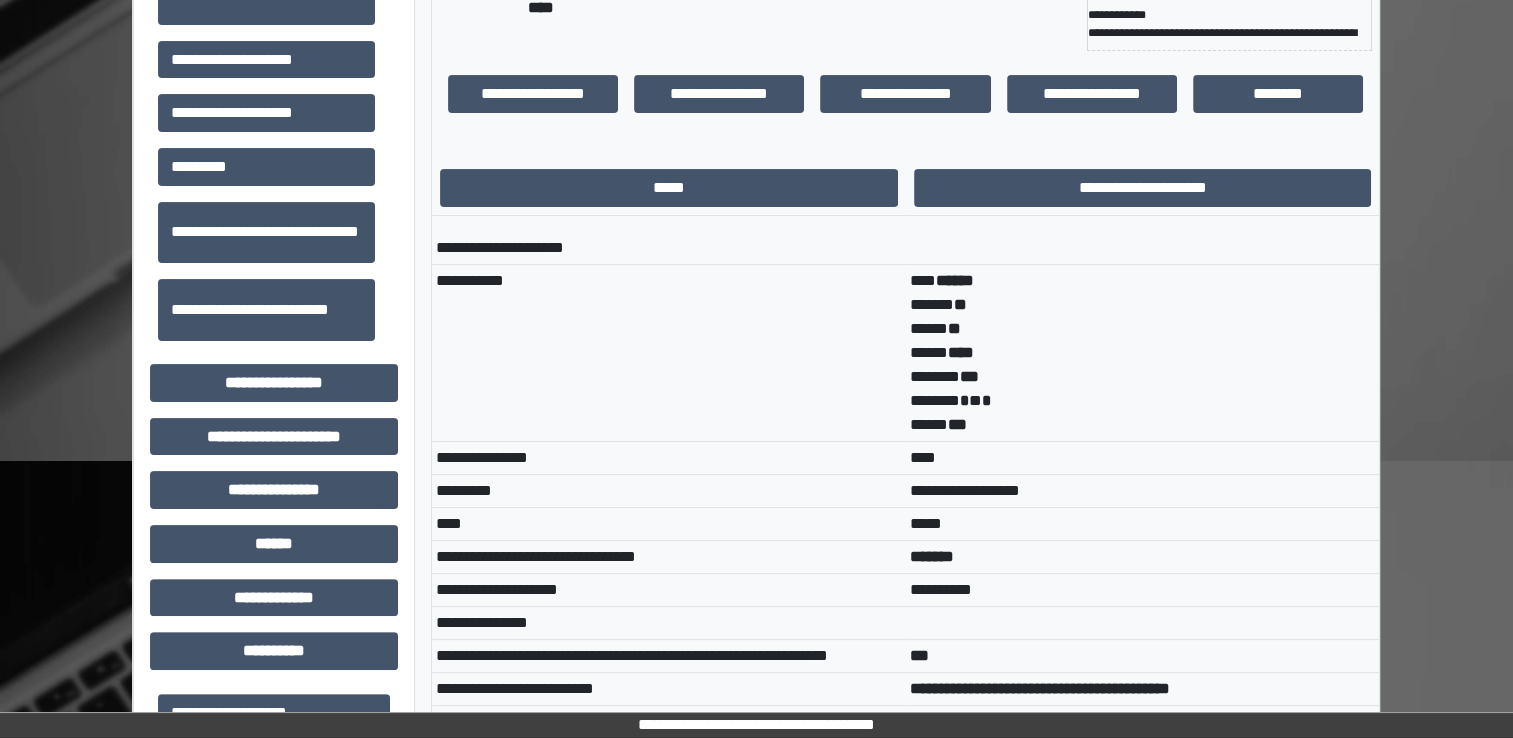 scroll, scrollTop: 420, scrollLeft: 0, axis: vertical 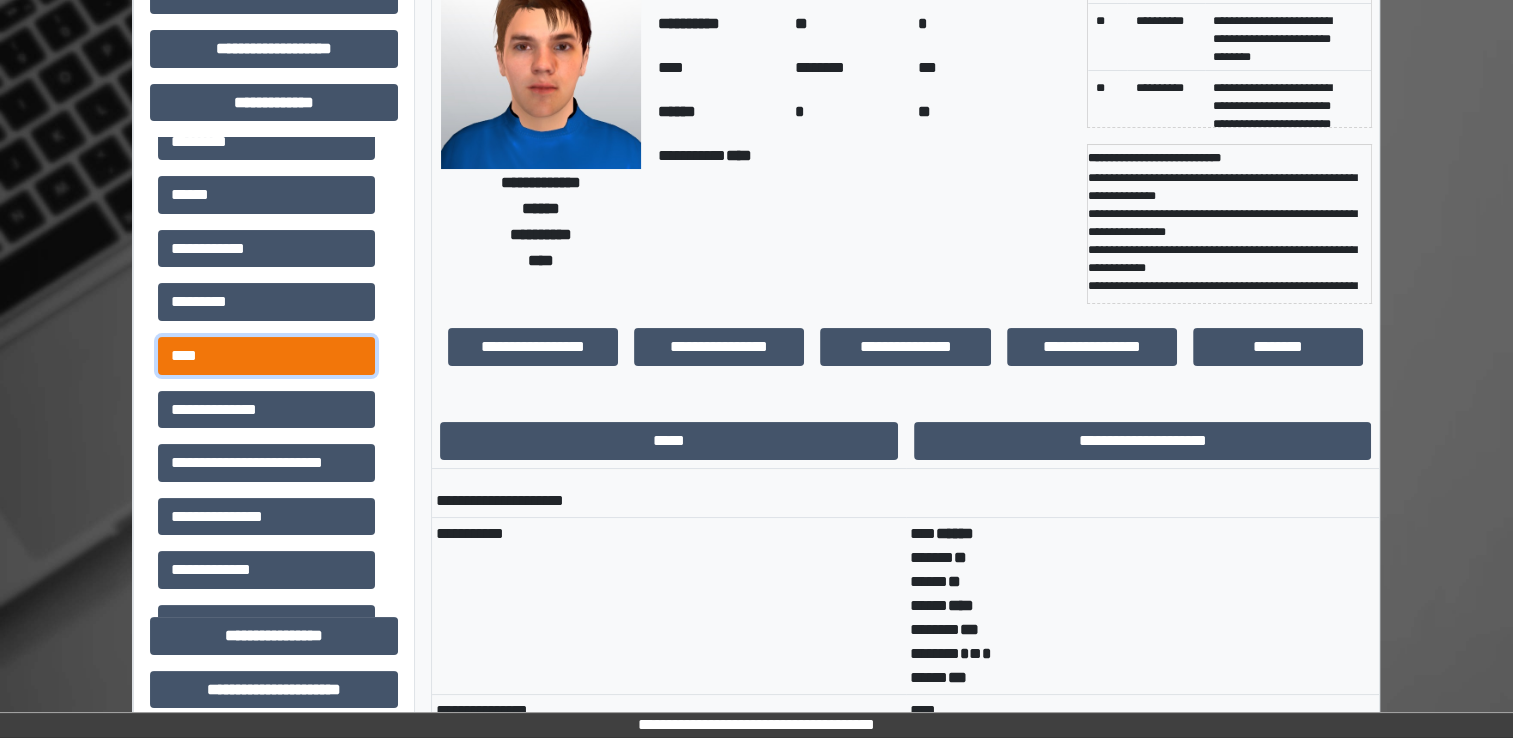 click on "****" at bounding box center (266, 356) 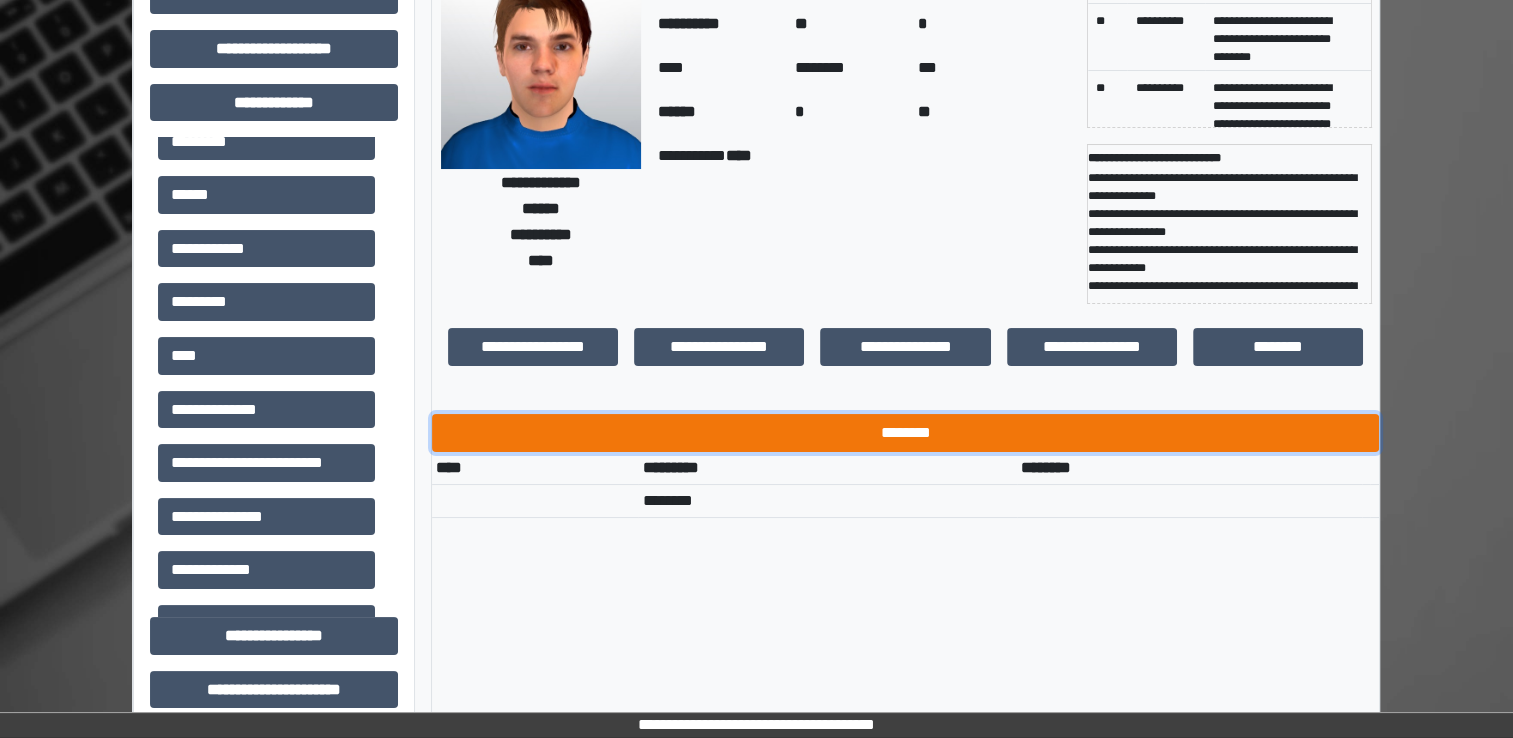 click on "********" at bounding box center [905, 433] 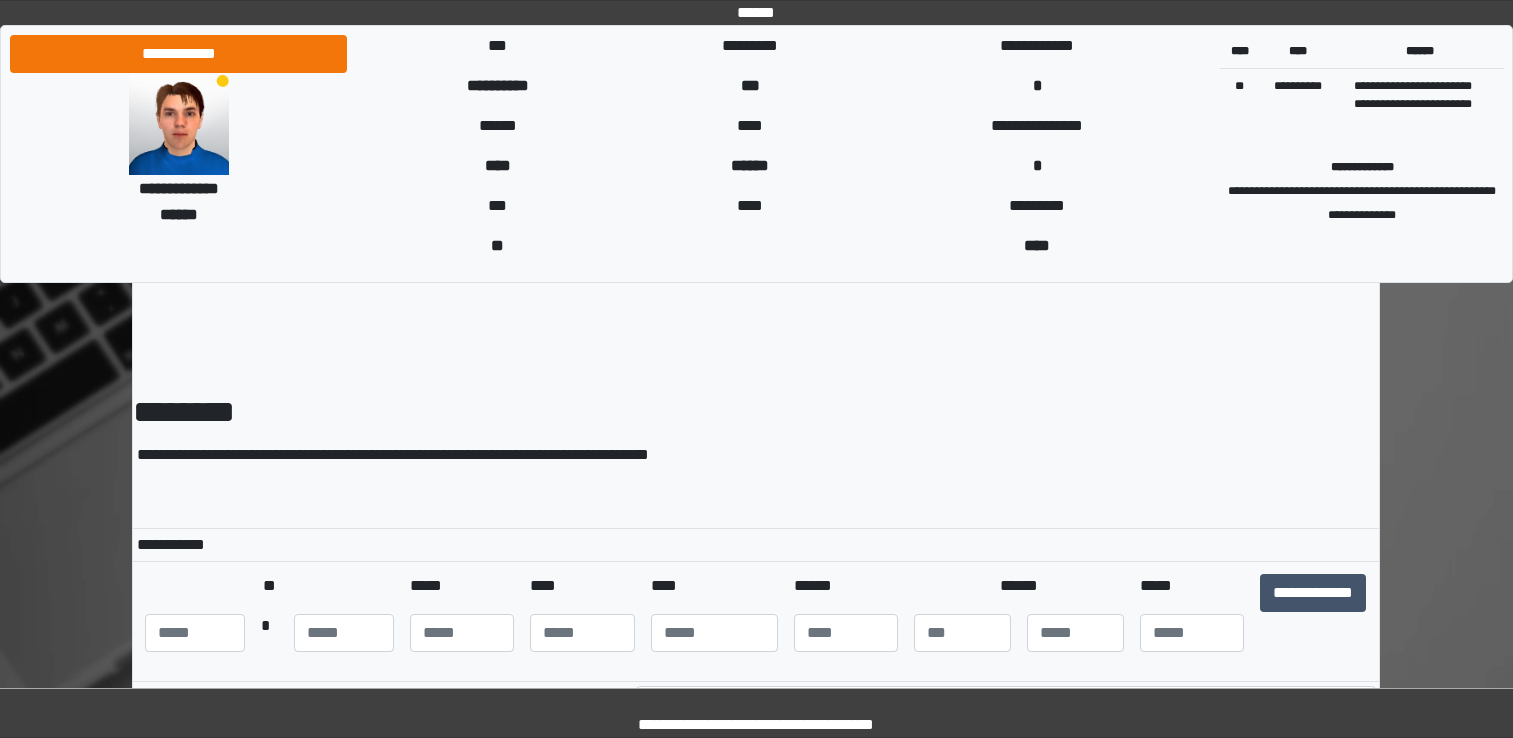 scroll, scrollTop: 0, scrollLeft: 0, axis: both 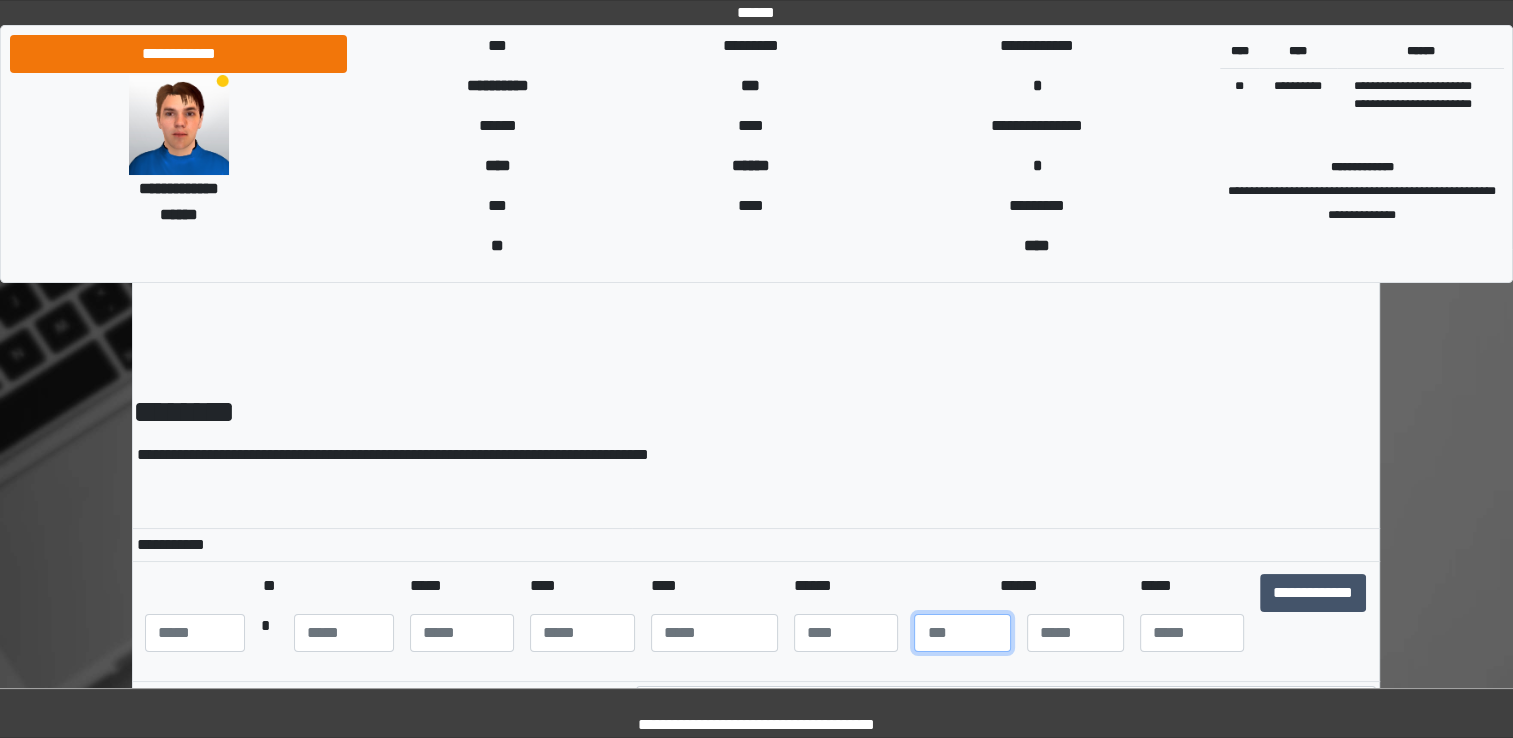 click at bounding box center (962, 633) 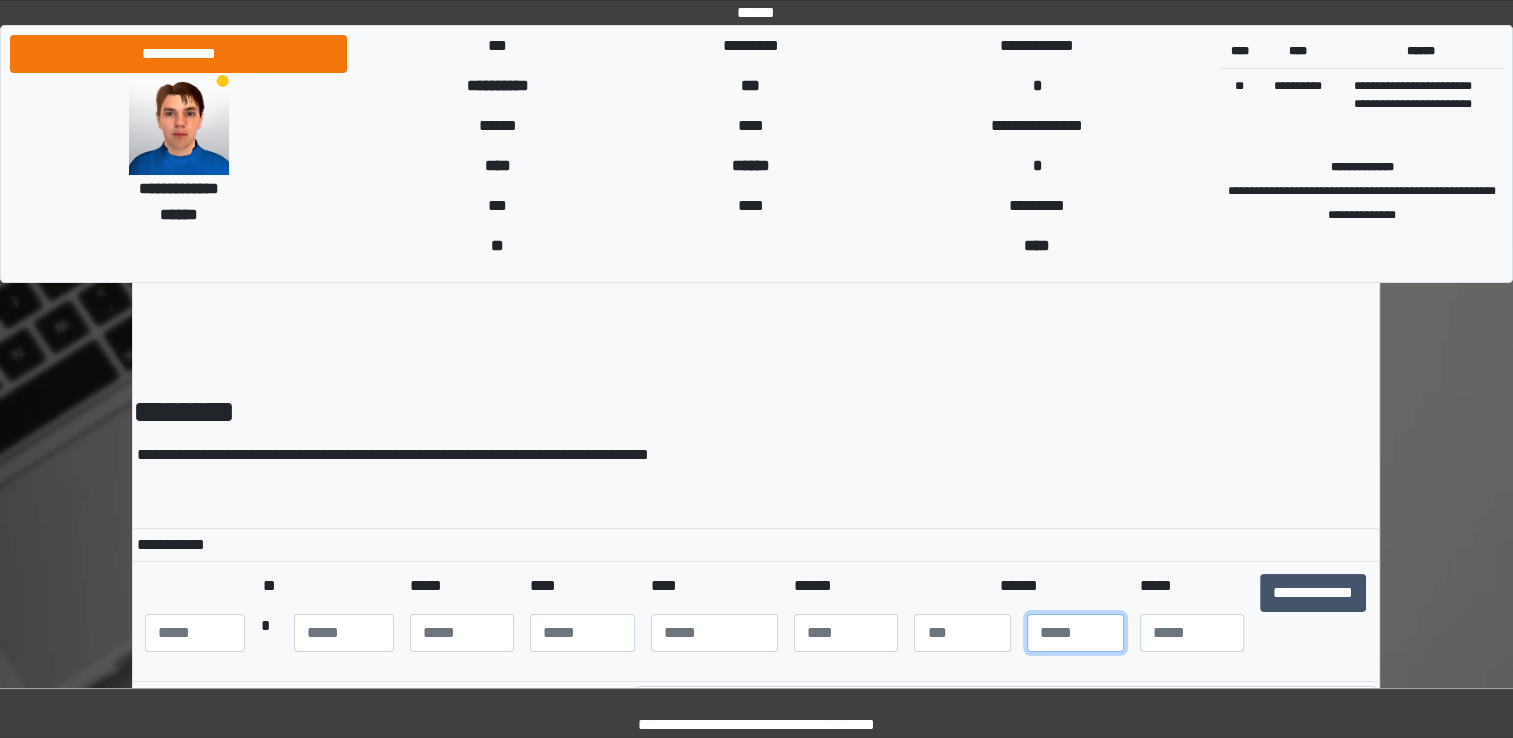 click at bounding box center [1075, 633] 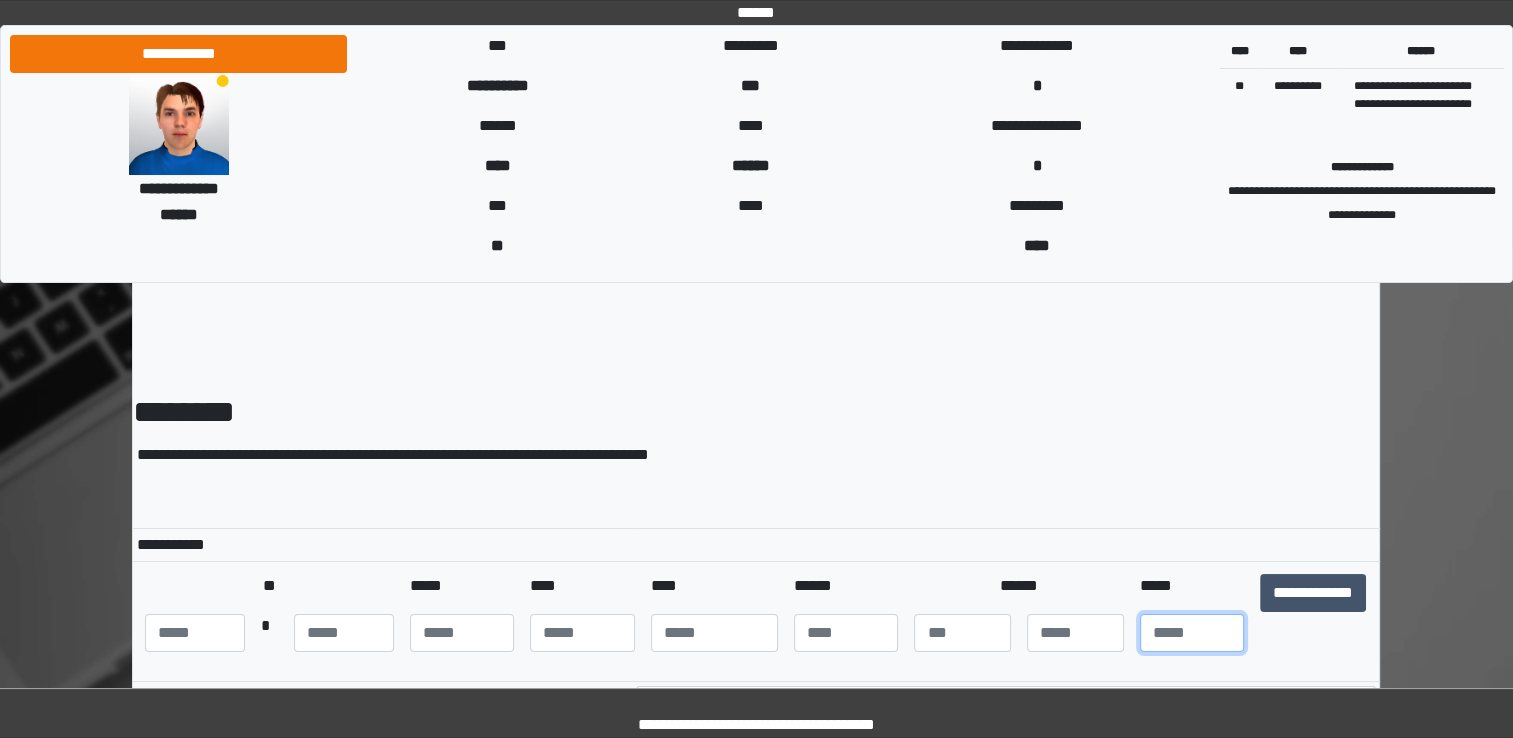 click at bounding box center [1192, 633] 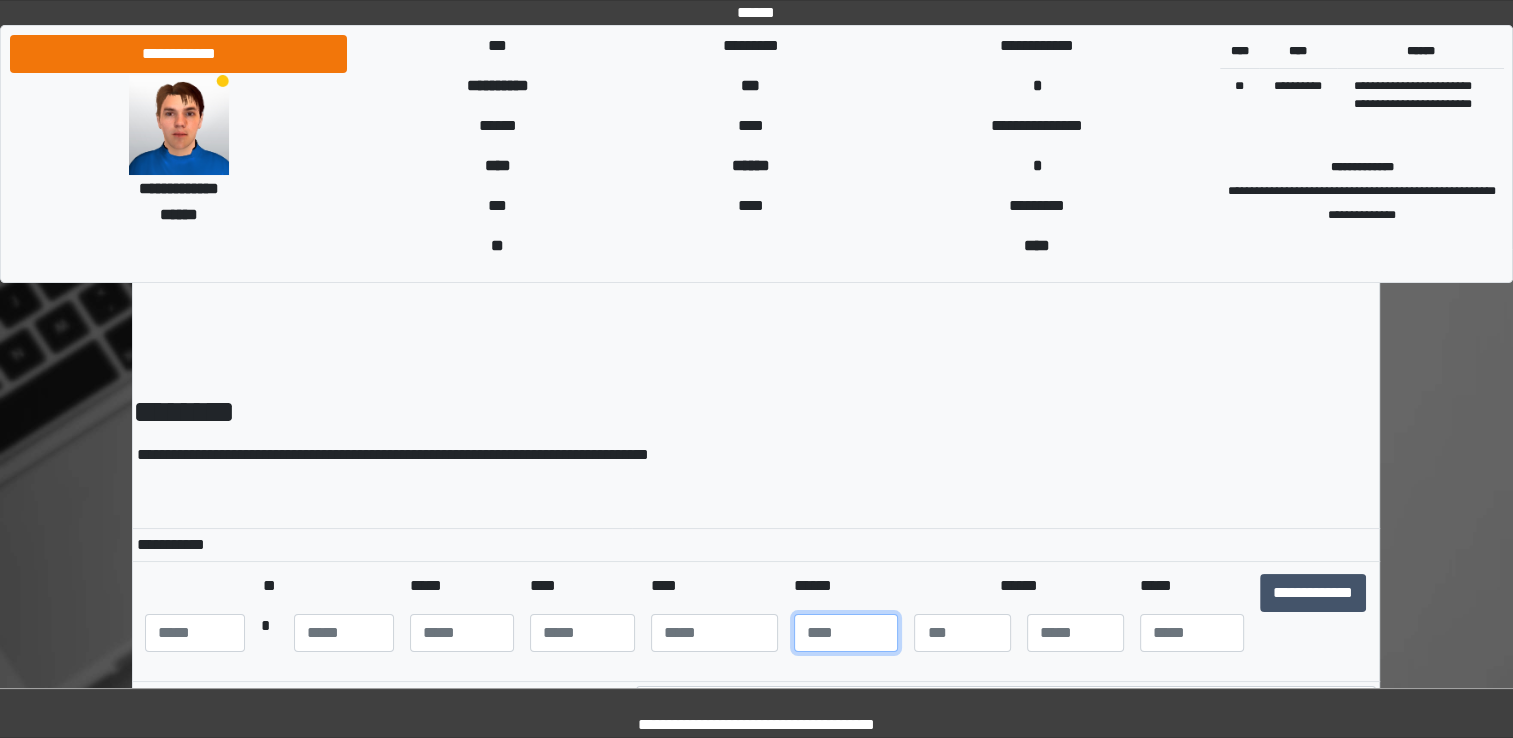 click at bounding box center (846, 633) 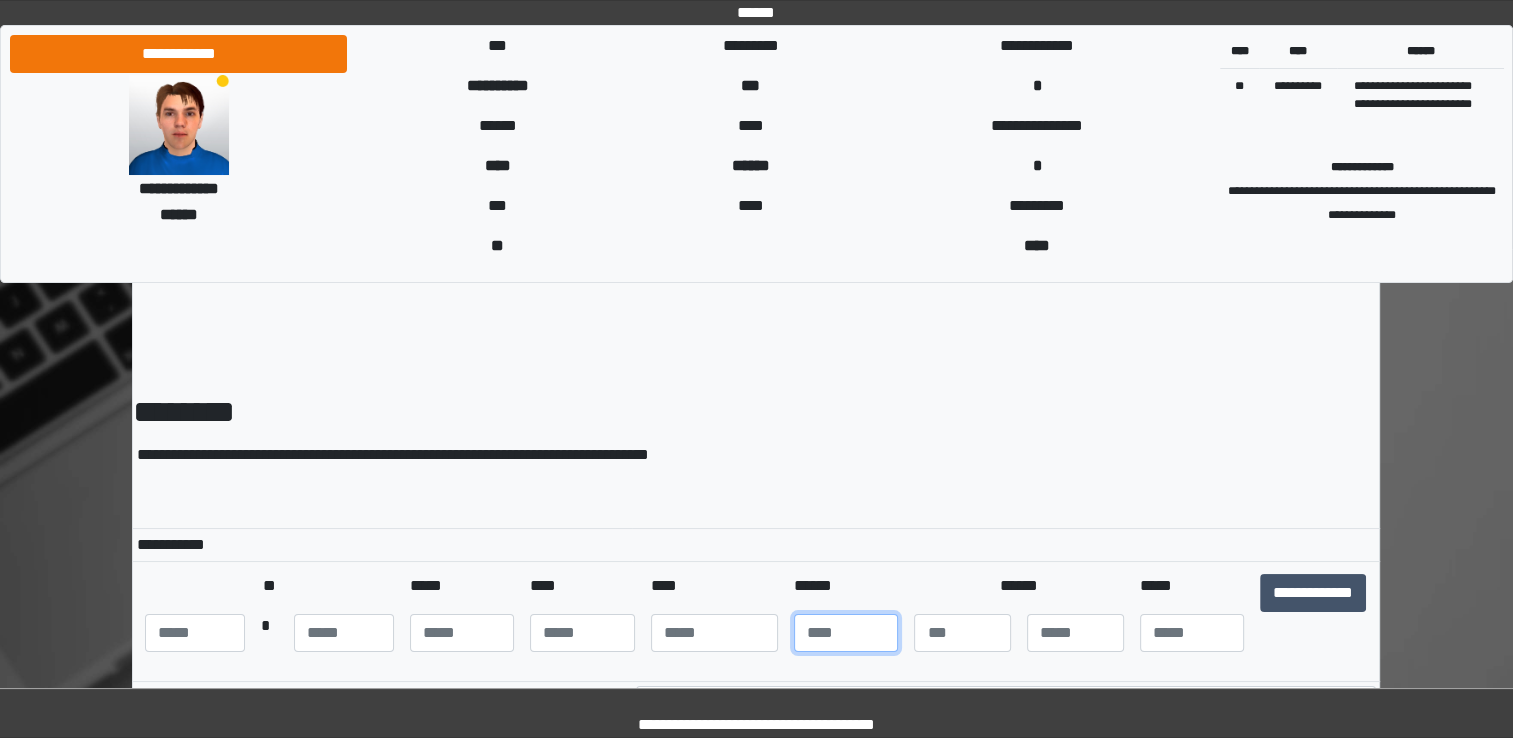 type on "**" 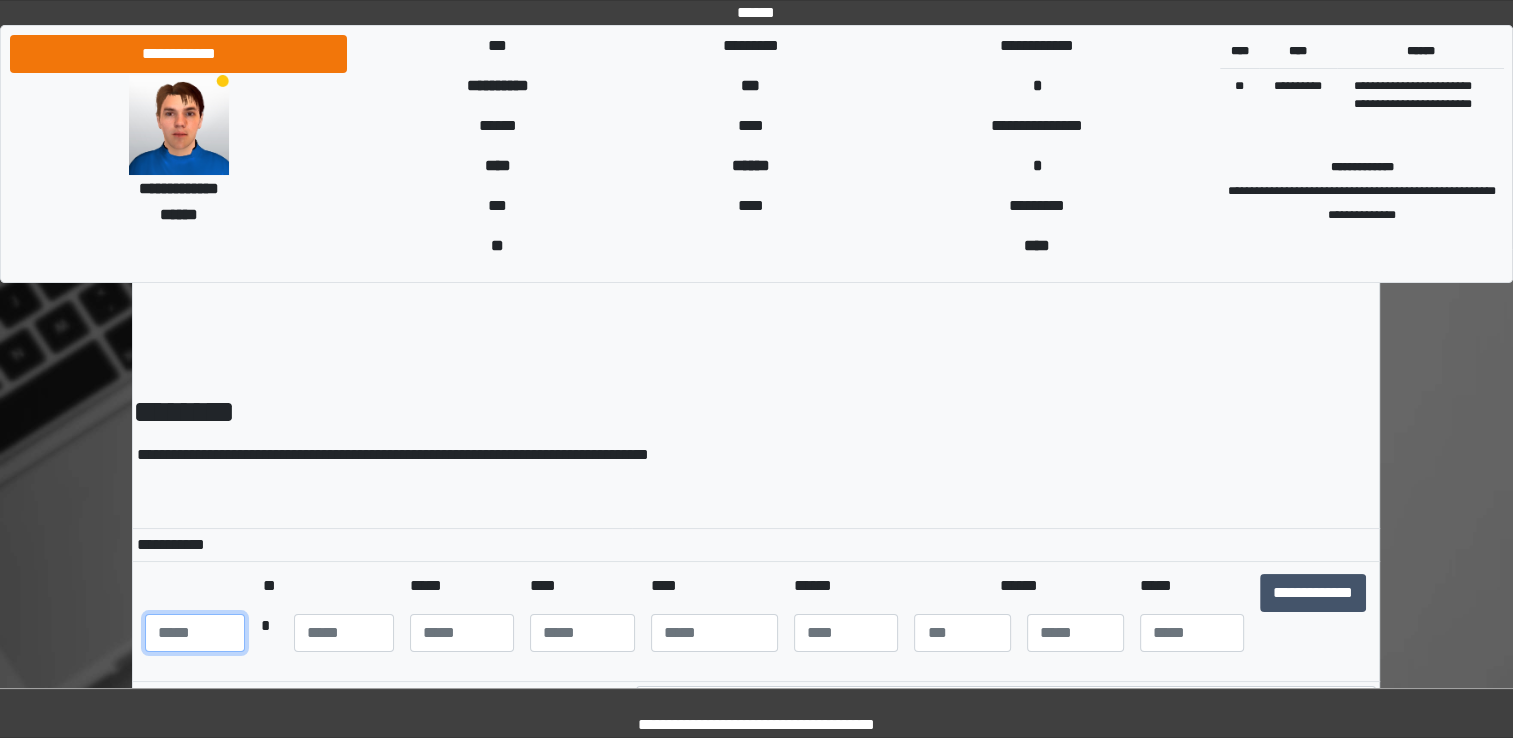 type on "*" 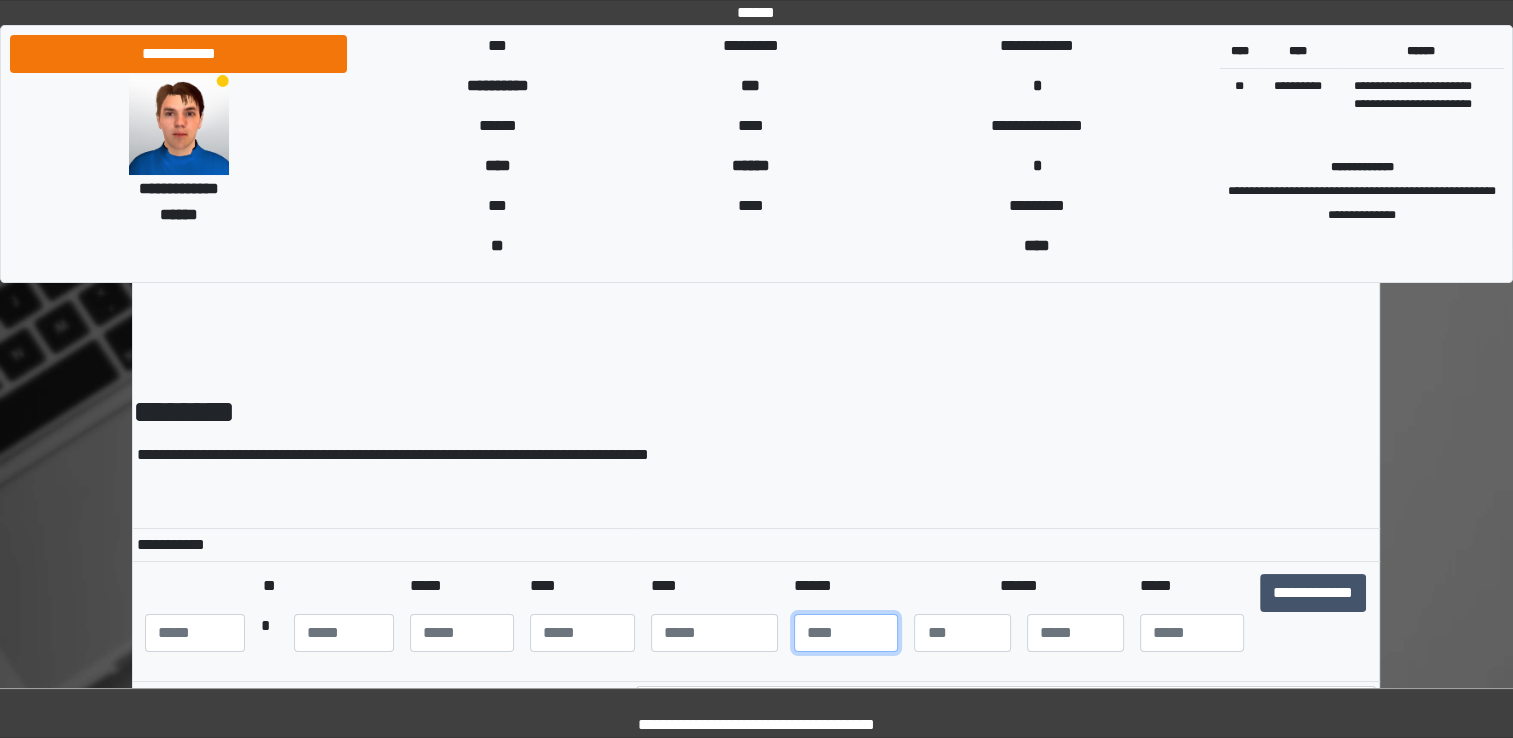 click on "**" at bounding box center [846, 633] 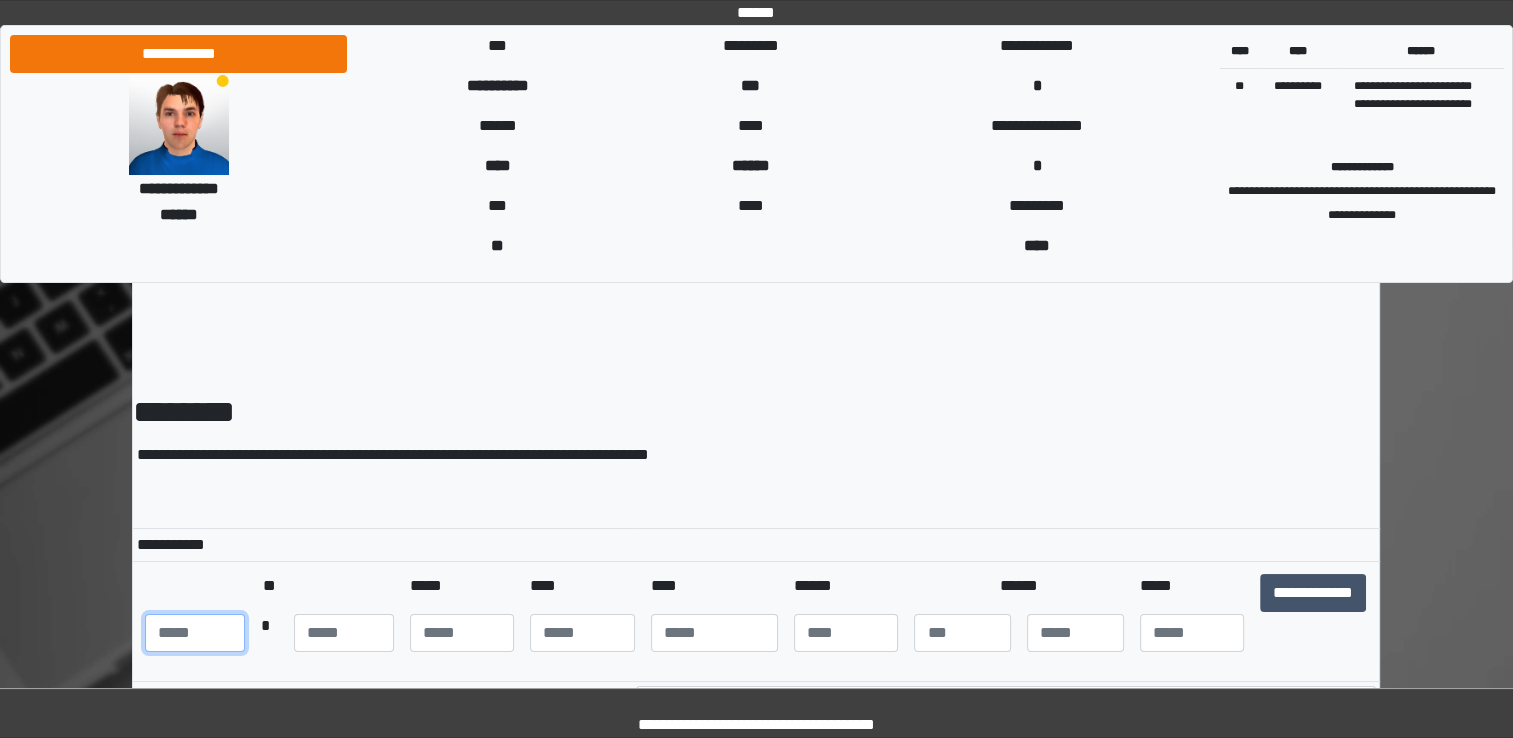 type on "*" 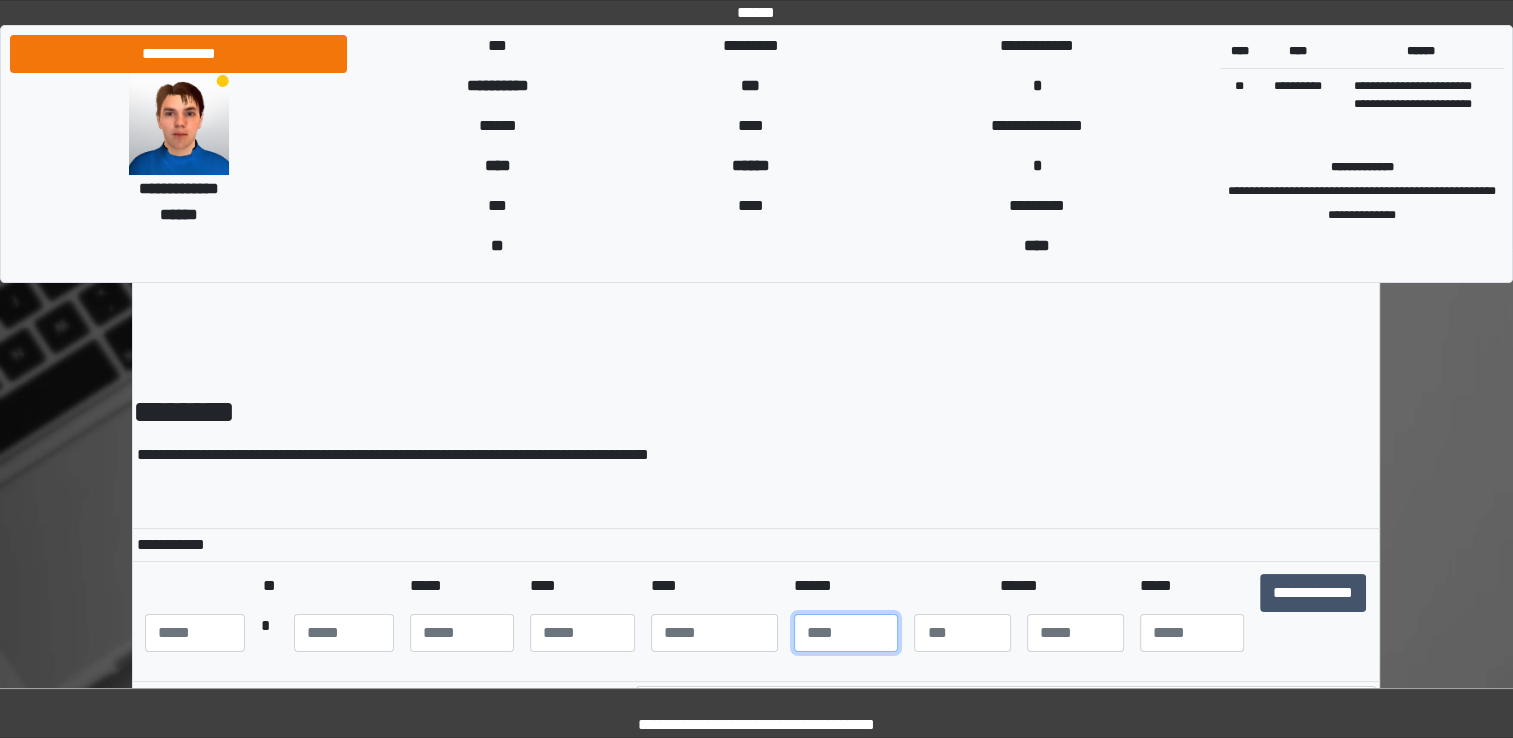 click on "**" at bounding box center [846, 633] 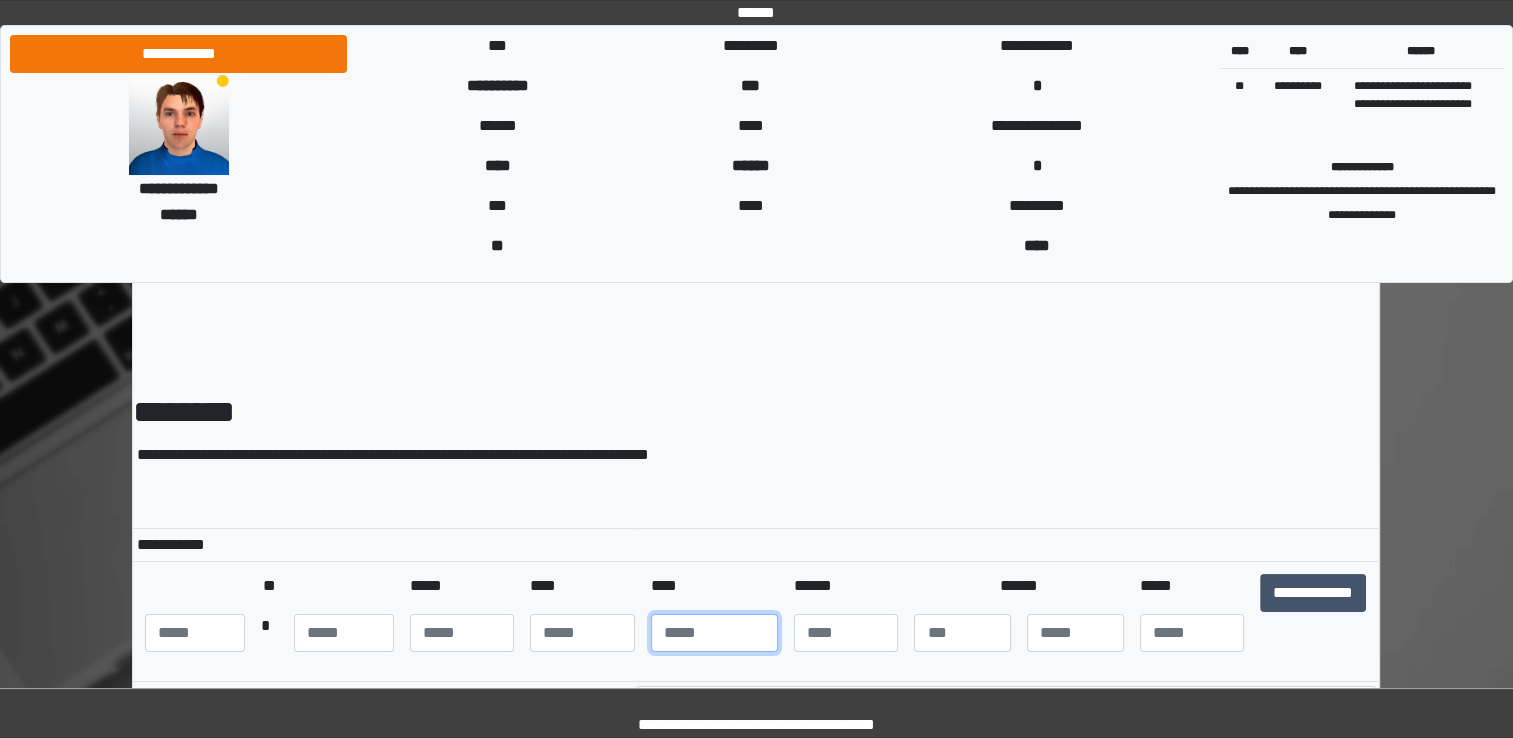 click at bounding box center (714, 633) 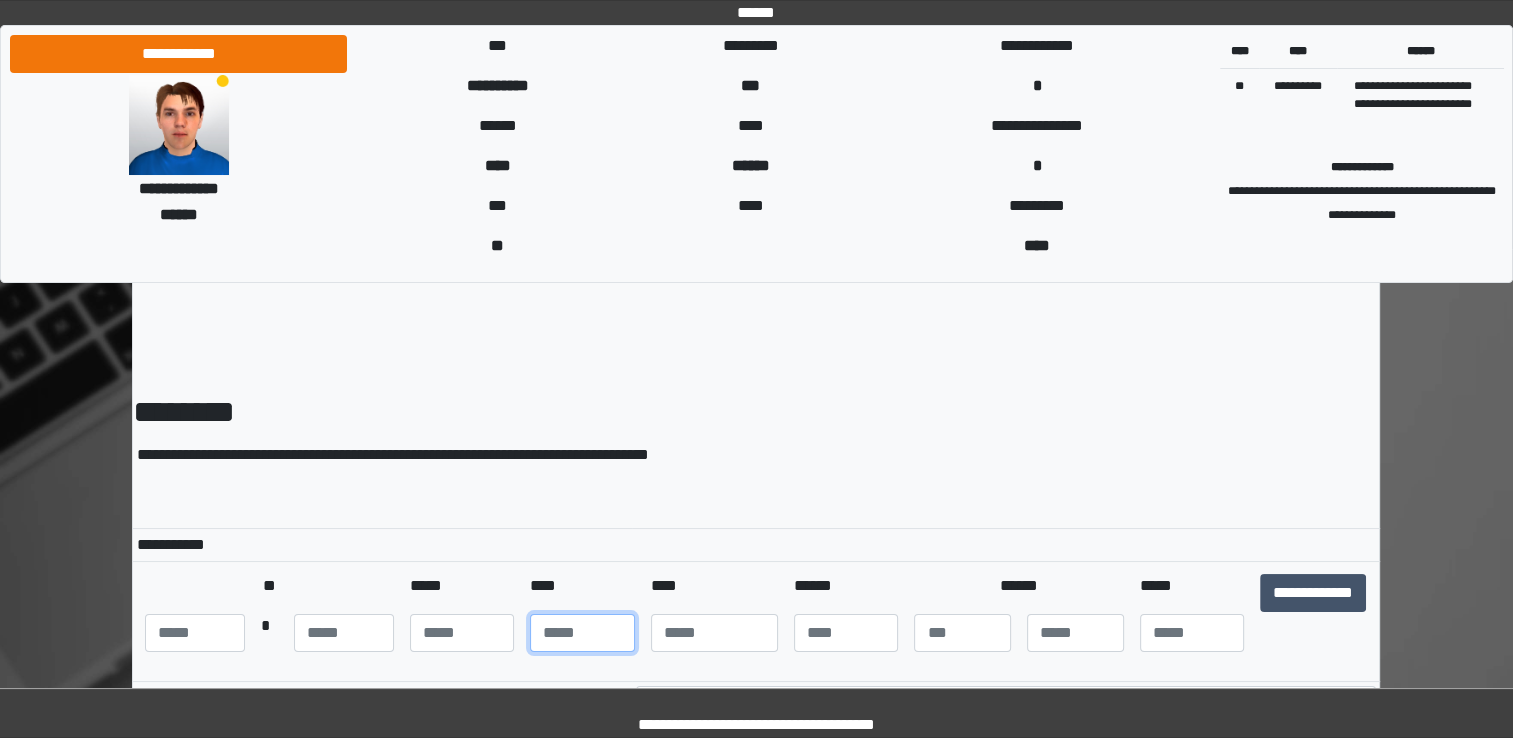 click at bounding box center [582, 633] 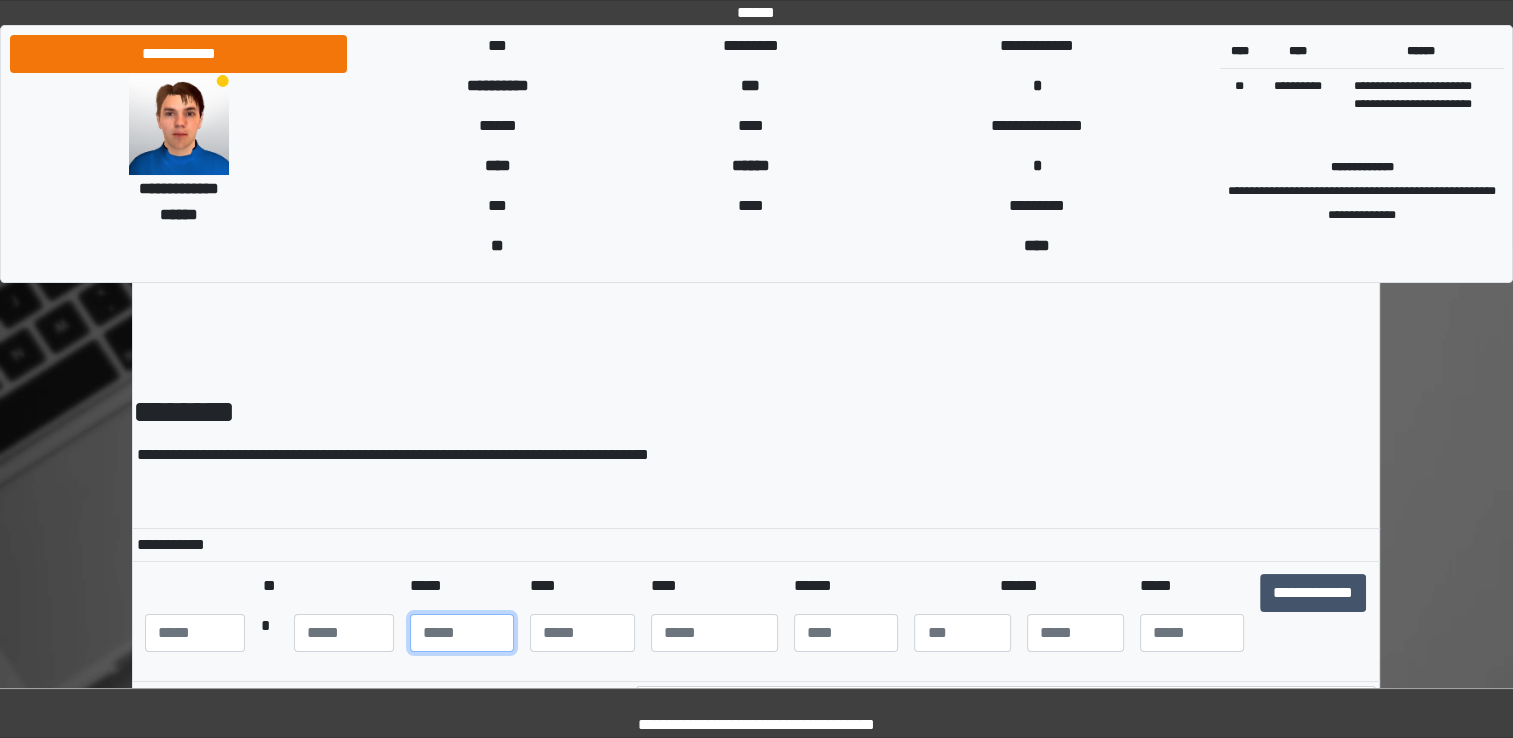 click at bounding box center [462, 633] 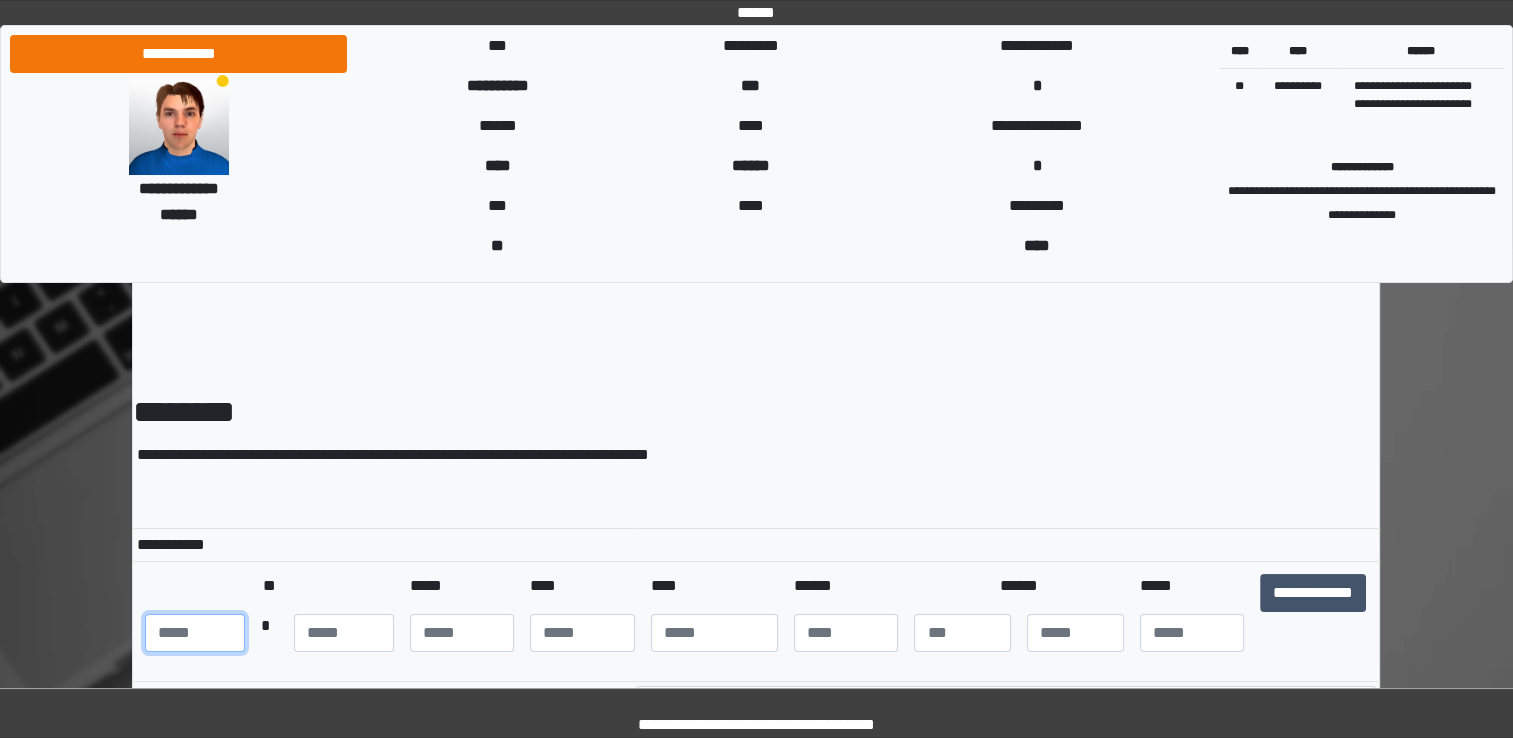 click at bounding box center (195, 633) 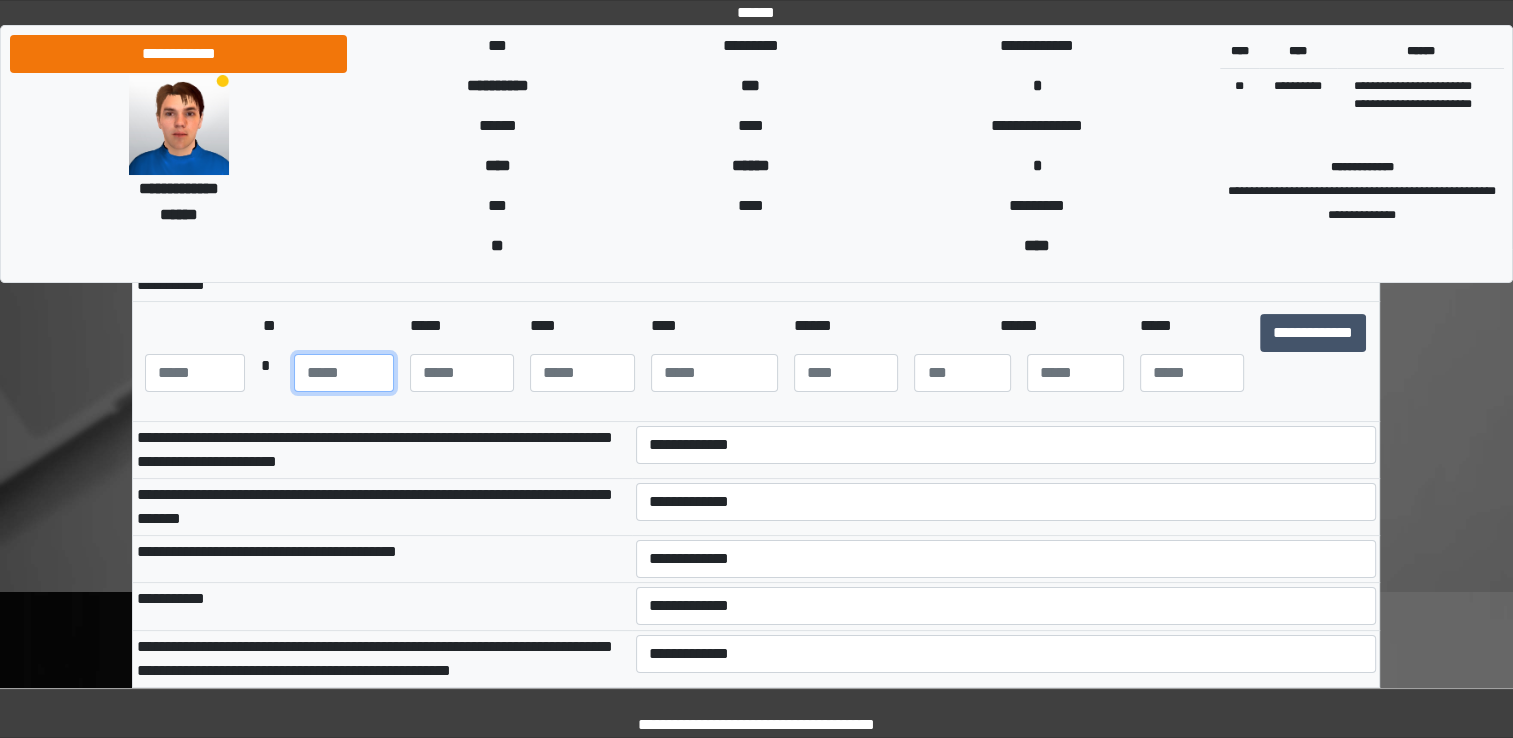 scroll, scrollTop: 265, scrollLeft: 0, axis: vertical 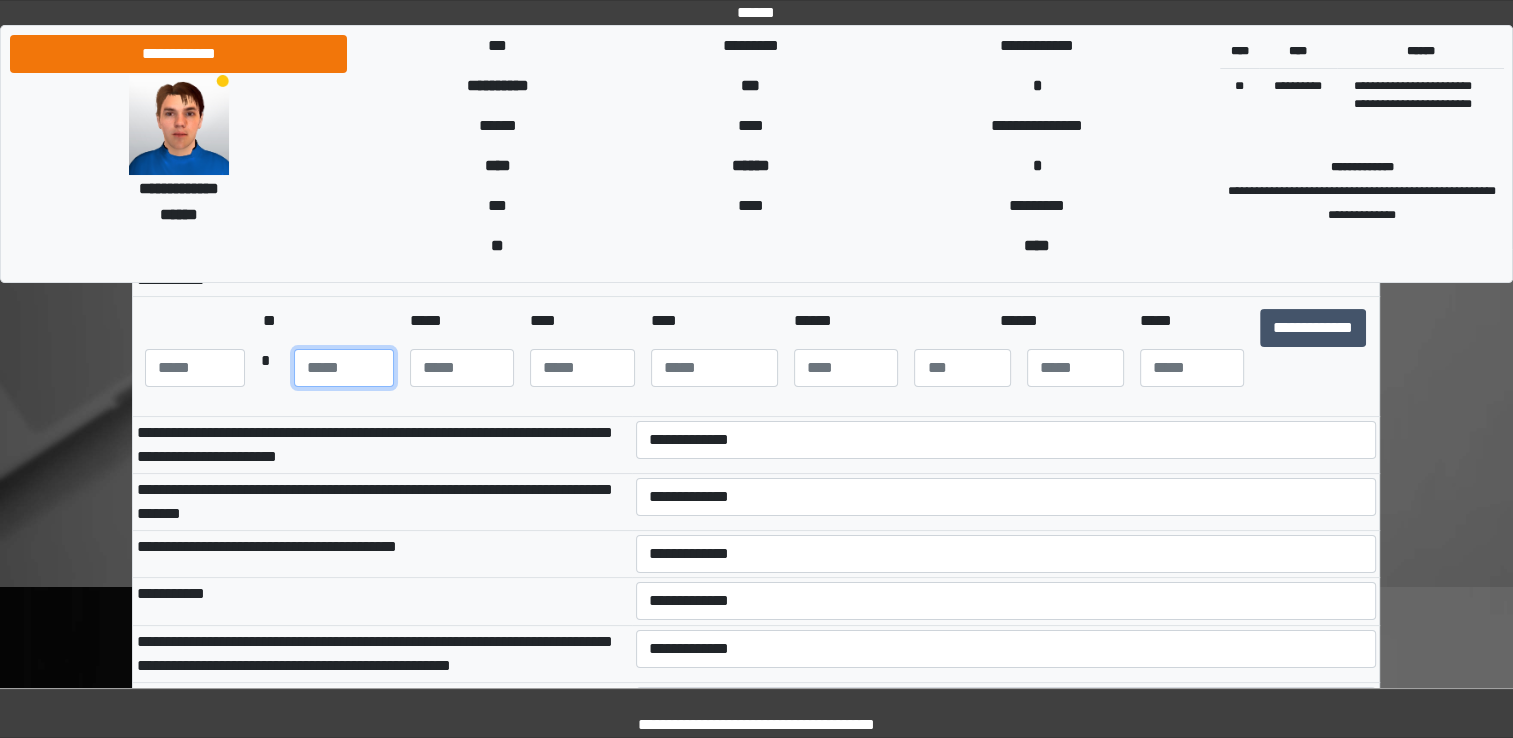 type on "**" 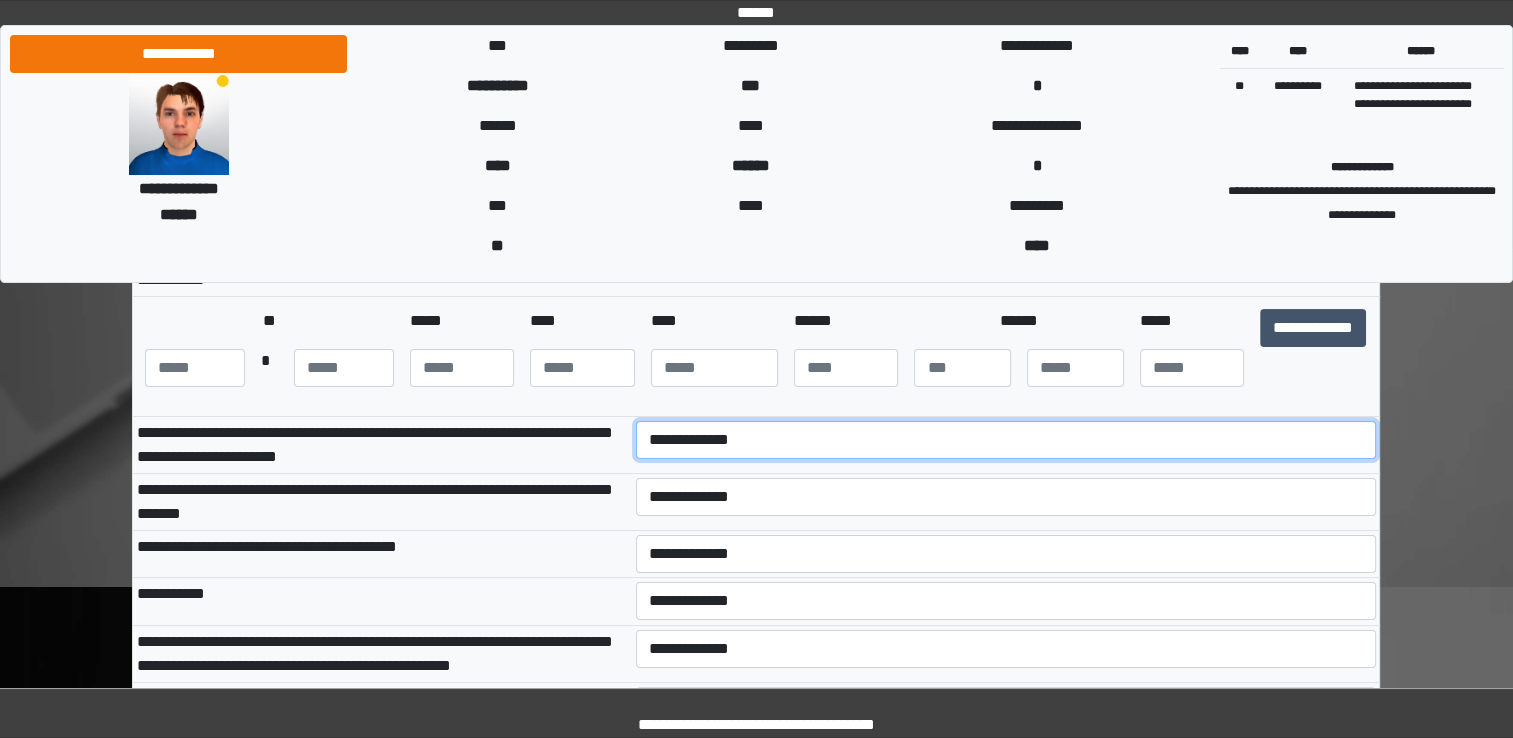 click on "**********" at bounding box center [1006, 440] 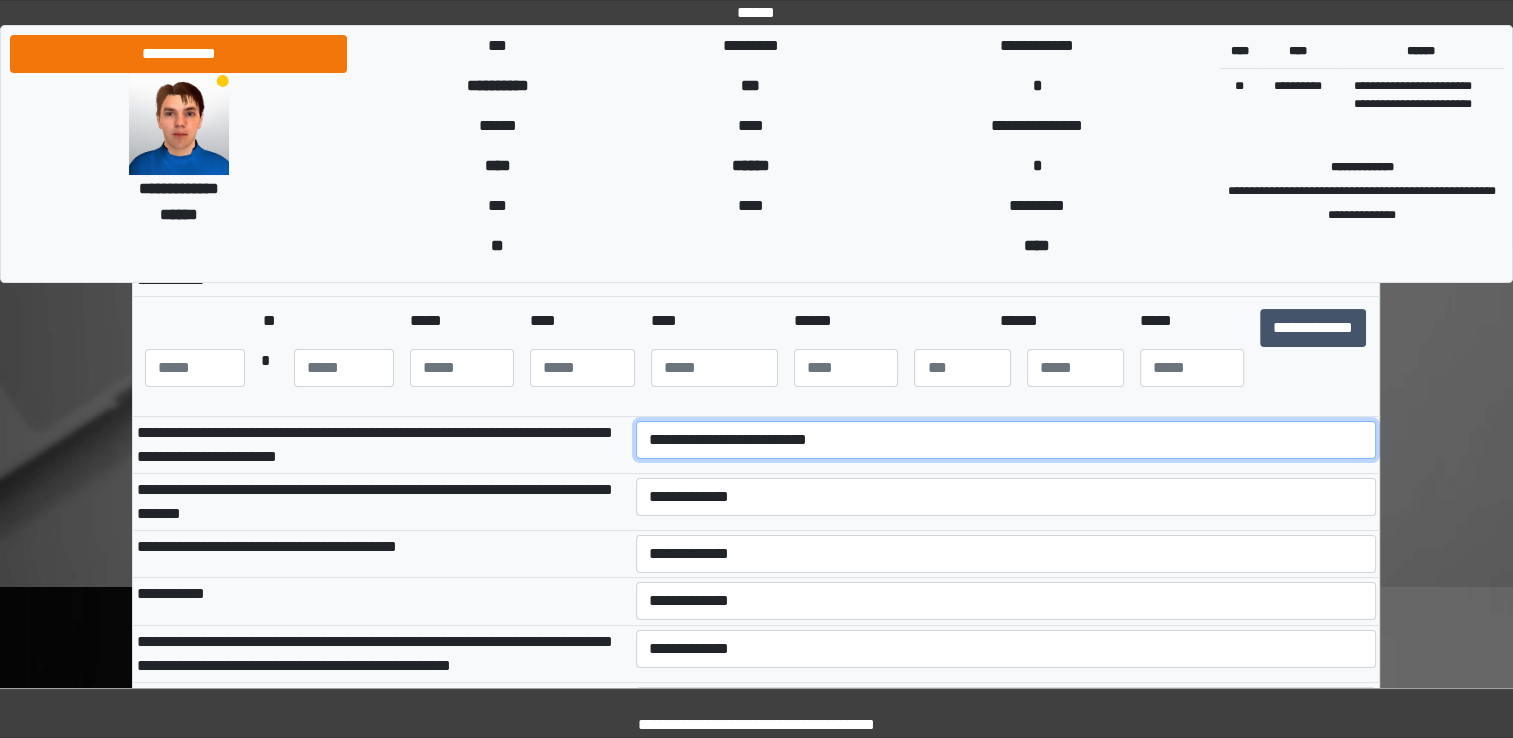 click on "**********" at bounding box center [1006, 440] 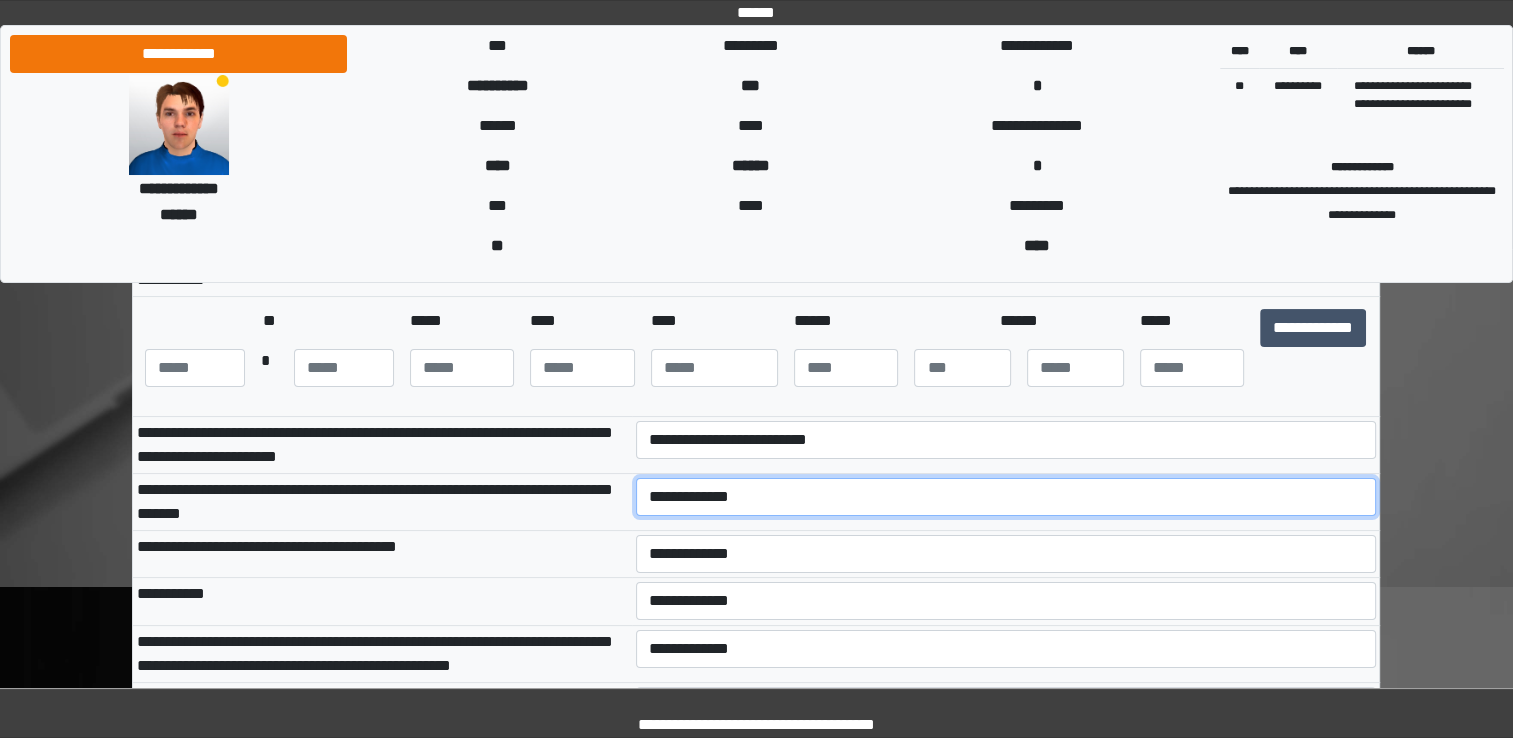 click on "**********" at bounding box center [1006, 497] 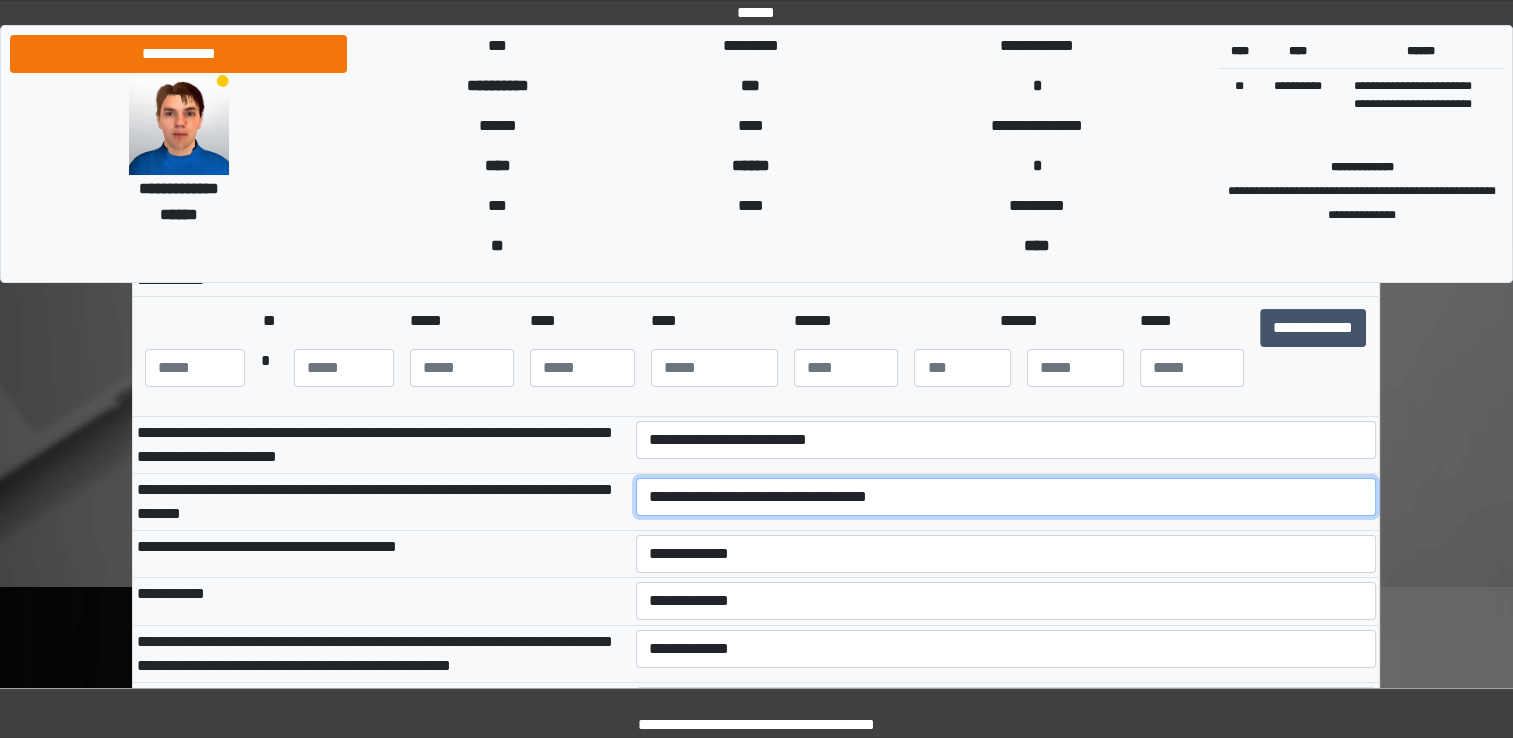 click on "**********" at bounding box center (1006, 497) 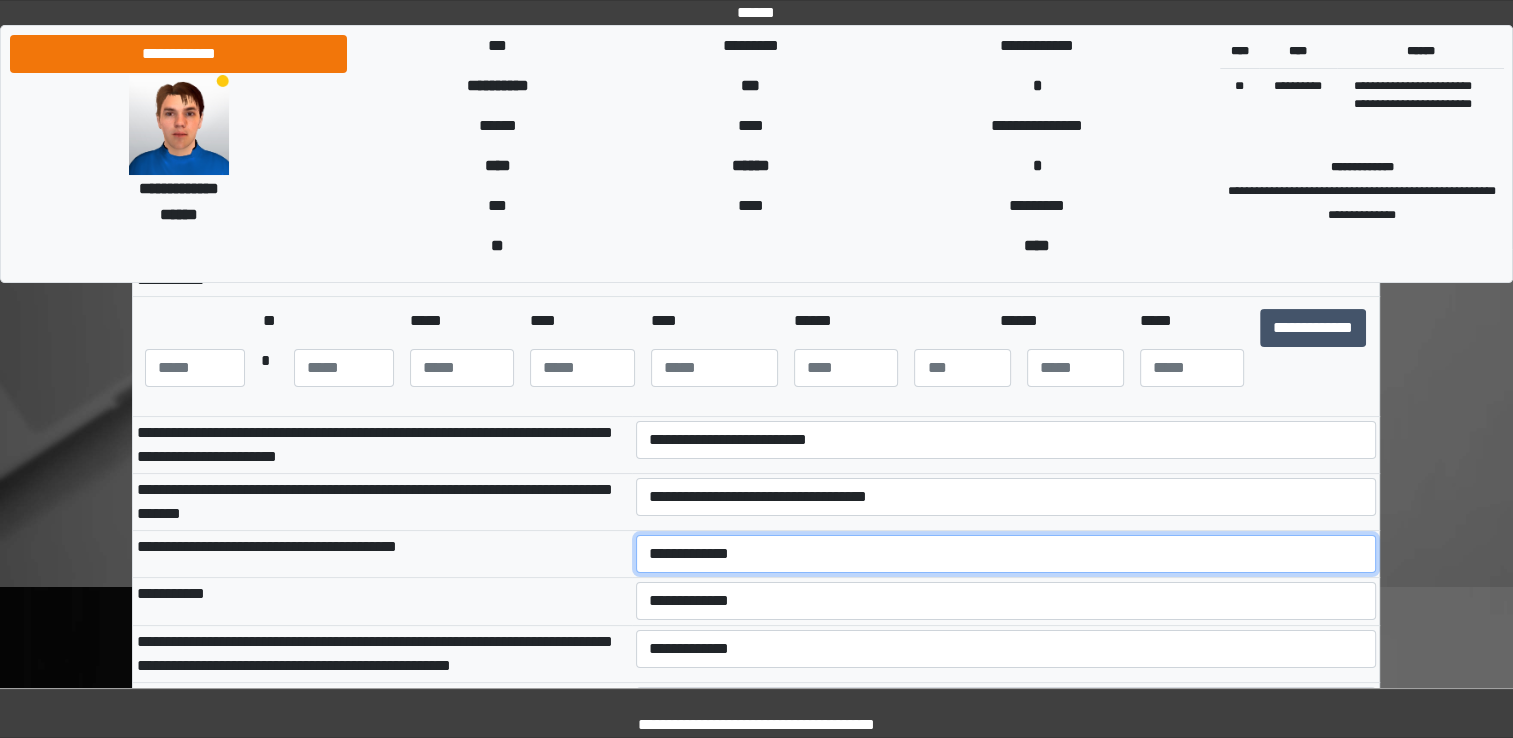 click on "**********" at bounding box center (1006, 554) 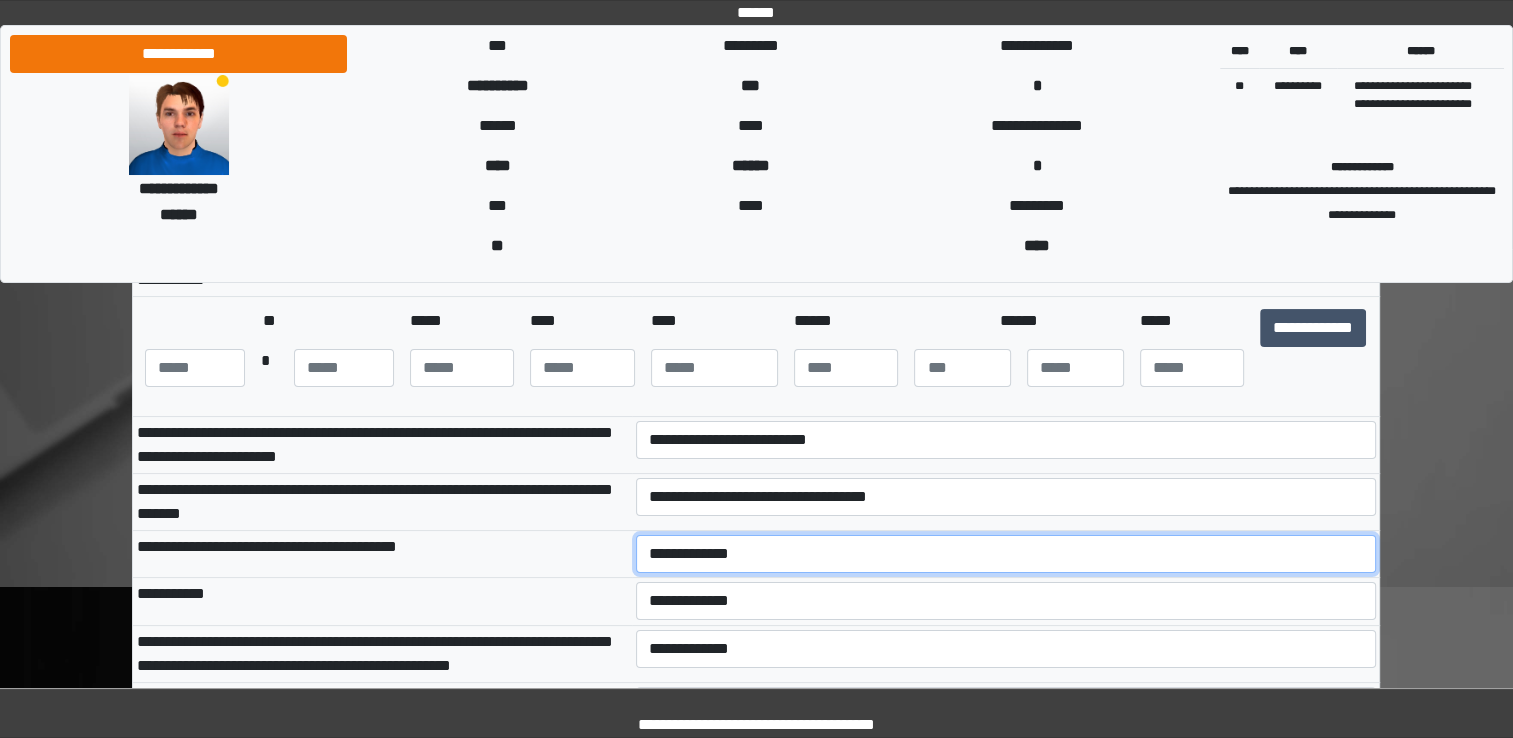 select on "***" 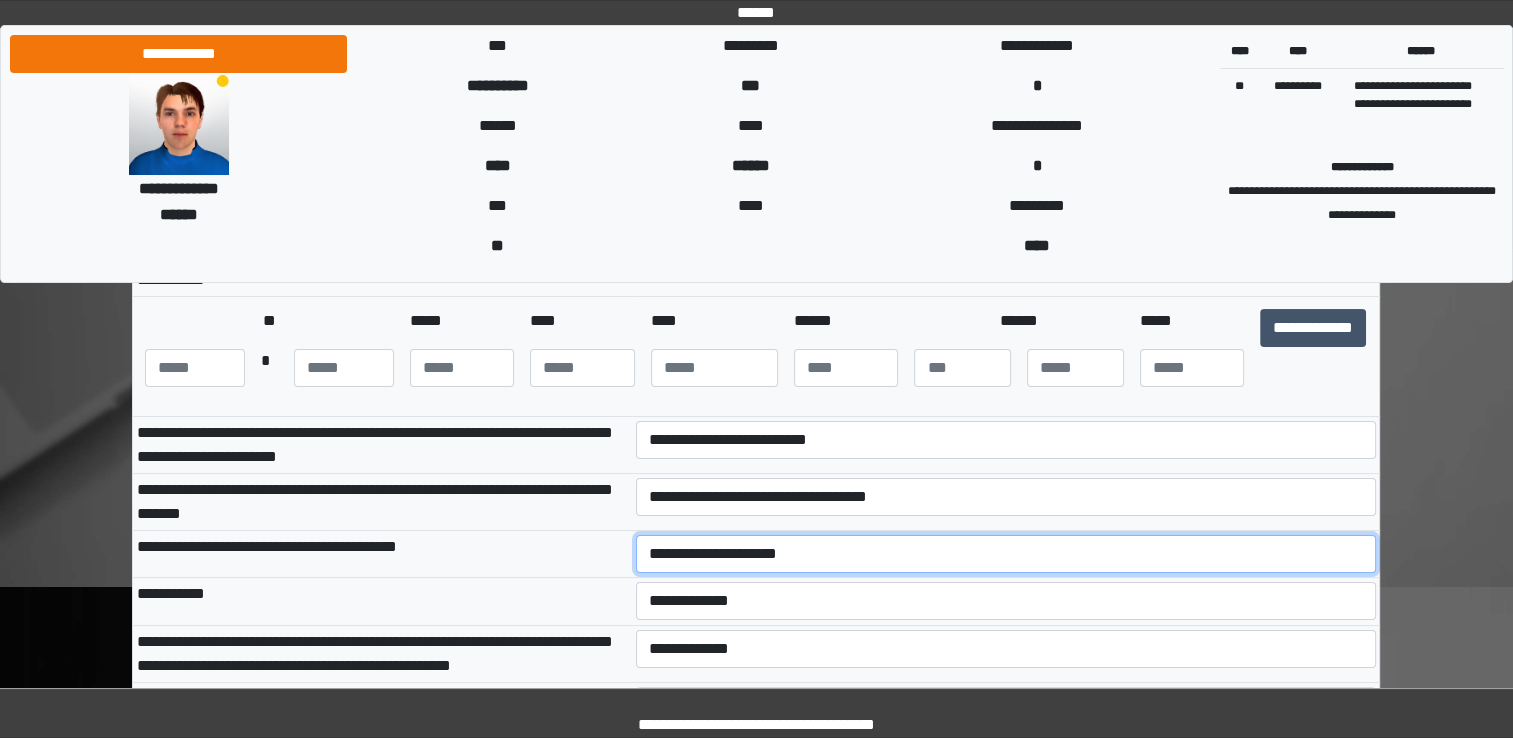 click on "**********" at bounding box center (1006, 554) 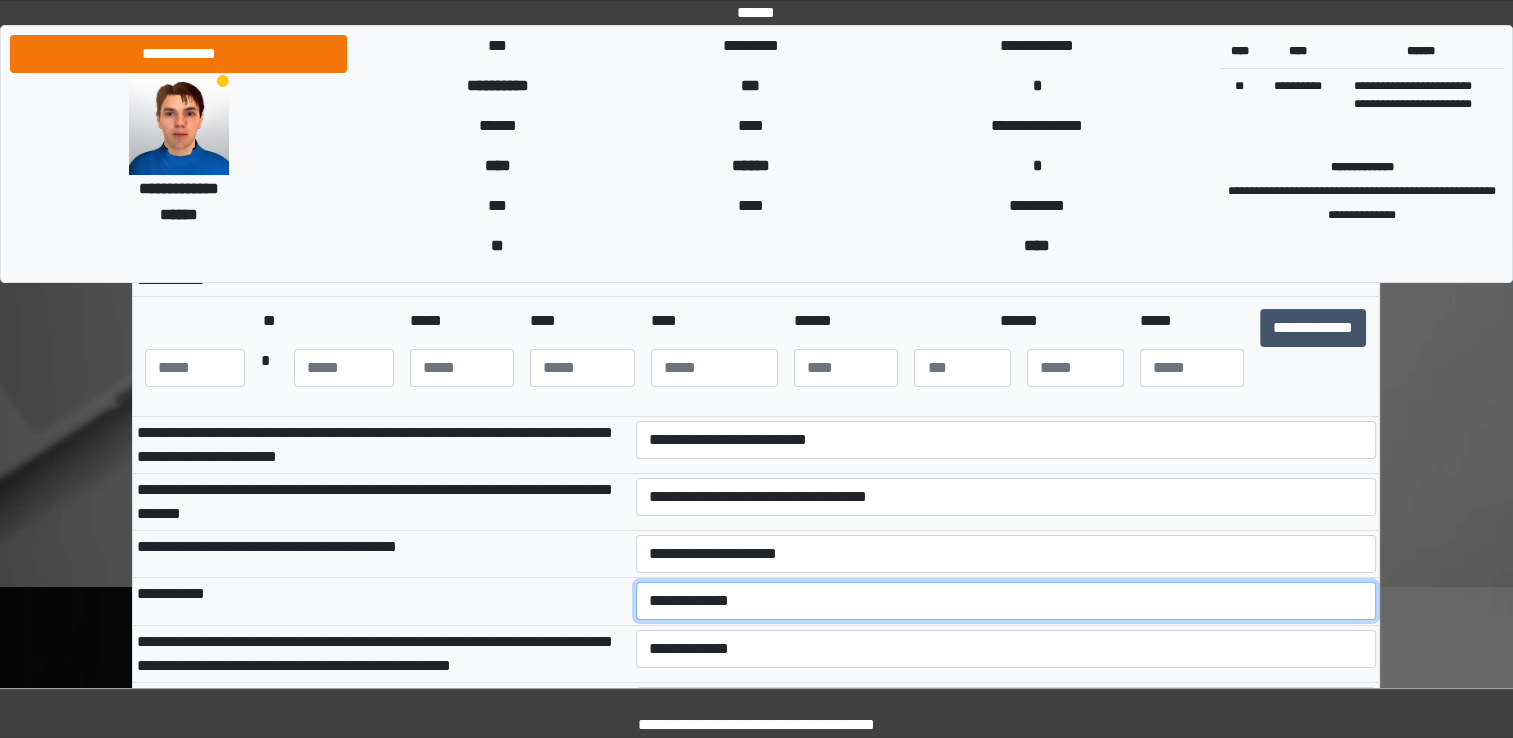 click on "**********" at bounding box center (1006, 601) 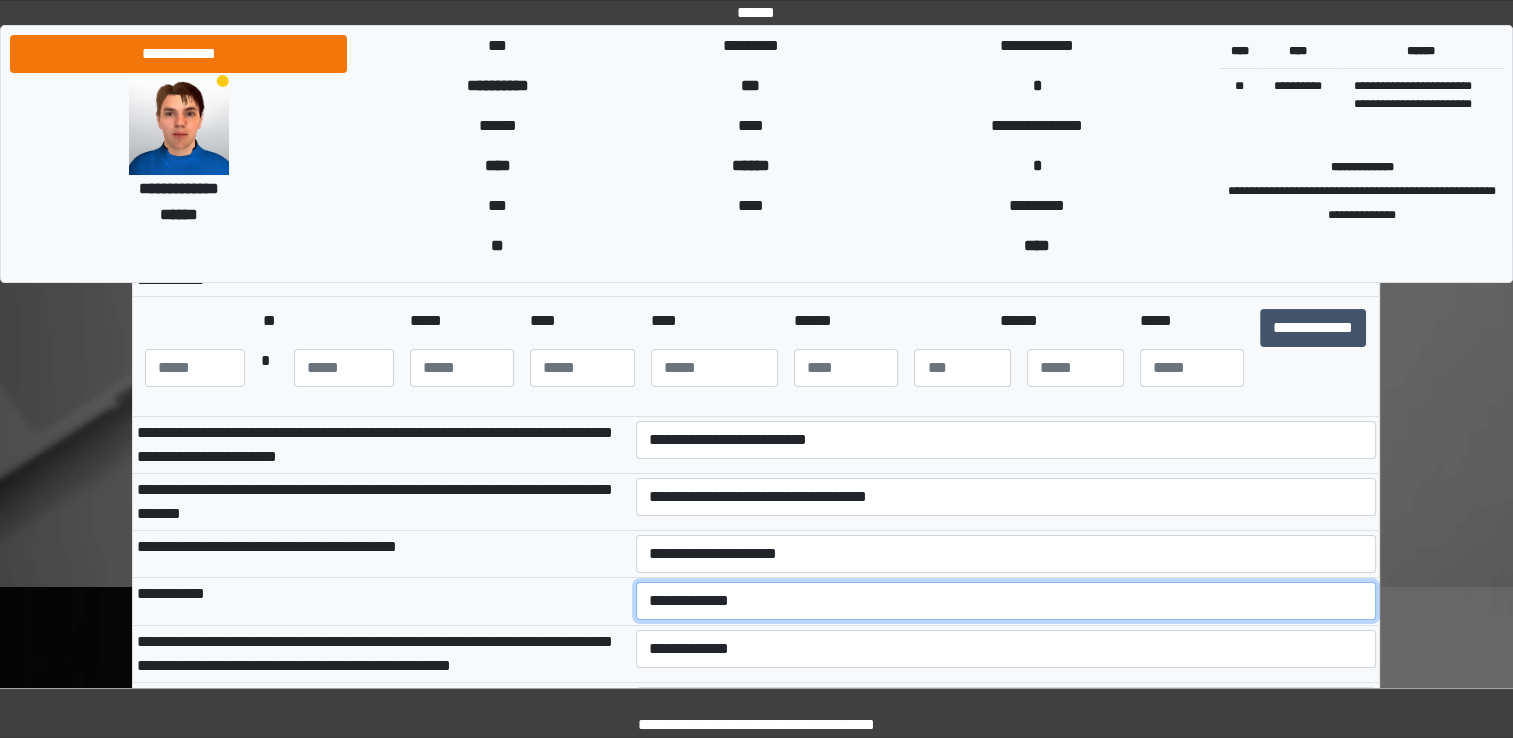 select on "***" 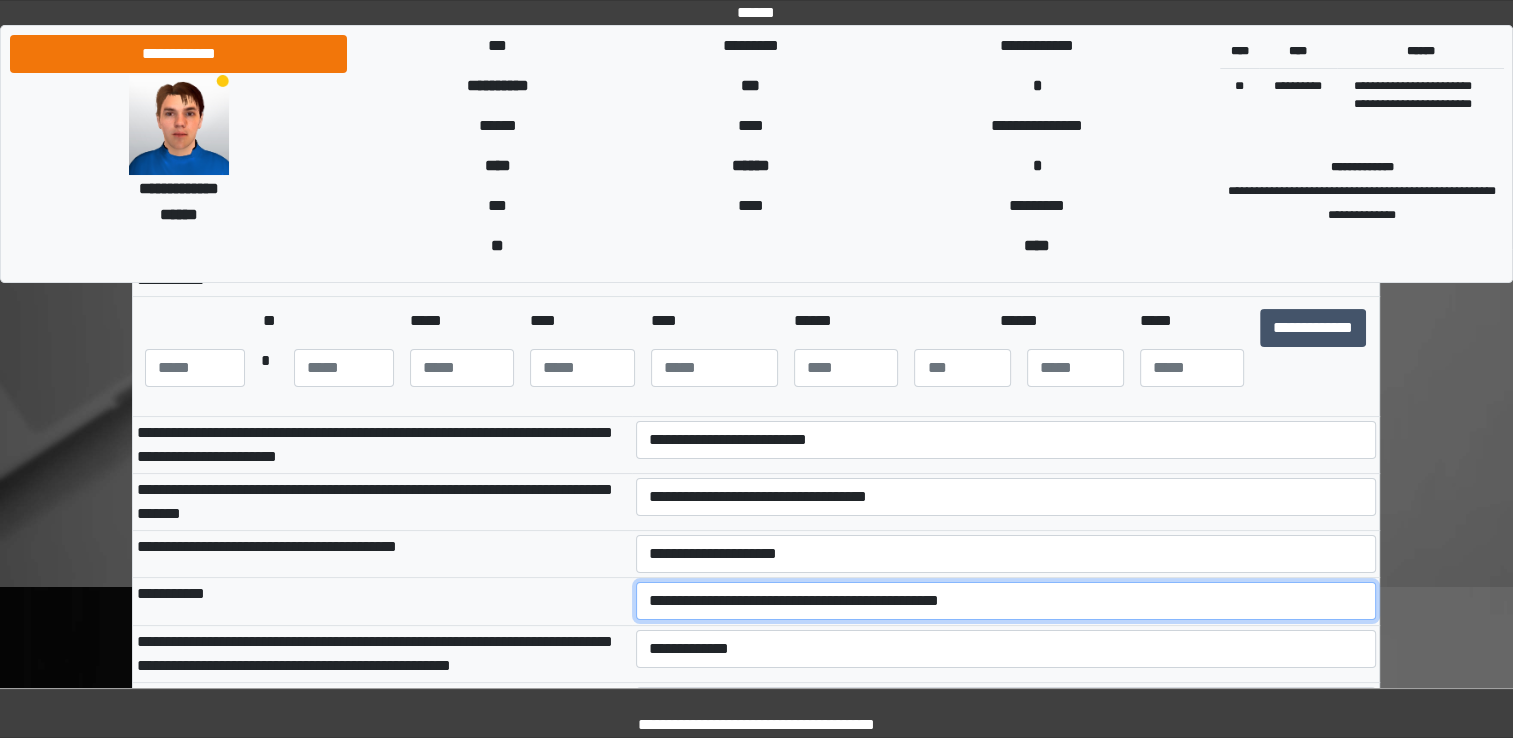 click on "**********" at bounding box center (1006, 601) 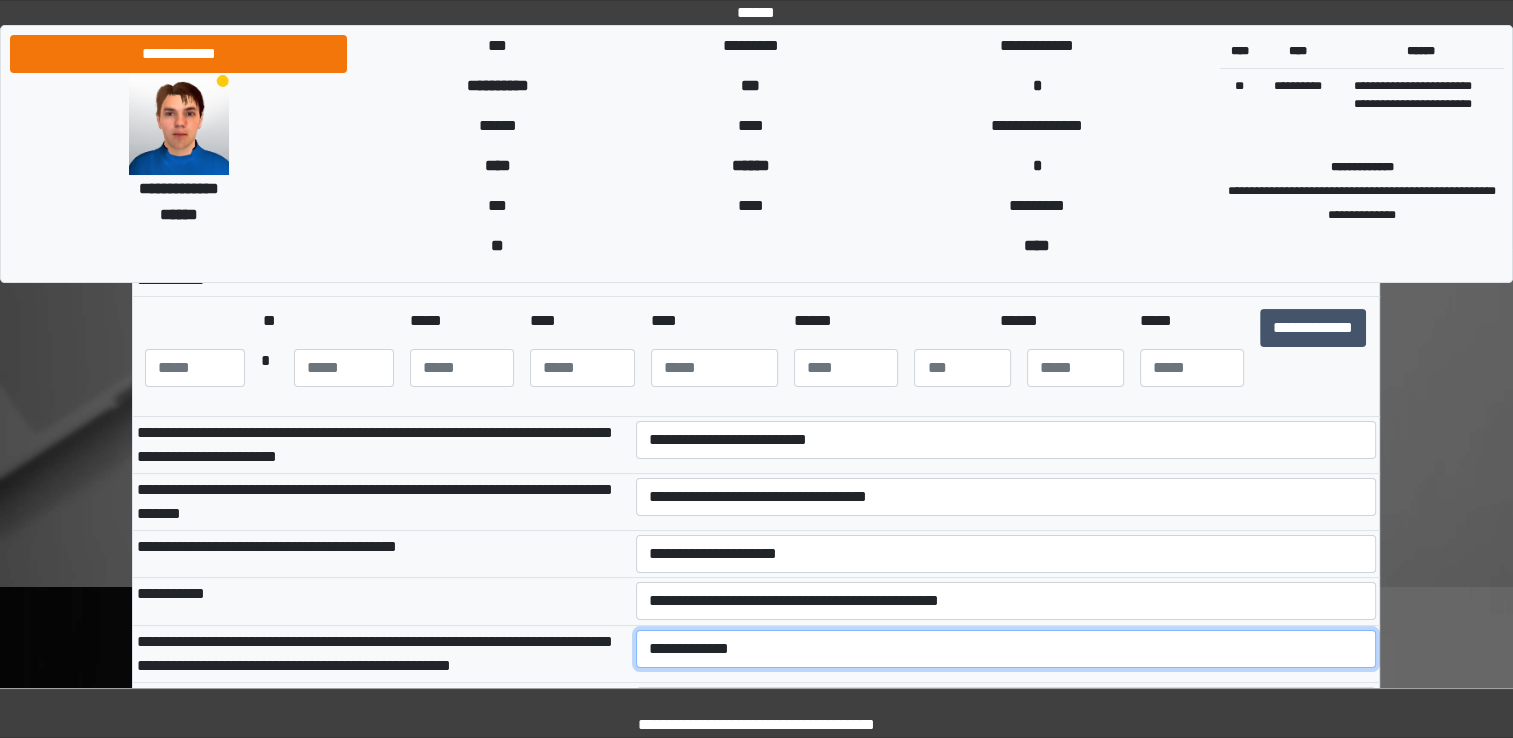 click on "**********" at bounding box center [1006, 649] 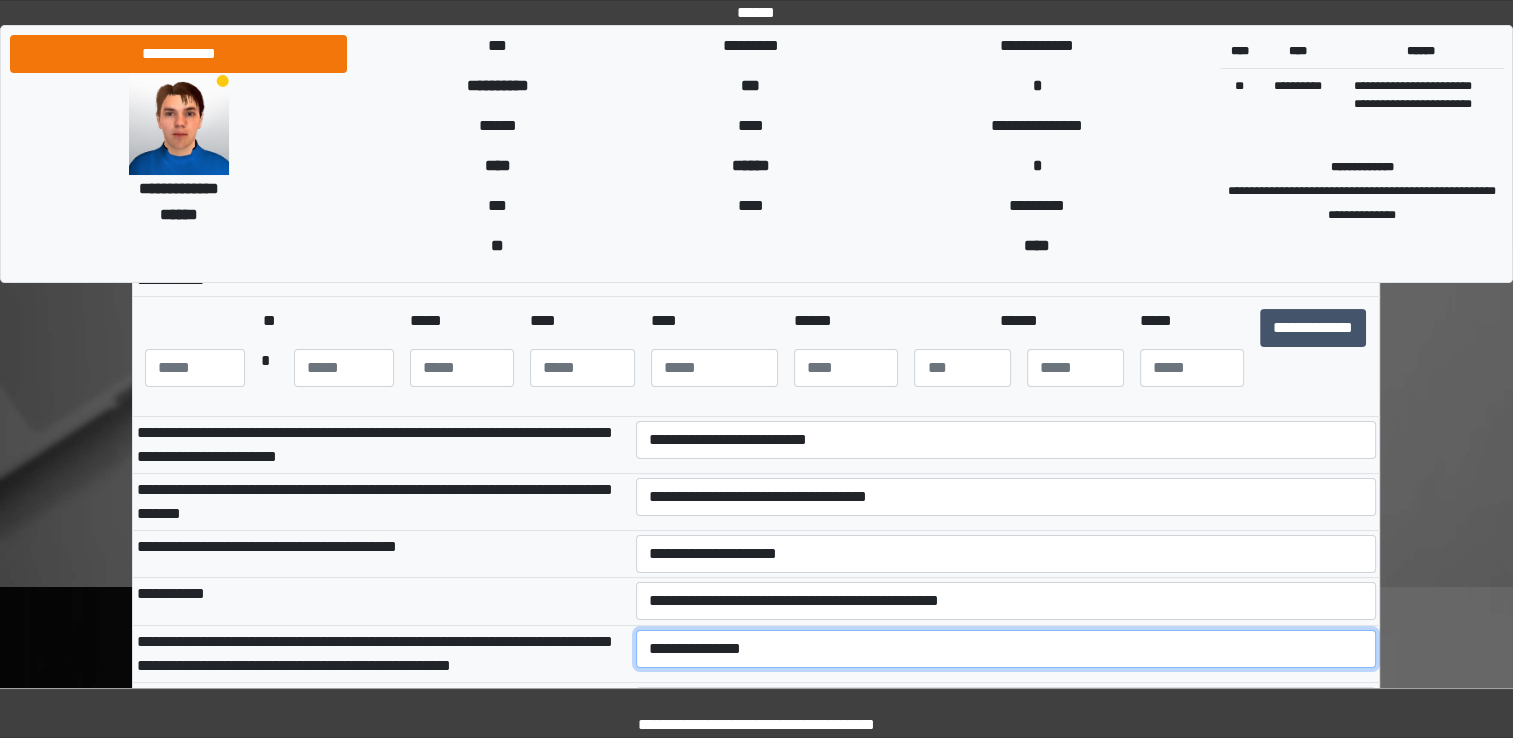 click on "**********" at bounding box center [1006, 649] 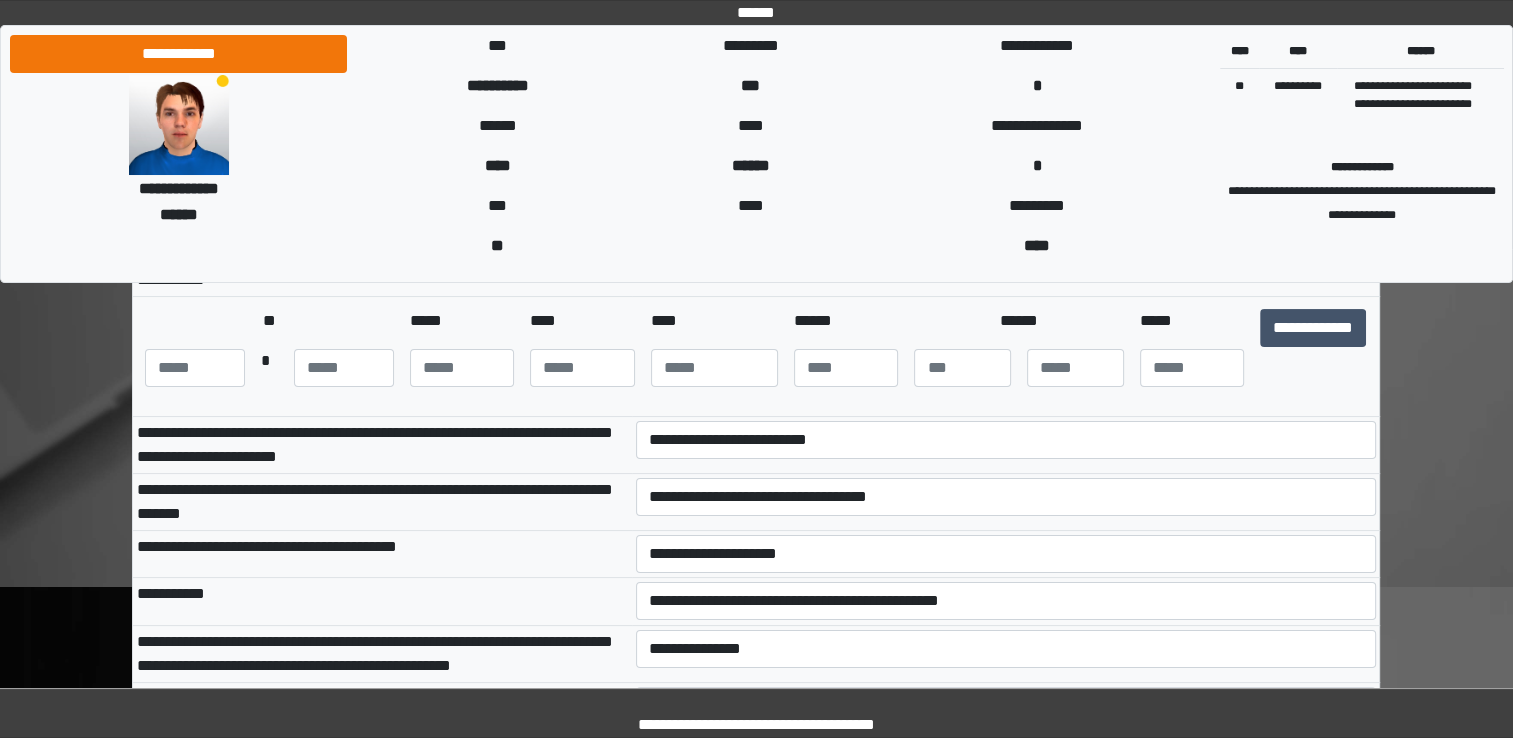 click on "**********" at bounding box center (382, 601) 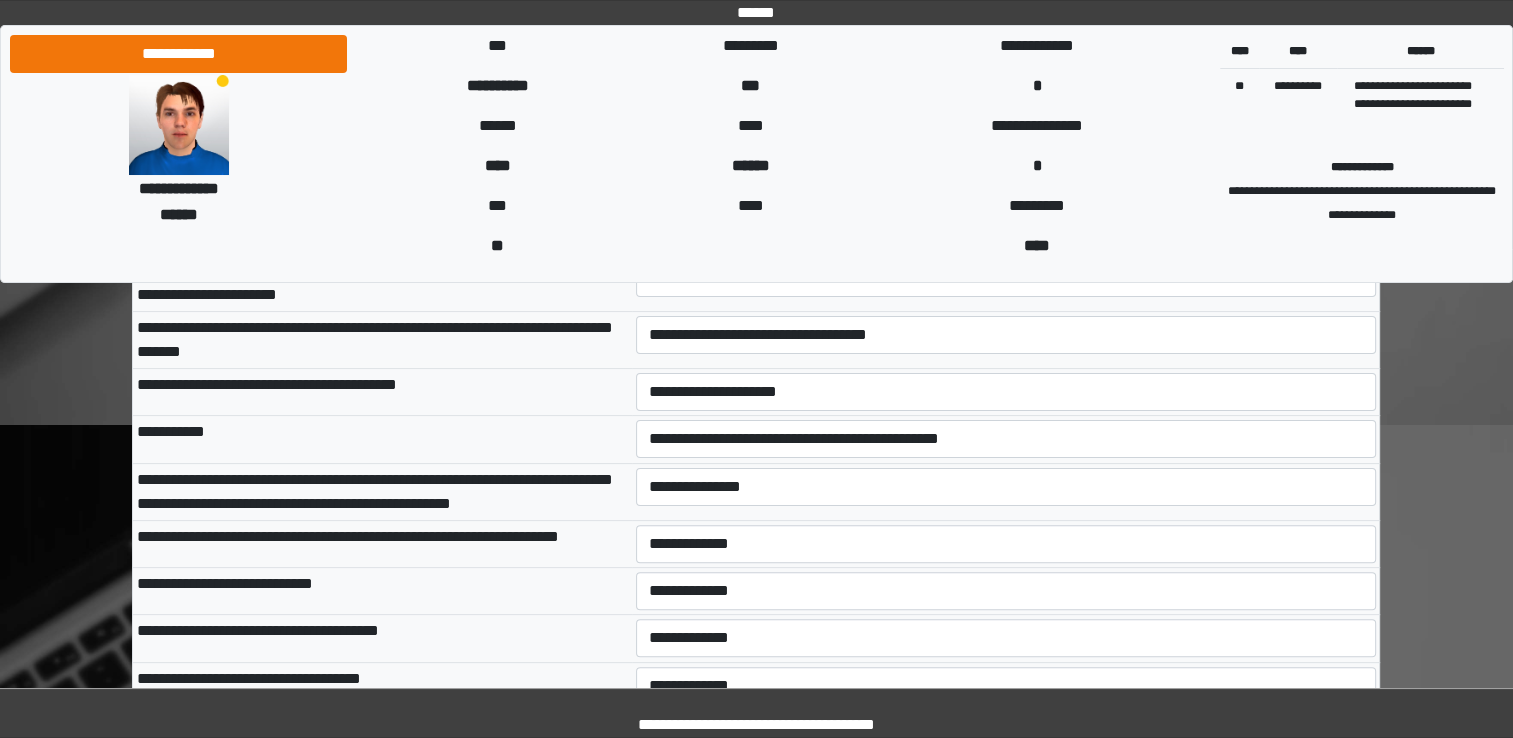 scroll, scrollTop: 445, scrollLeft: 0, axis: vertical 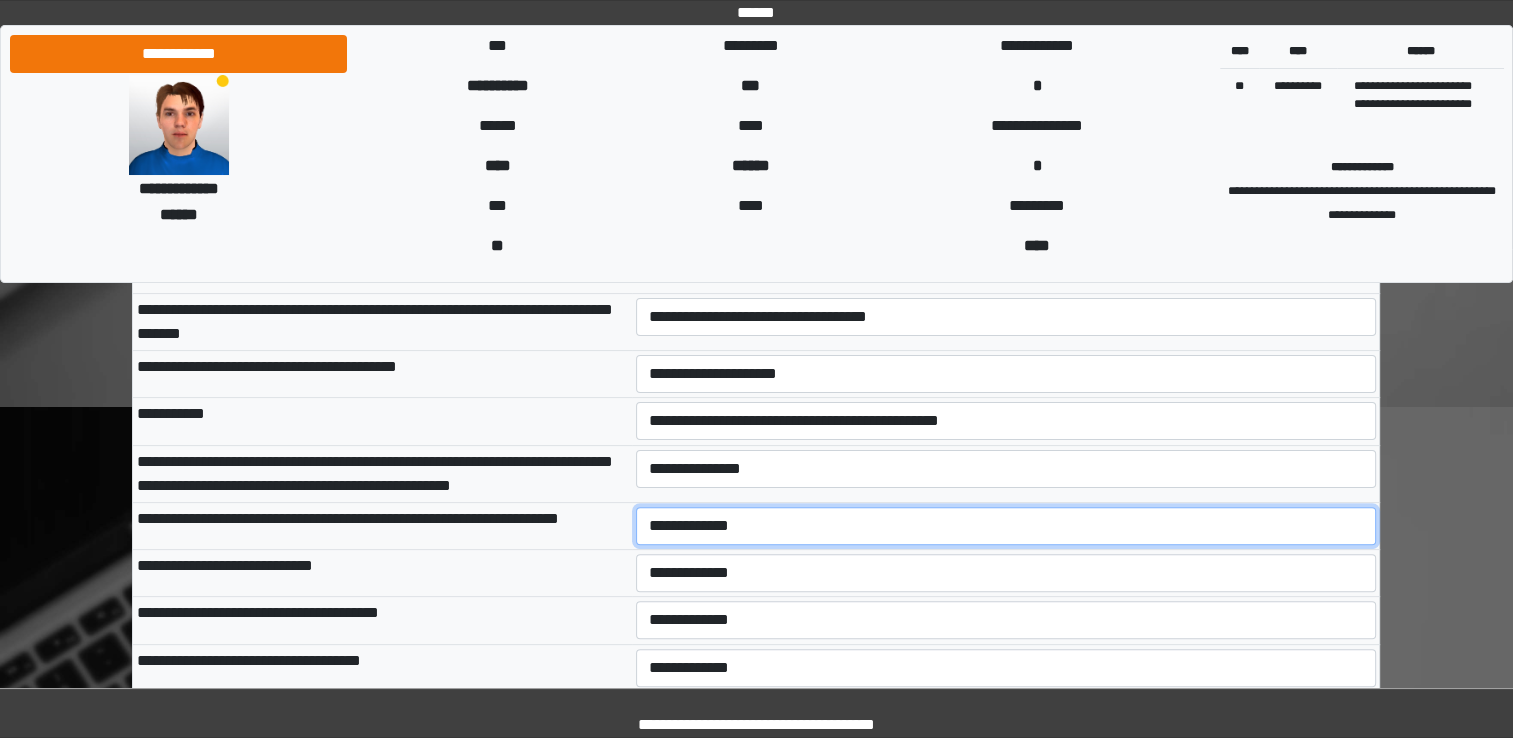 click on "**********" at bounding box center (1006, 526) 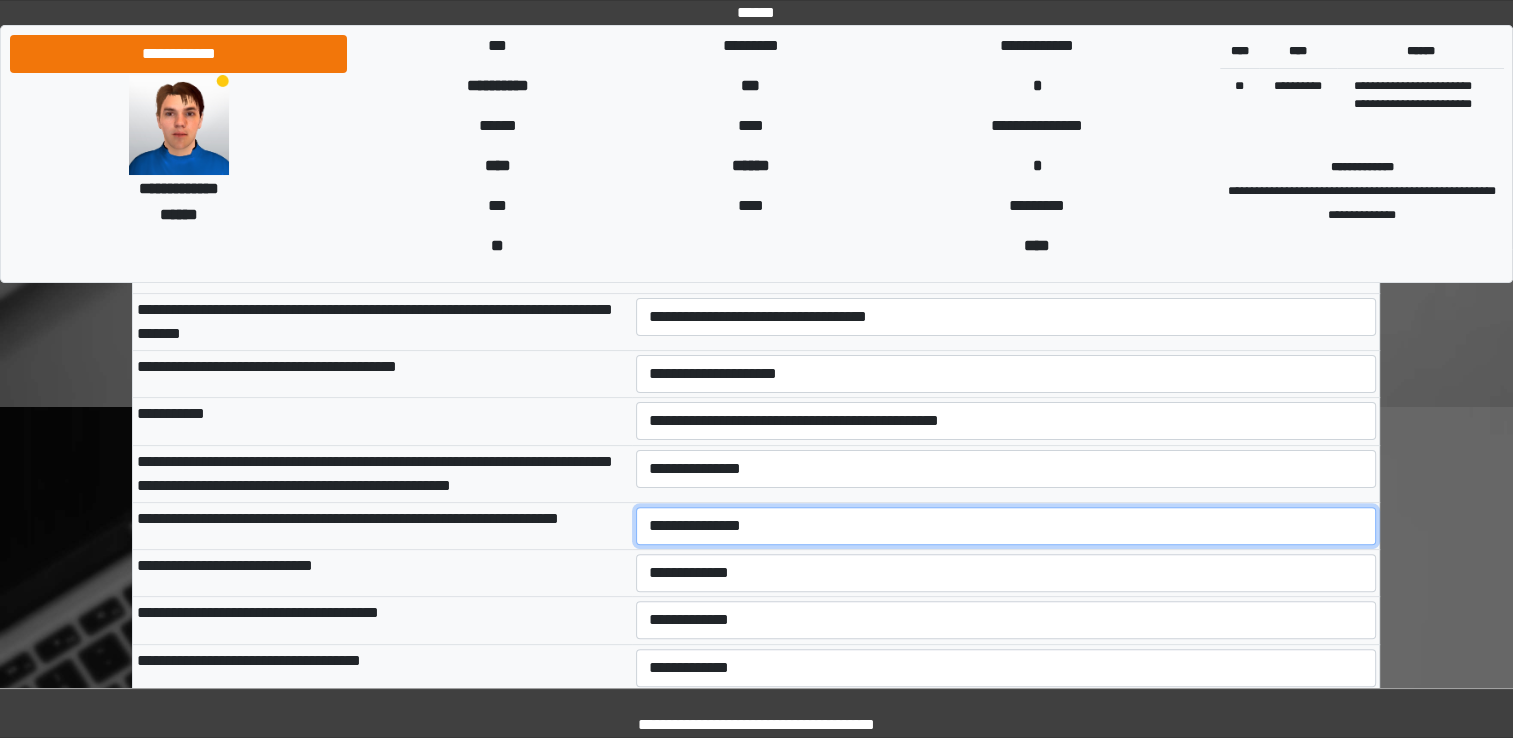 click on "**********" at bounding box center (1006, 526) 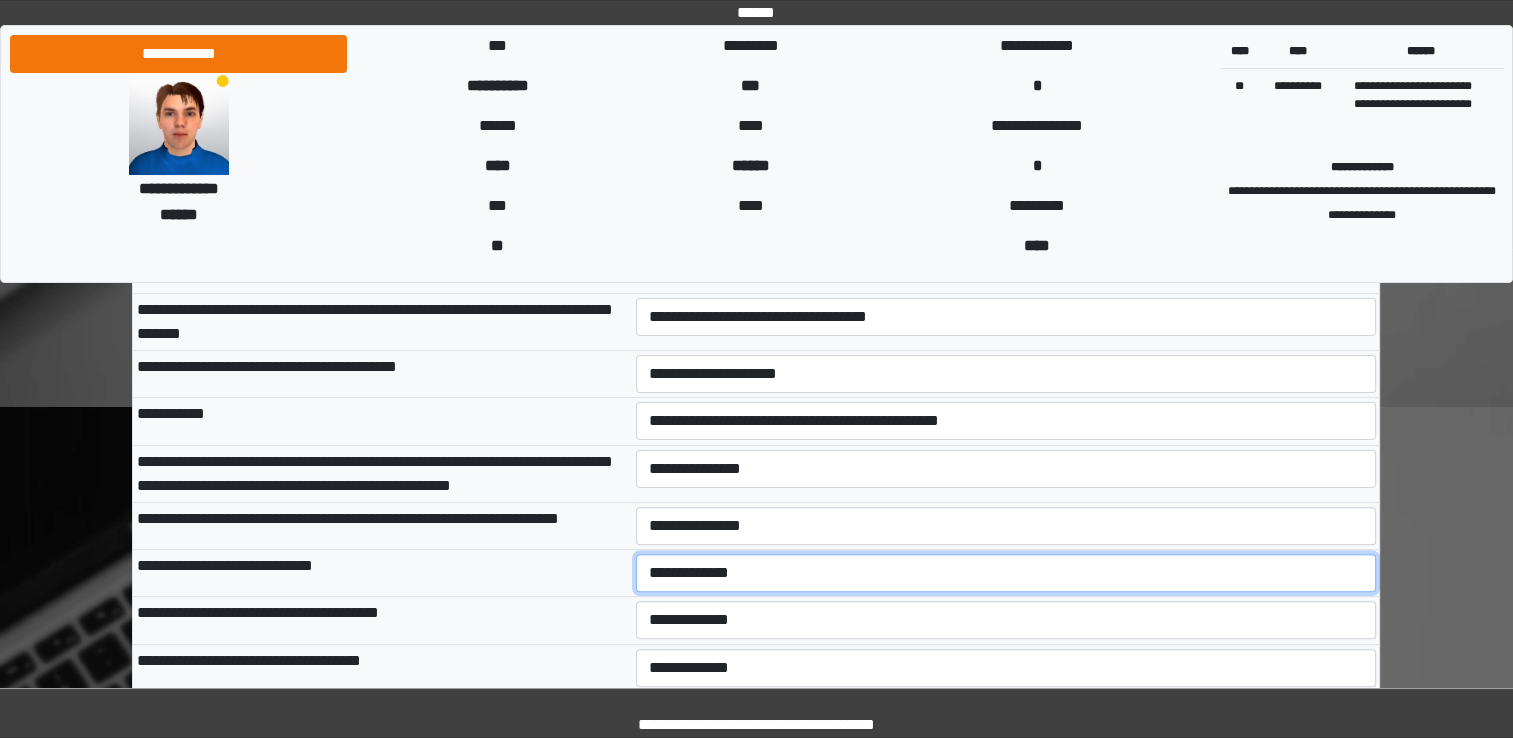 click on "**********" at bounding box center [1006, 573] 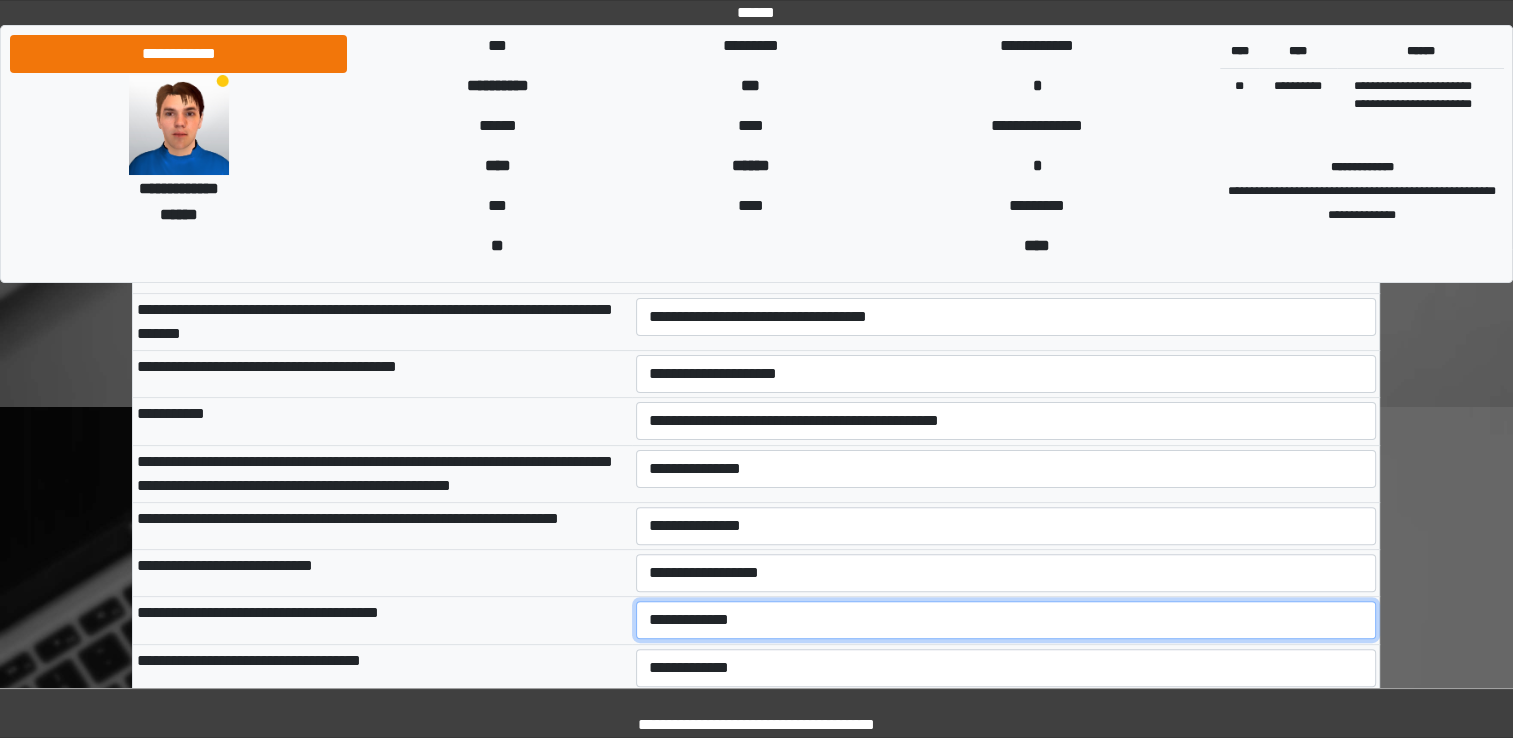 click on "**********" at bounding box center (1006, 620) 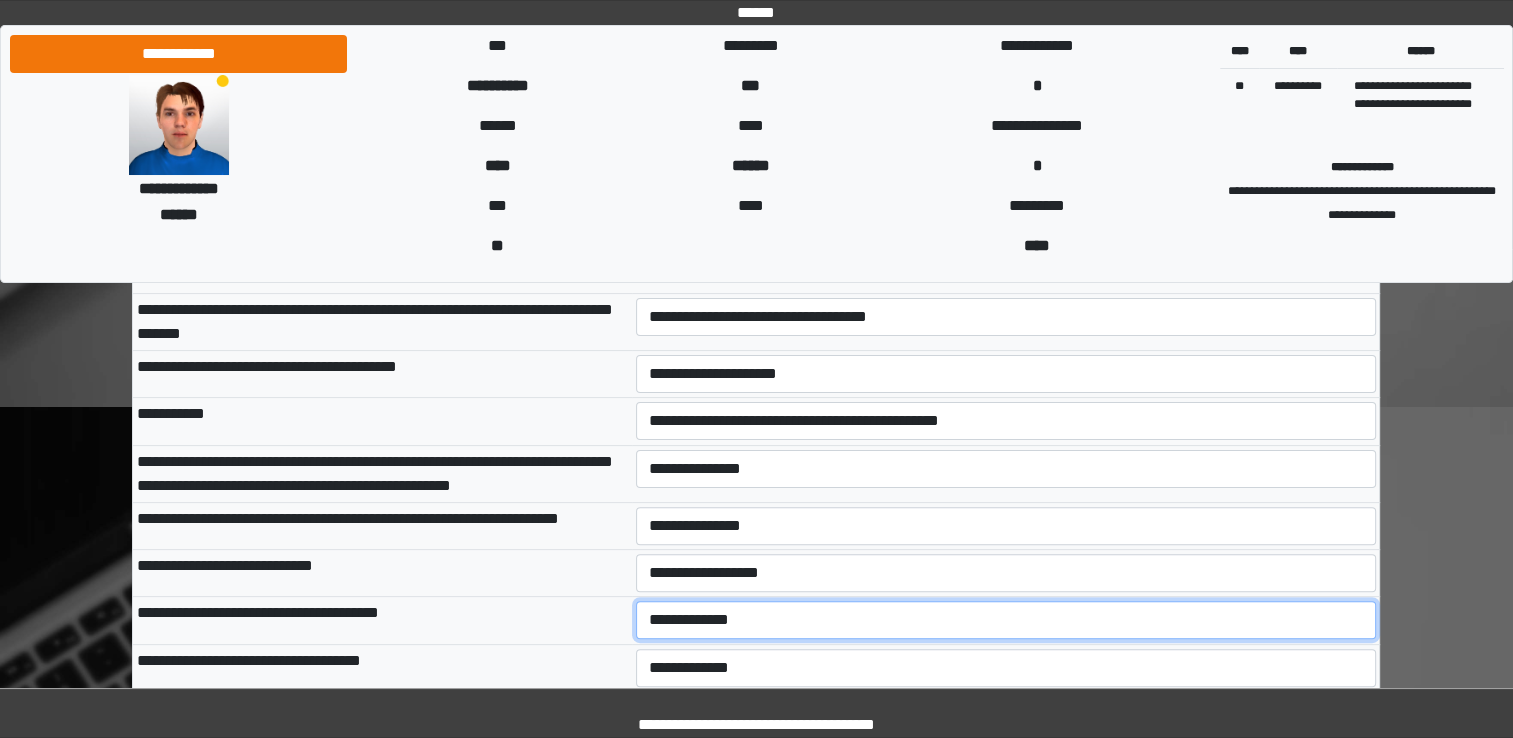 select on "***" 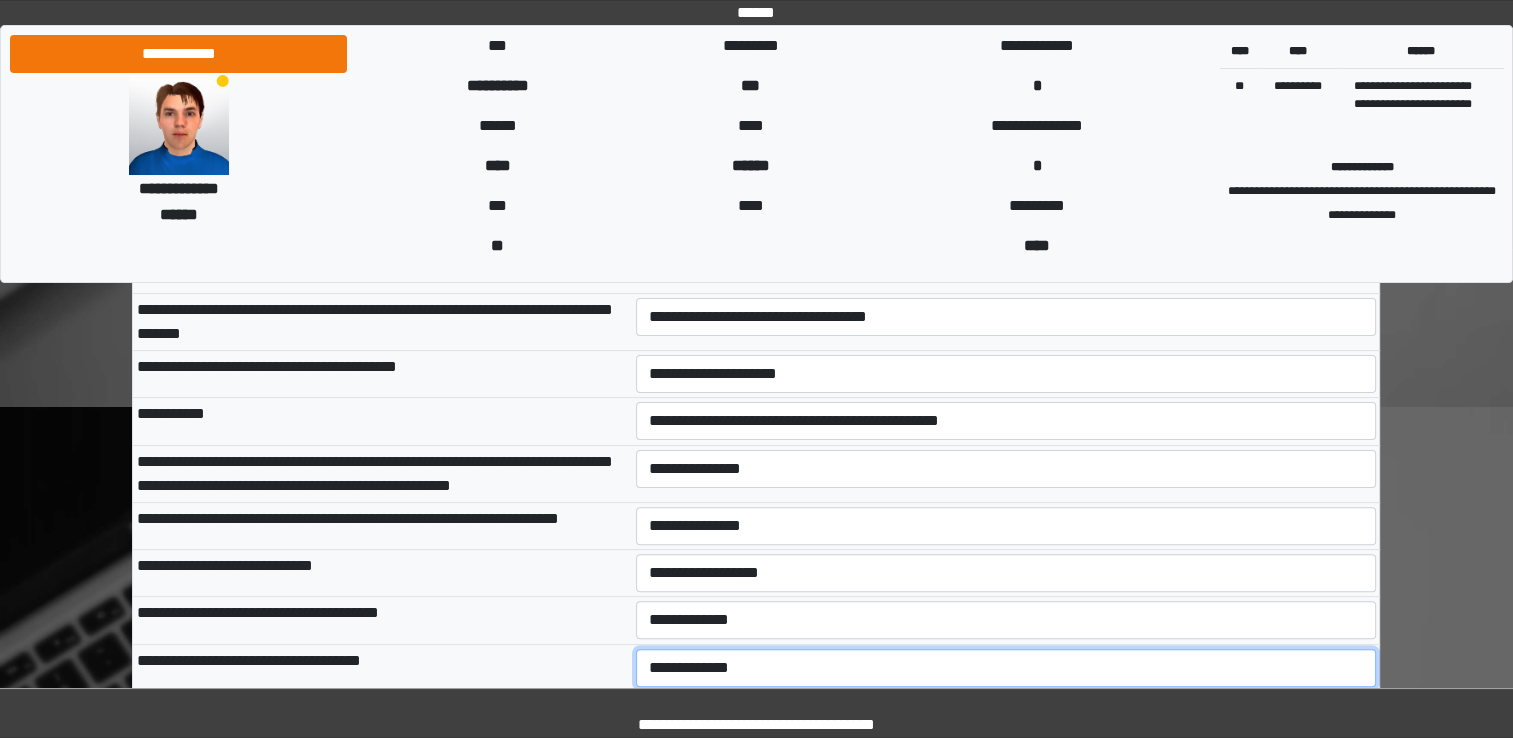 click on "**********" at bounding box center [1006, 668] 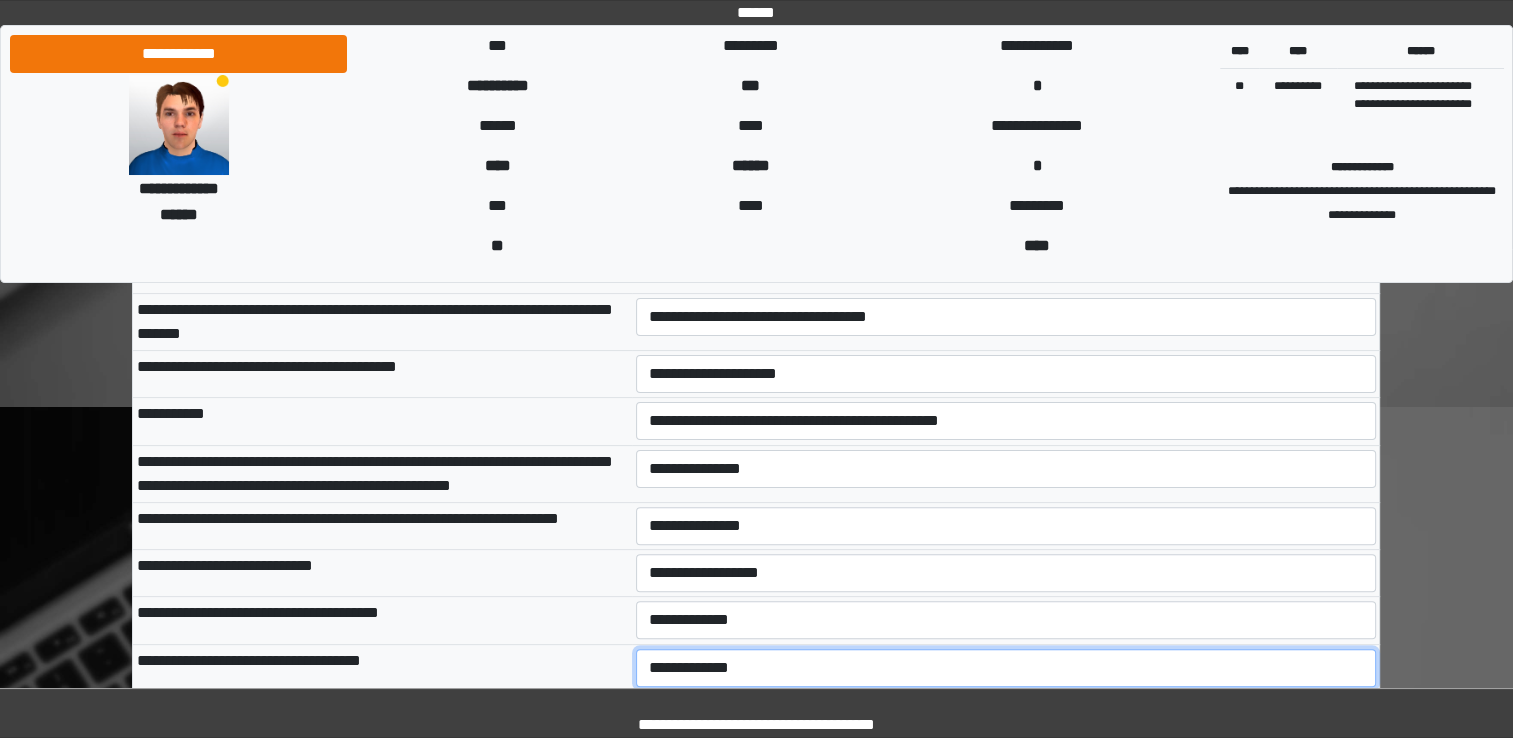 select on "***" 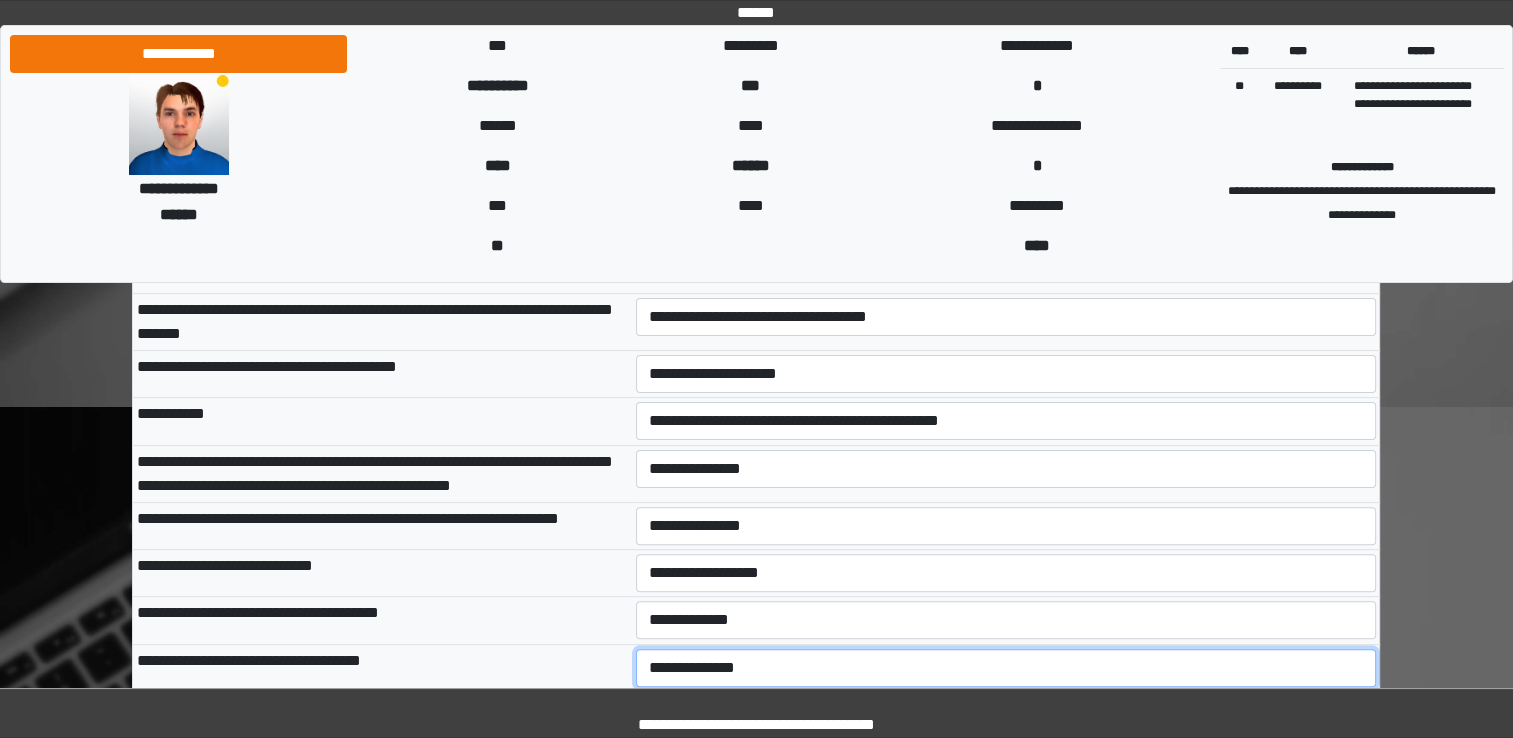 click on "**********" at bounding box center [1006, 668] 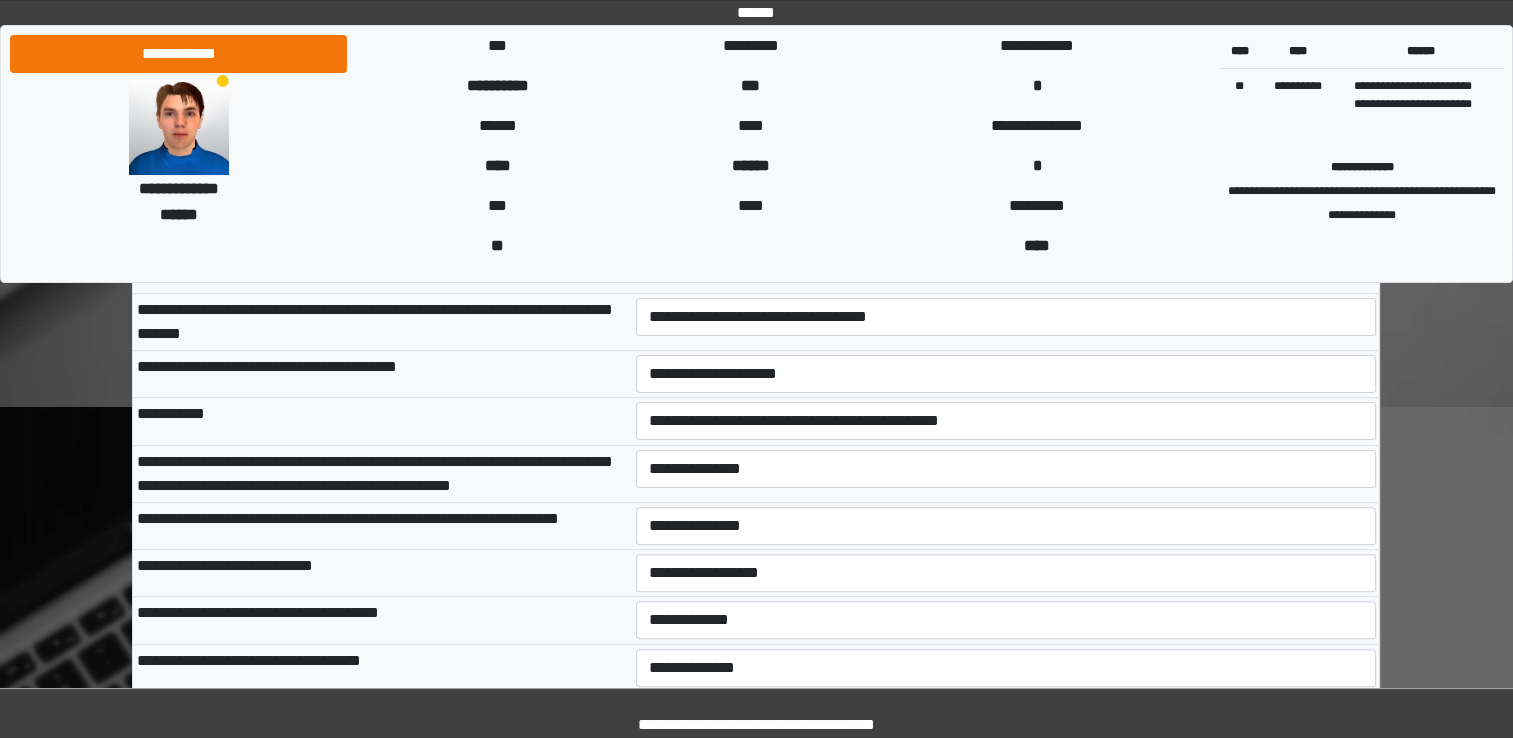 click on "**********" at bounding box center [382, 620] 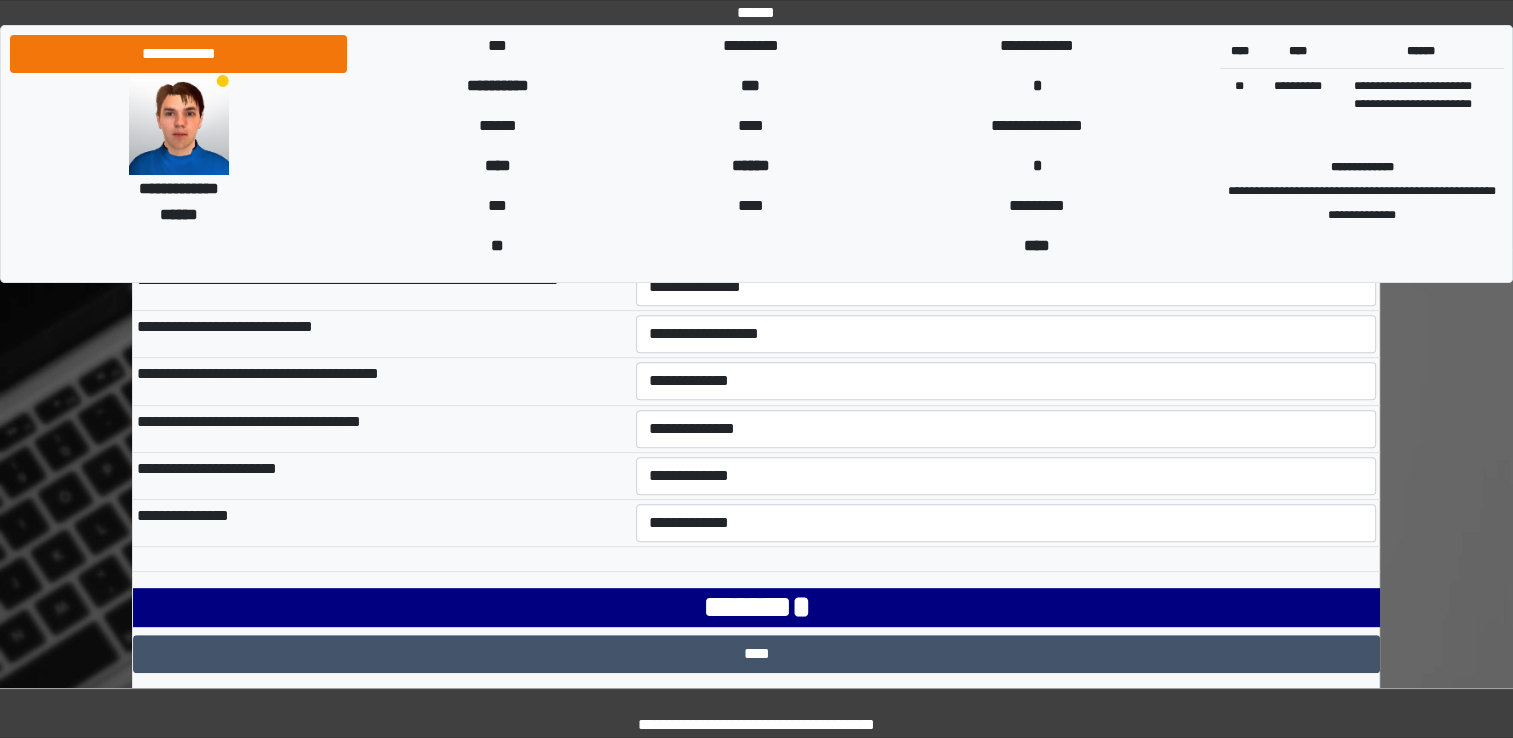 scroll, scrollTop: 730, scrollLeft: 0, axis: vertical 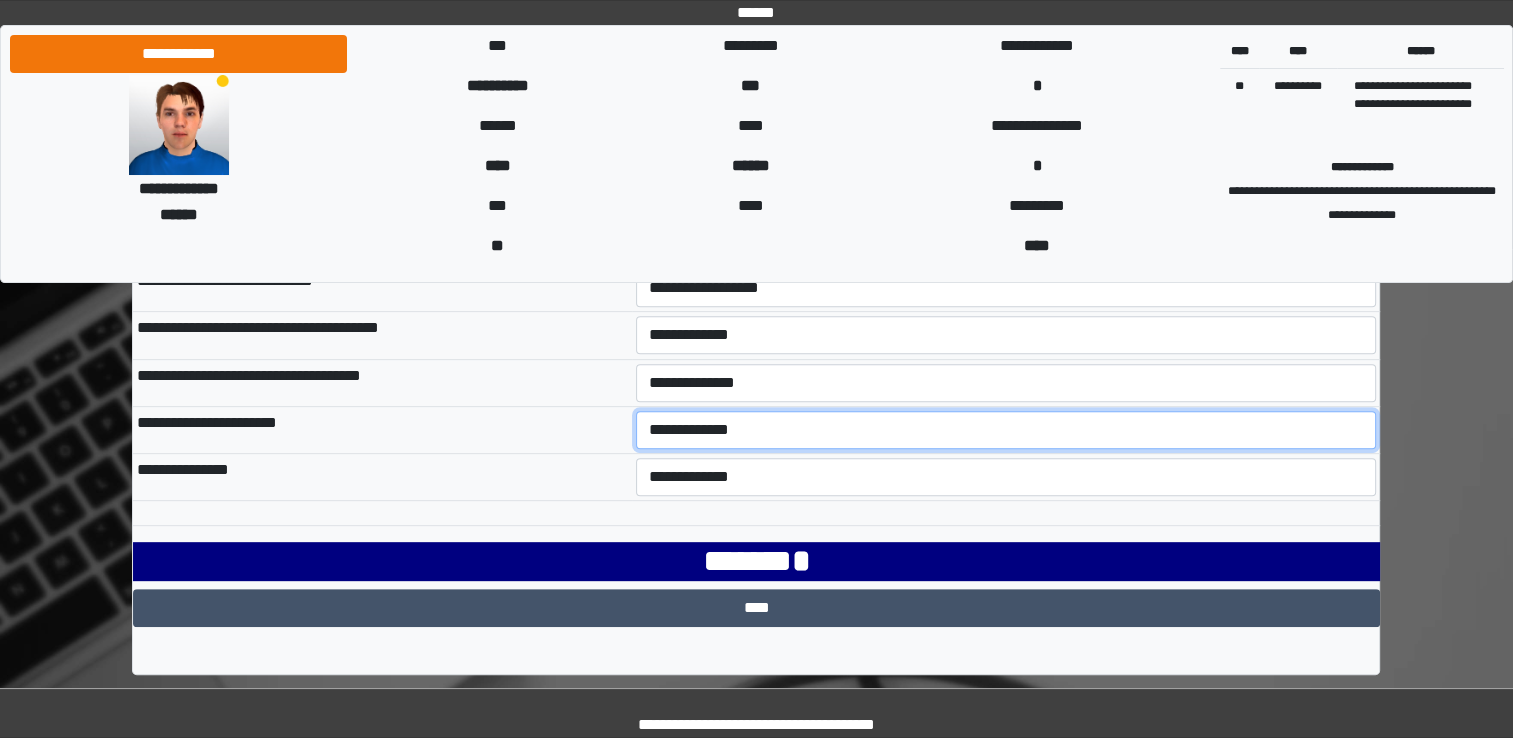 click on "**********" at bounding box center (1006, 430) 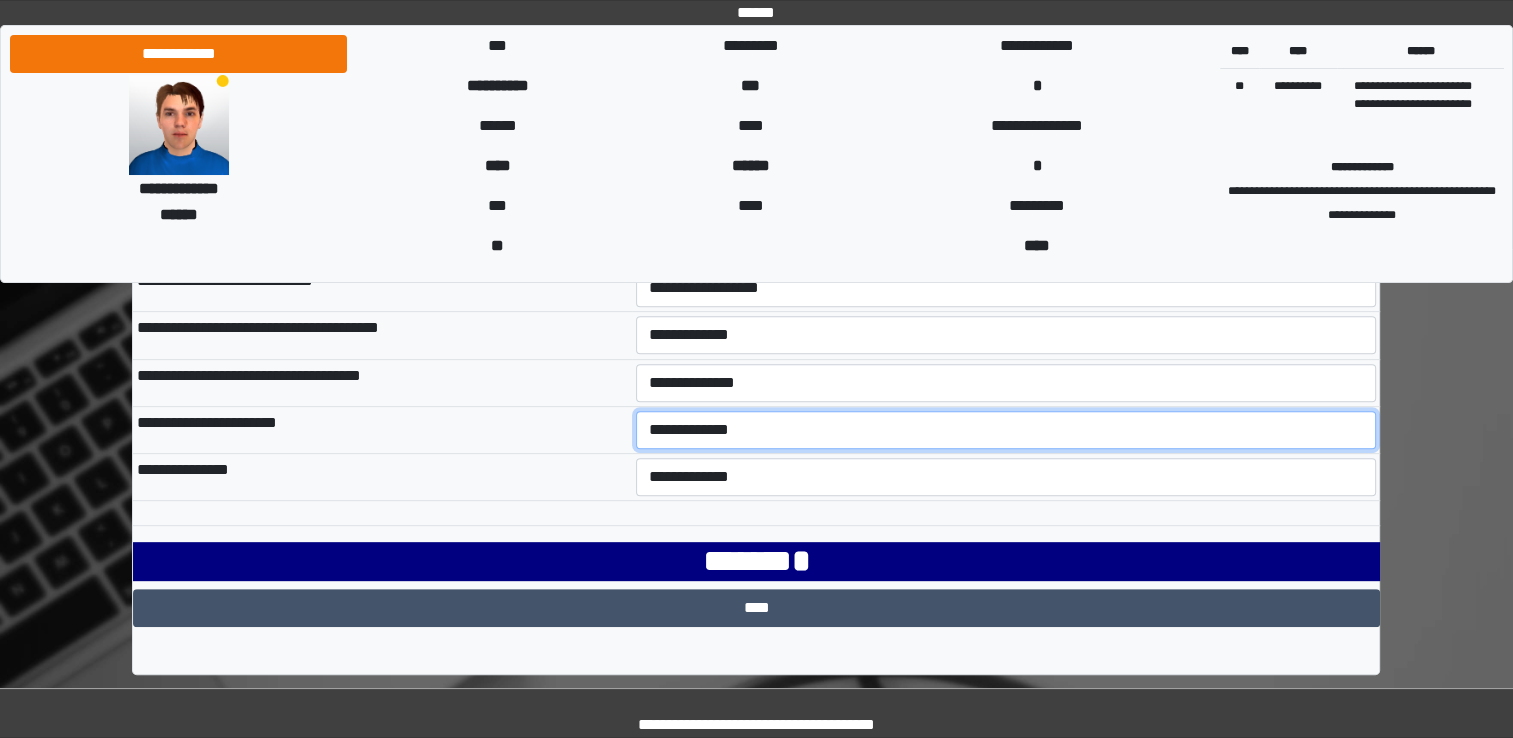 select on "***" 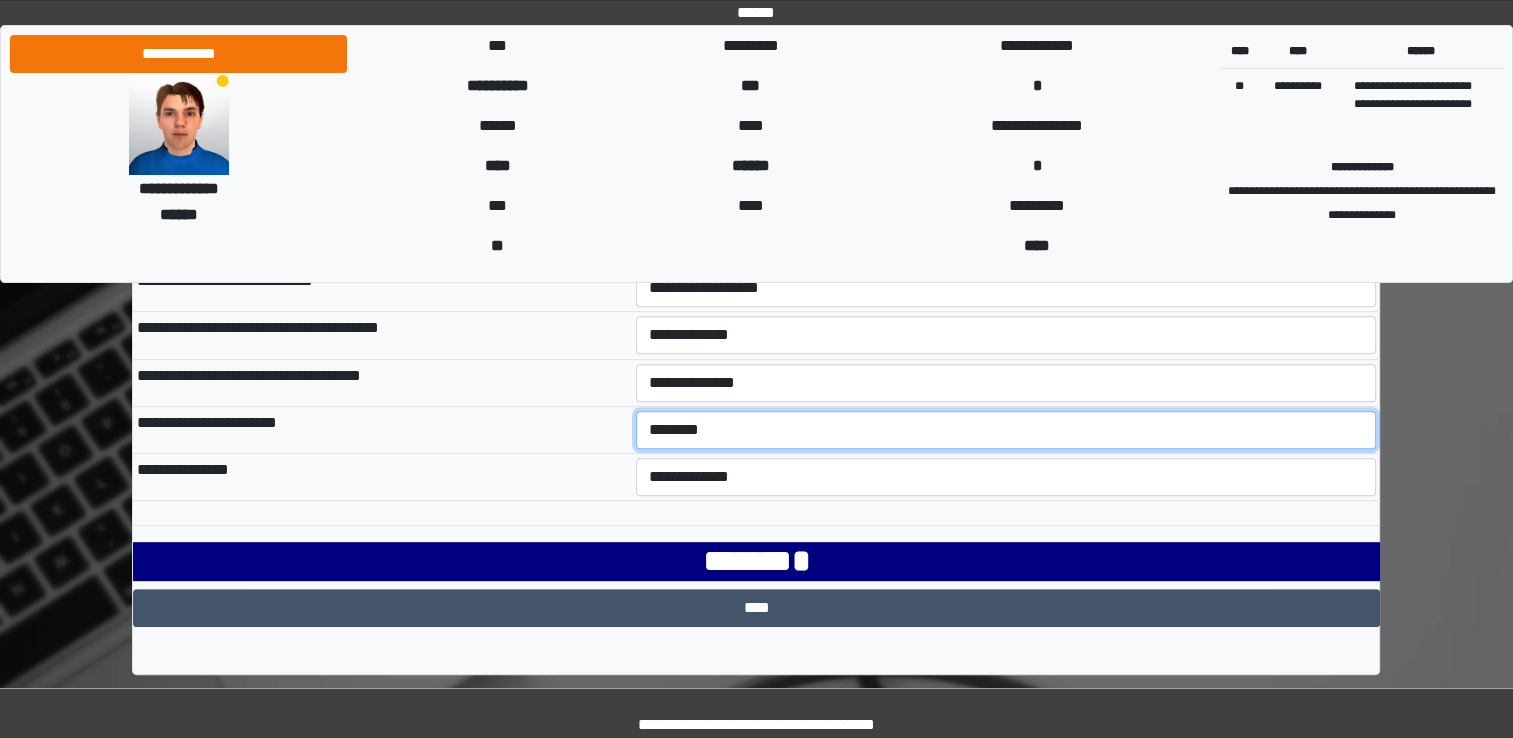 click on "**********" at bounding box center [1006, 430] 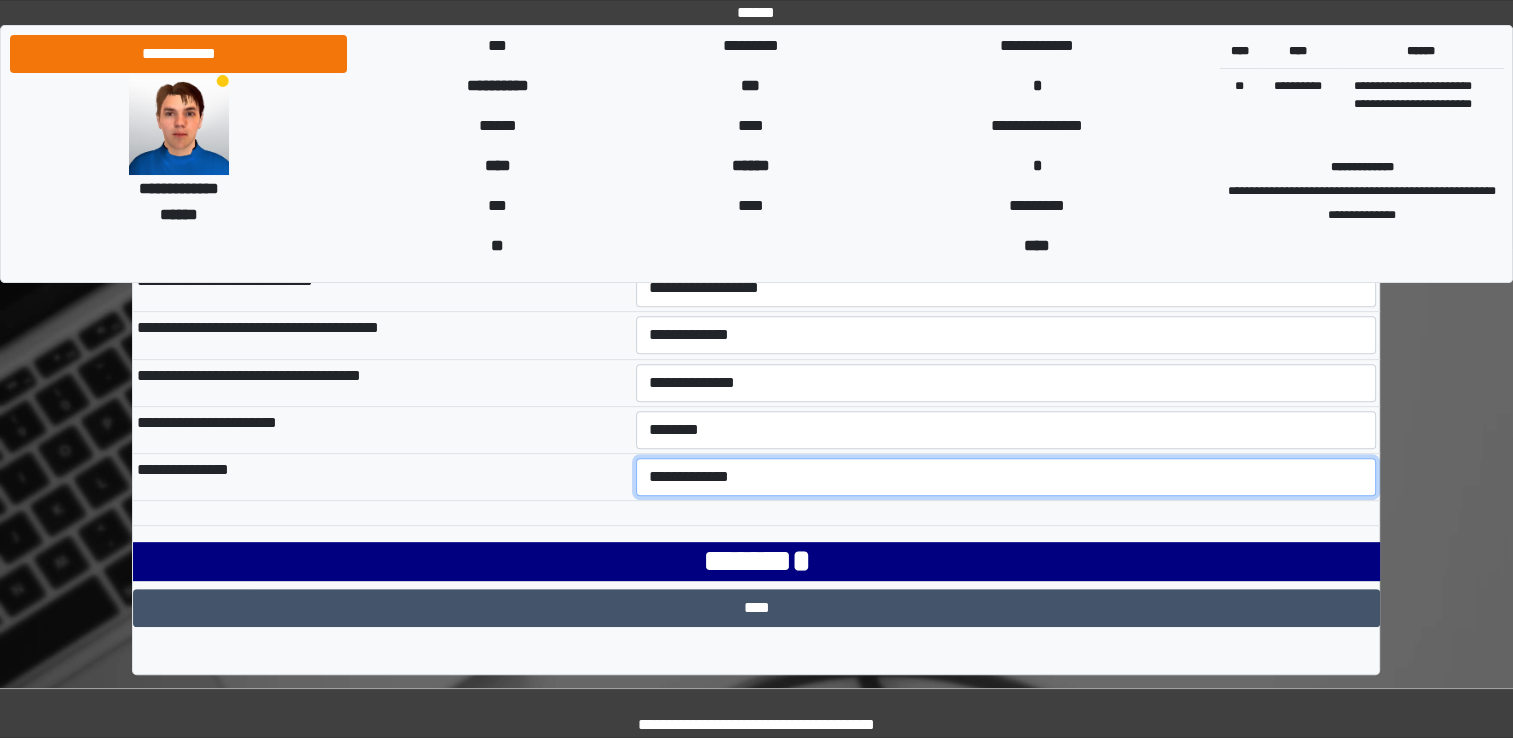 click on "**********" at bounding box center [1006, 477] 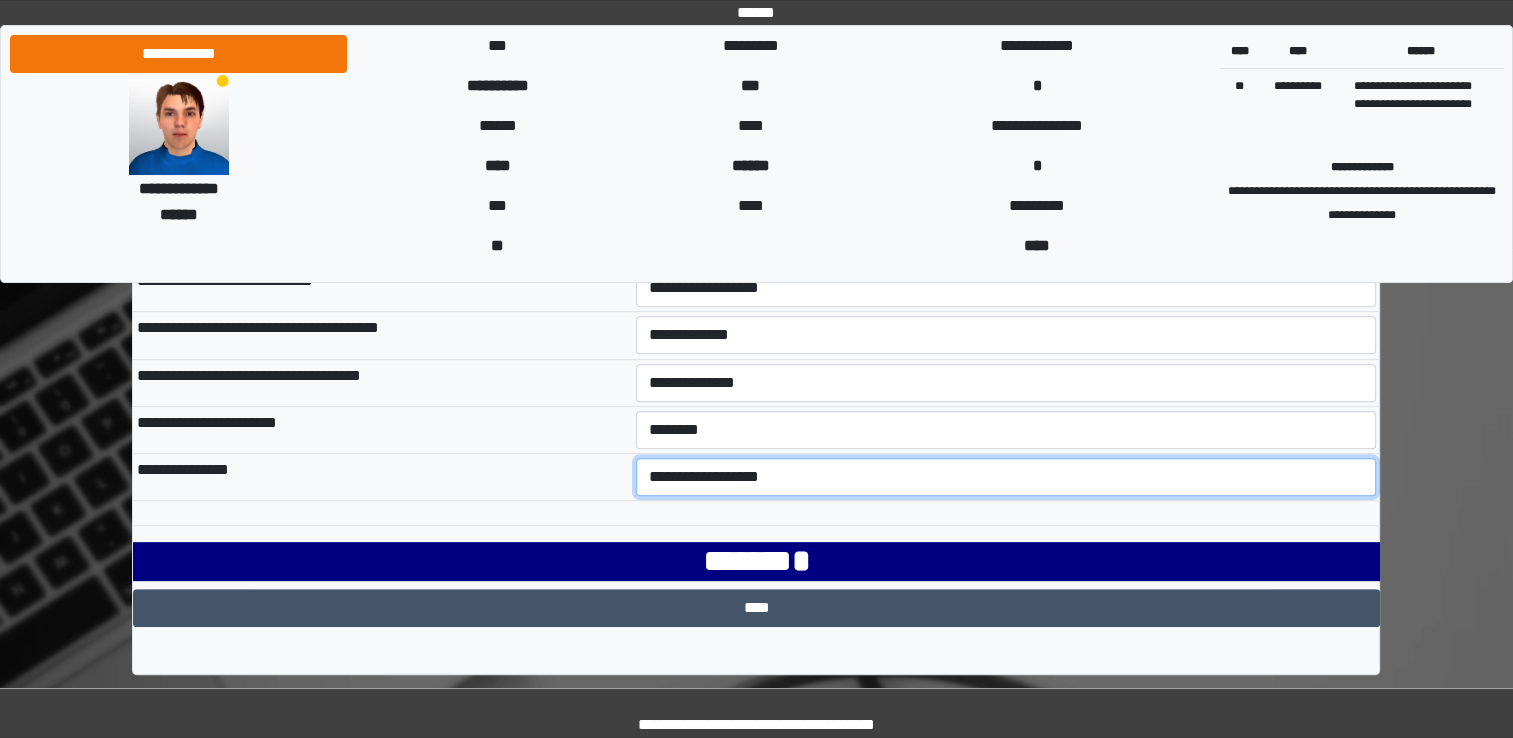 click on "**********" at bounding box center (1006, 477) 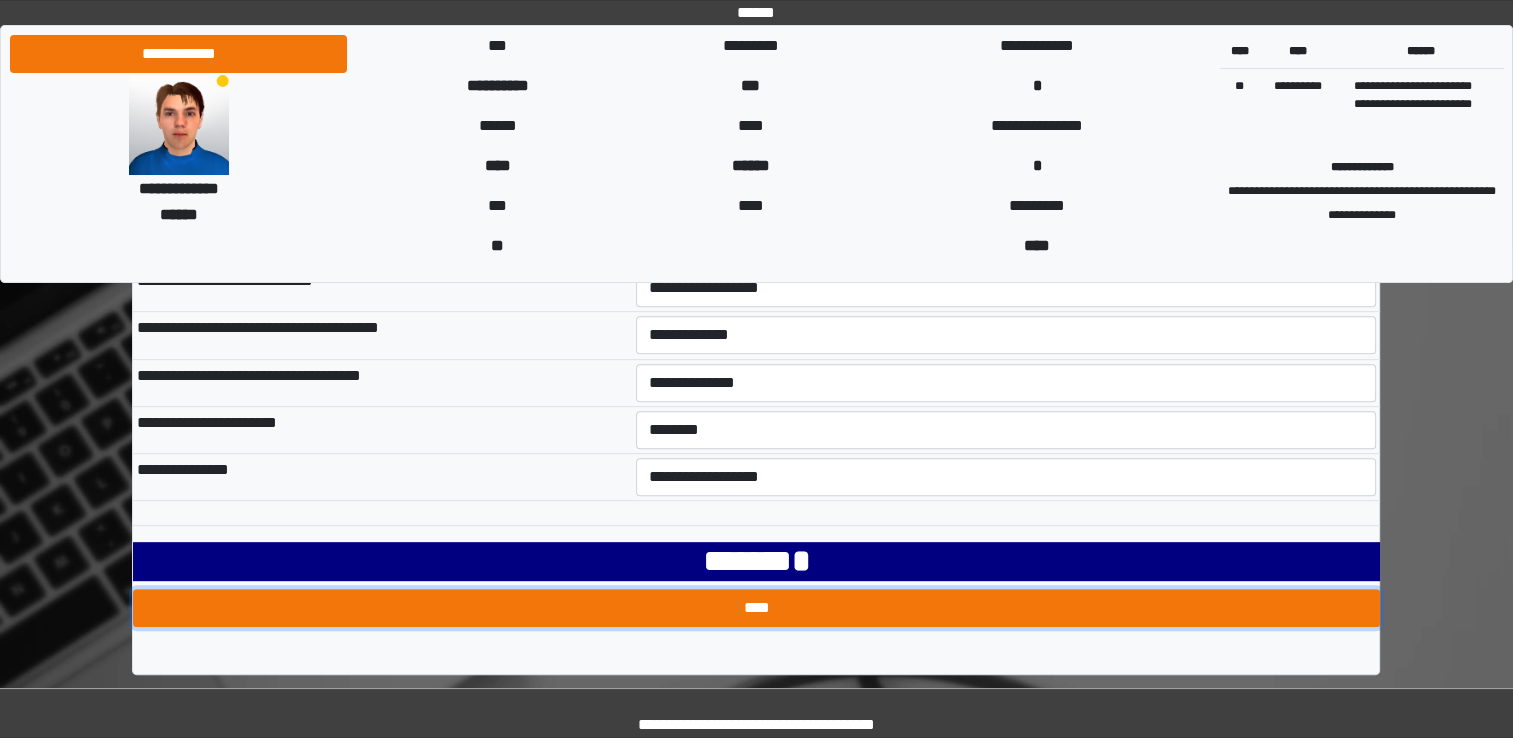 click on "****" at bounding box center [756, 608] 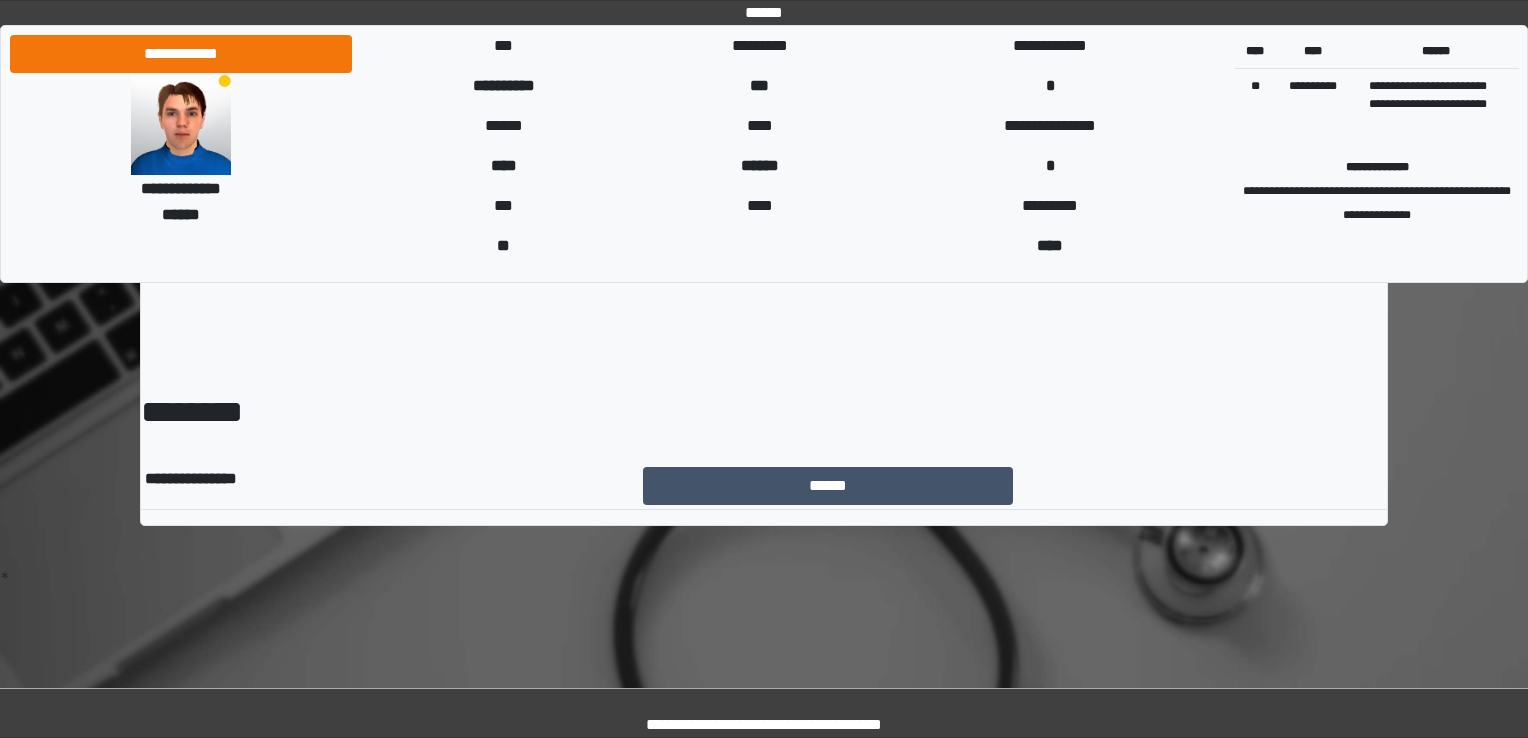 scroll, scrollTop: 0, scrollLeft: 0, axis: both 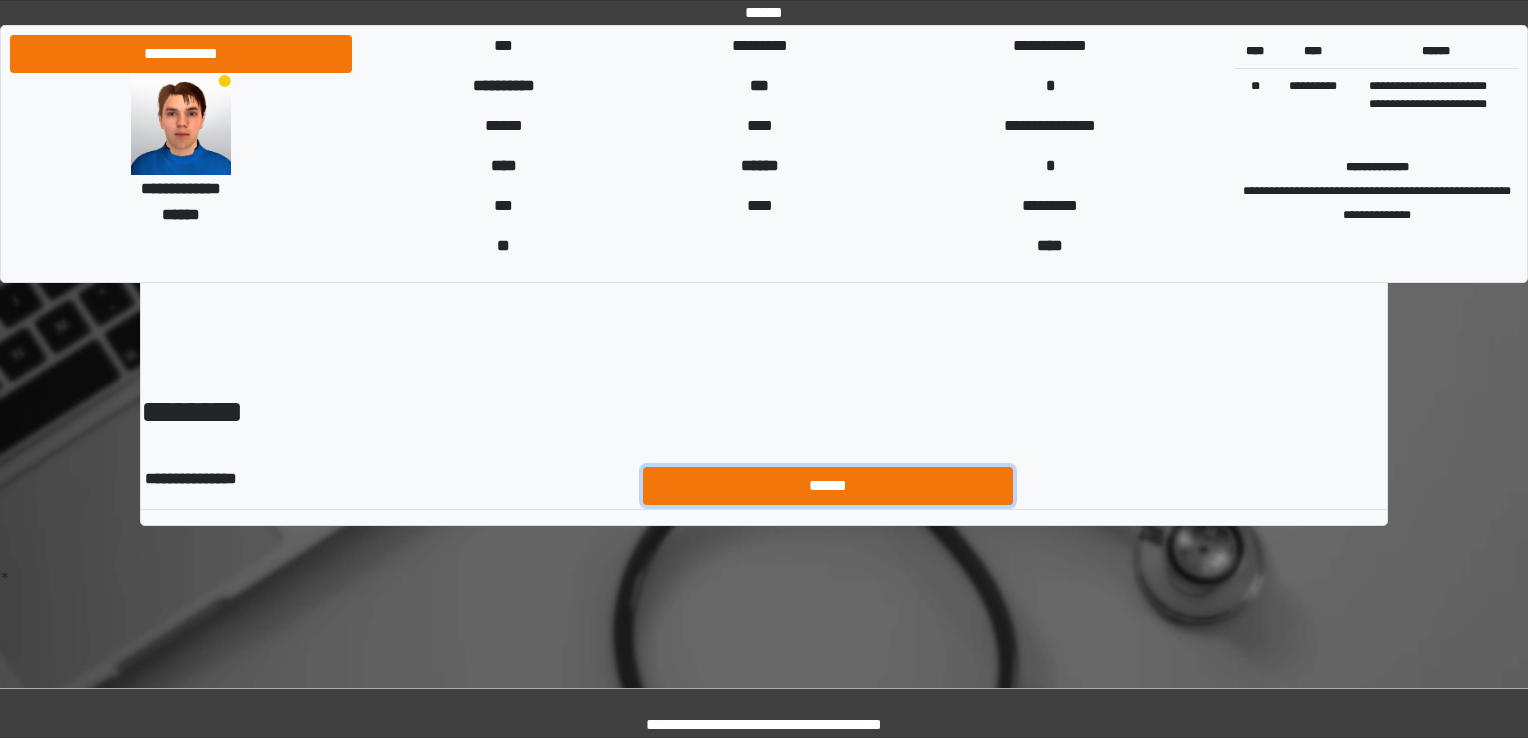 click on "******" at bounding box center (828, 486) 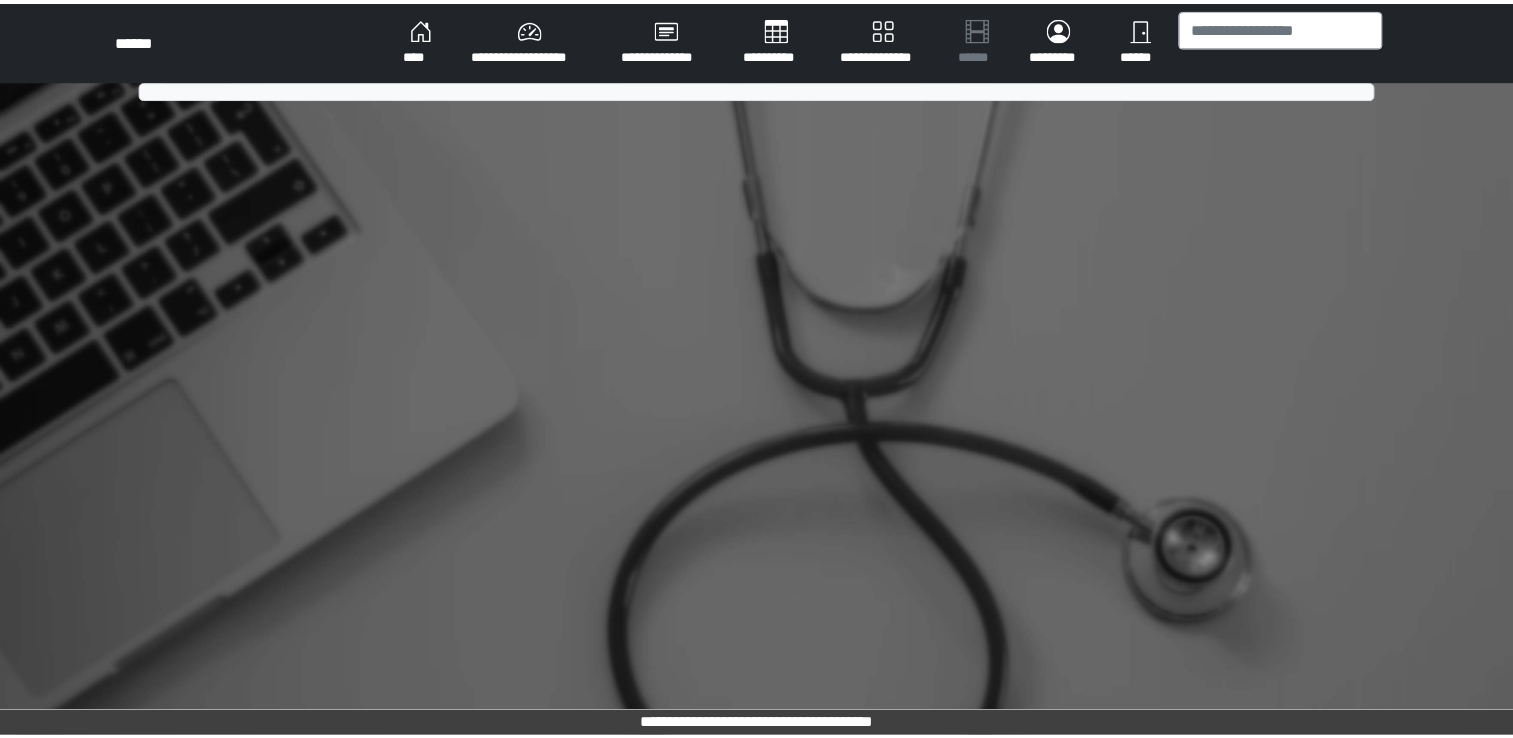 scroll, scrollTop: 0, scrollLeft: 0, axis: both 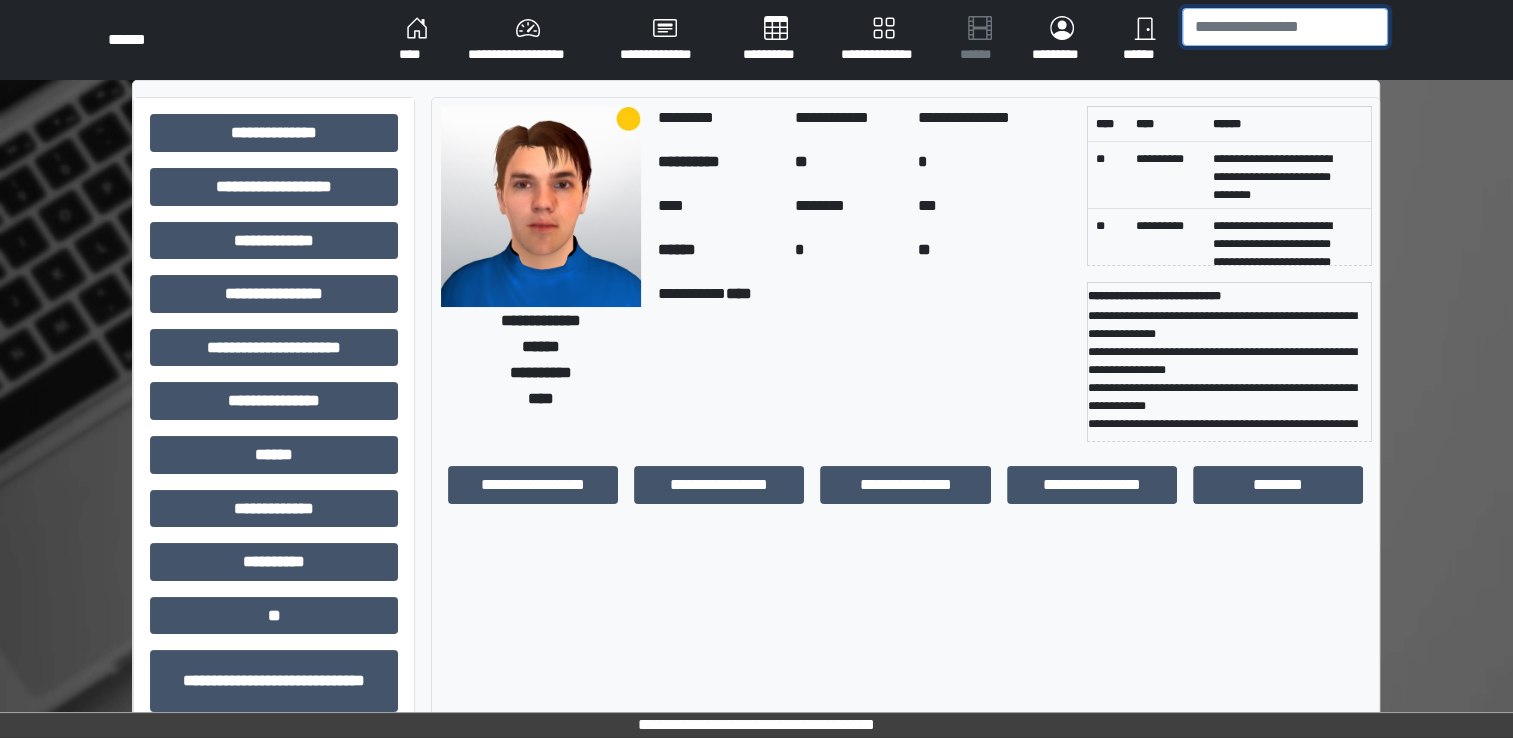 click at bounding box center [1285, 27] 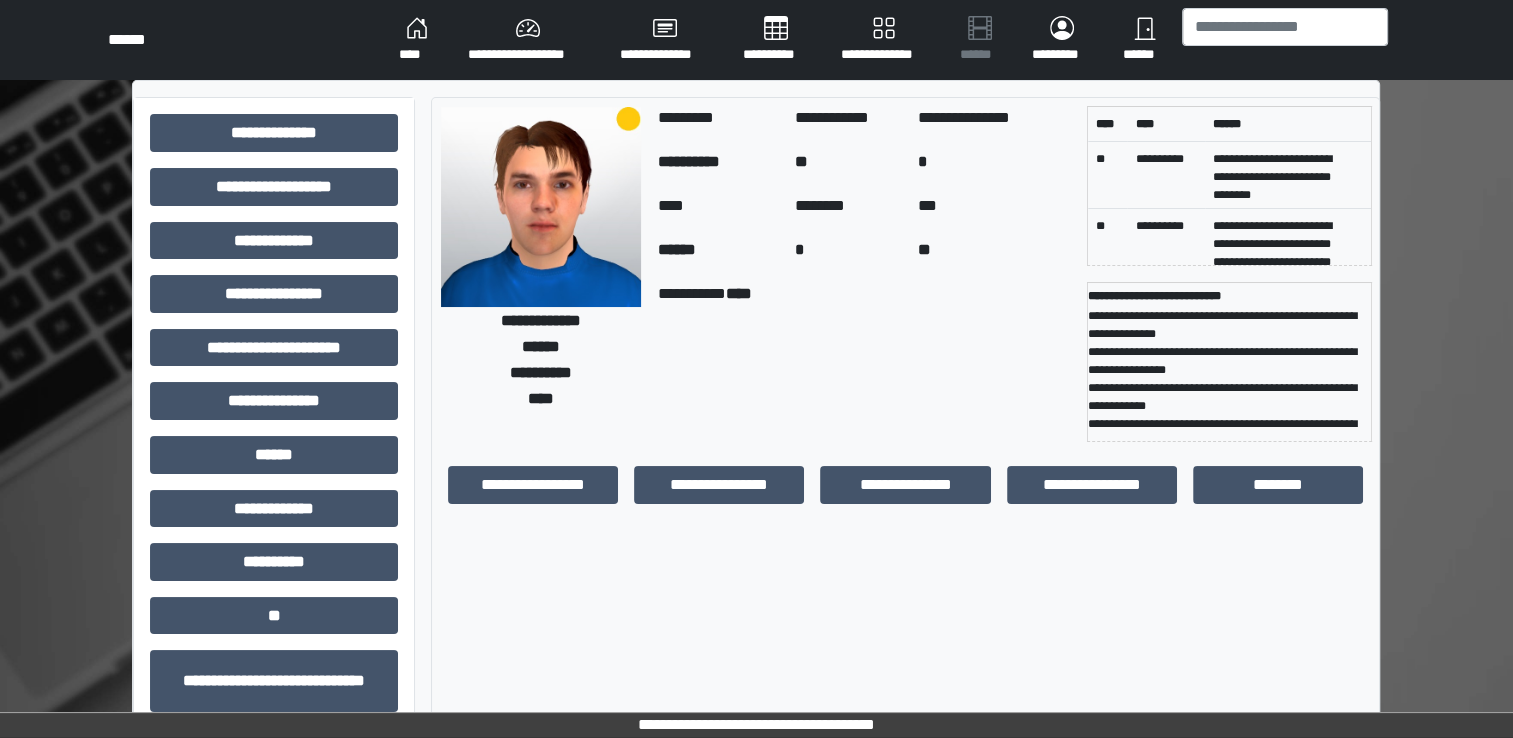 click on "****" at bounding box center (417, 40) 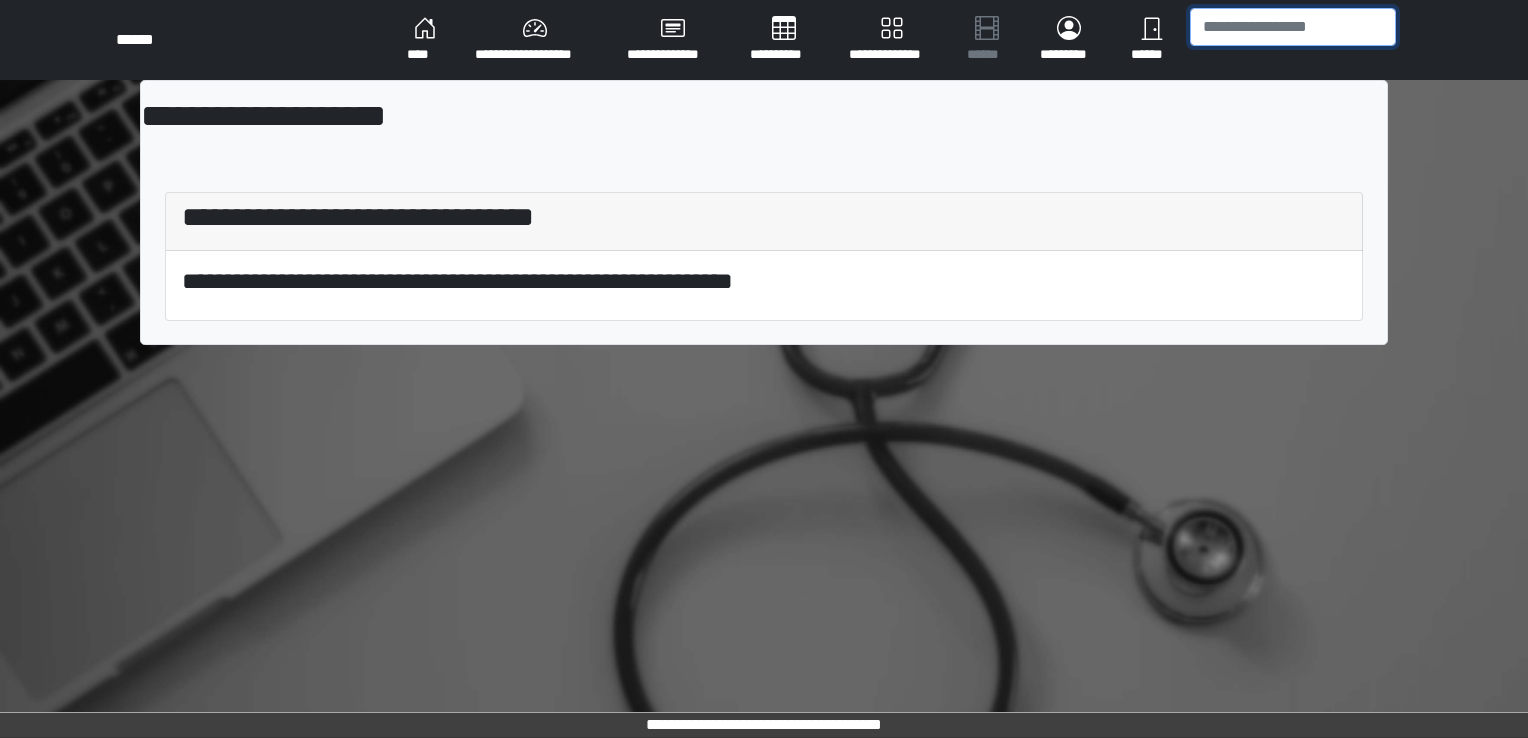 click at bounding box center [1293, 27] 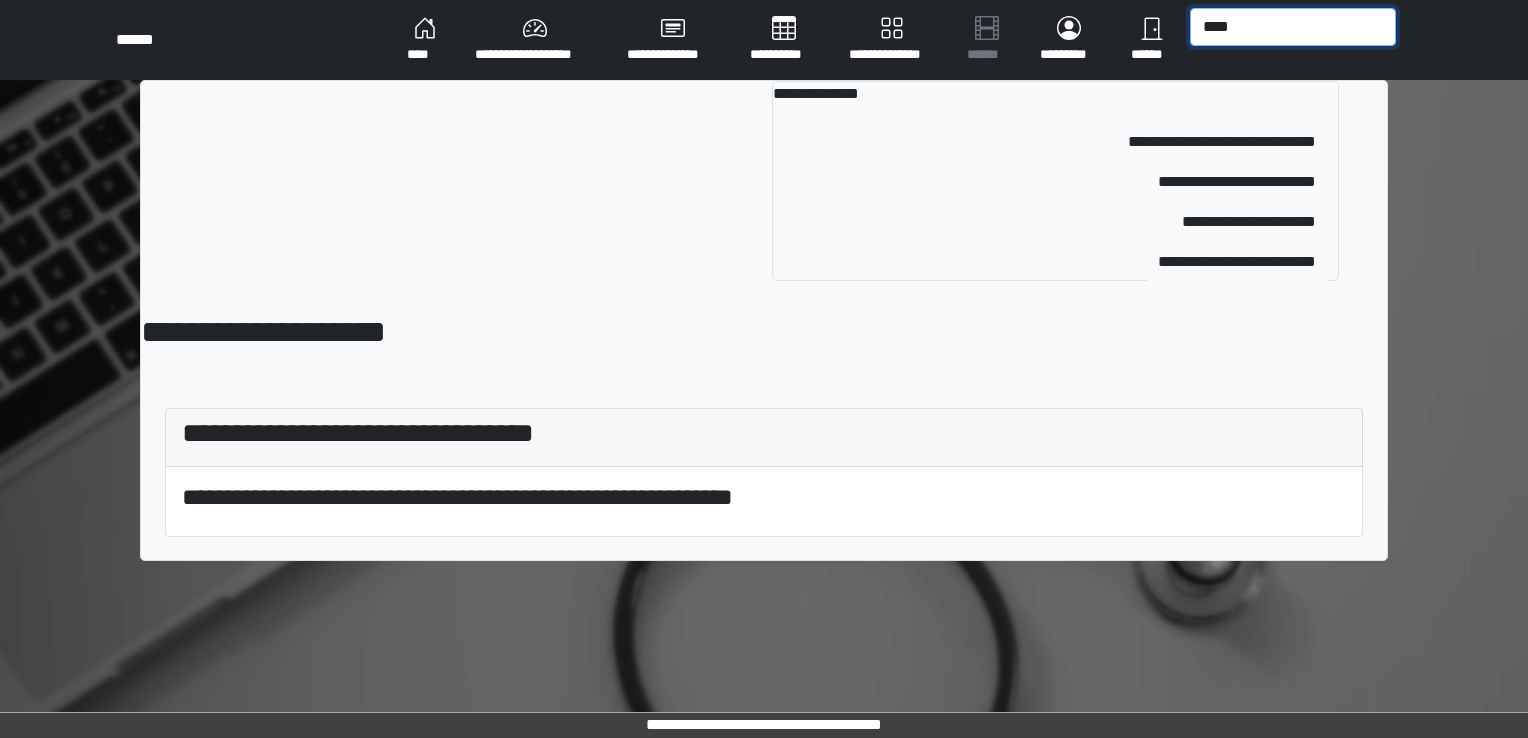 type on "****" 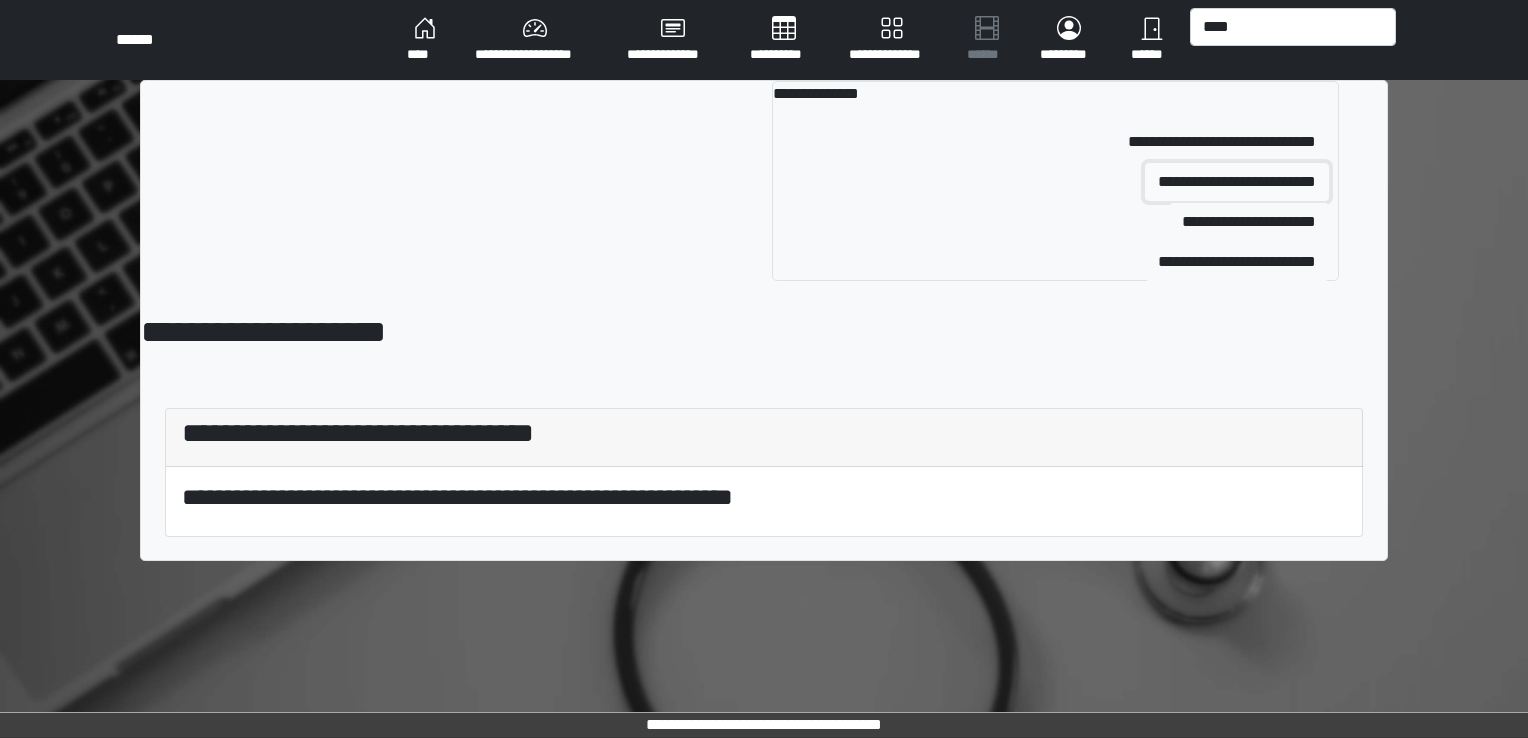 click on "**********" at bounding box center [1237, 182] 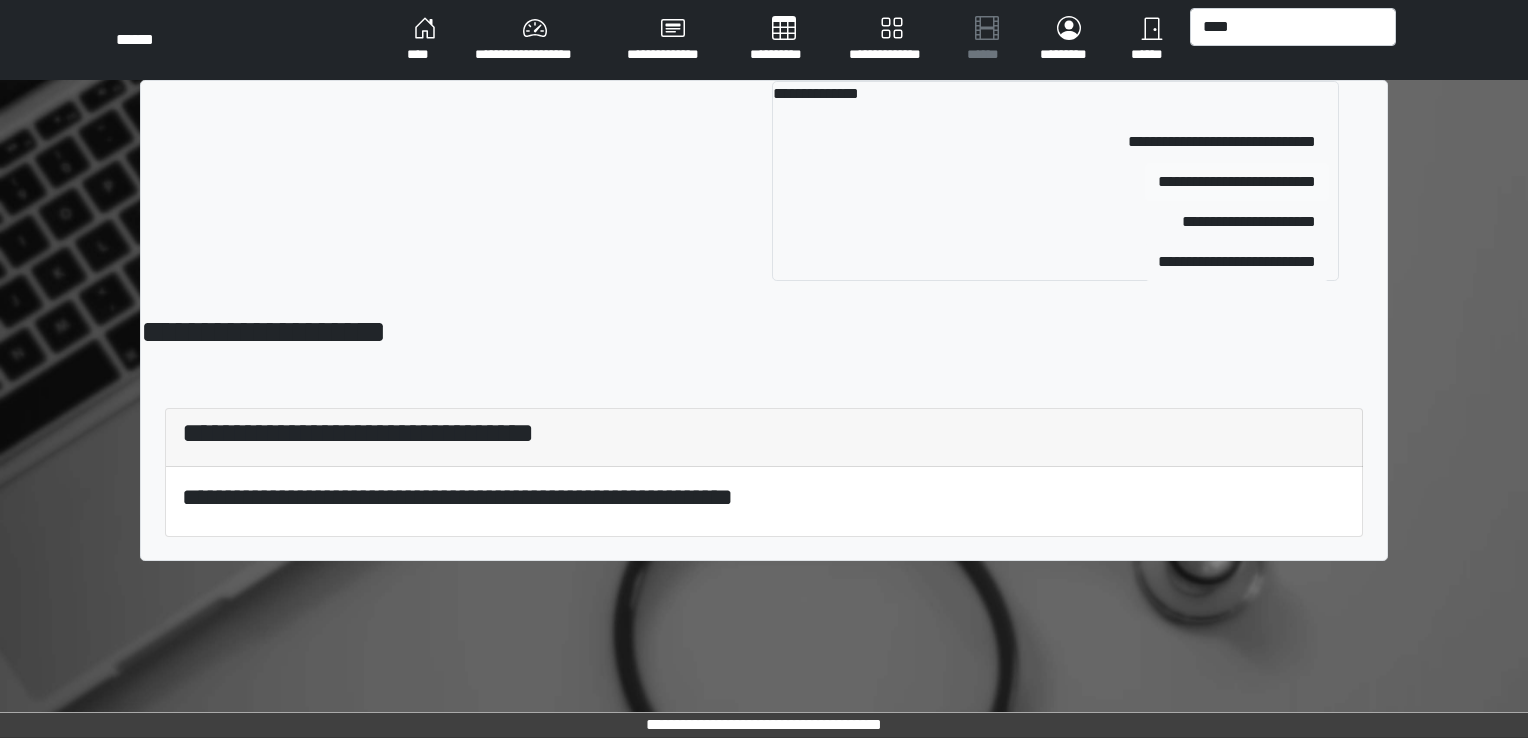 type 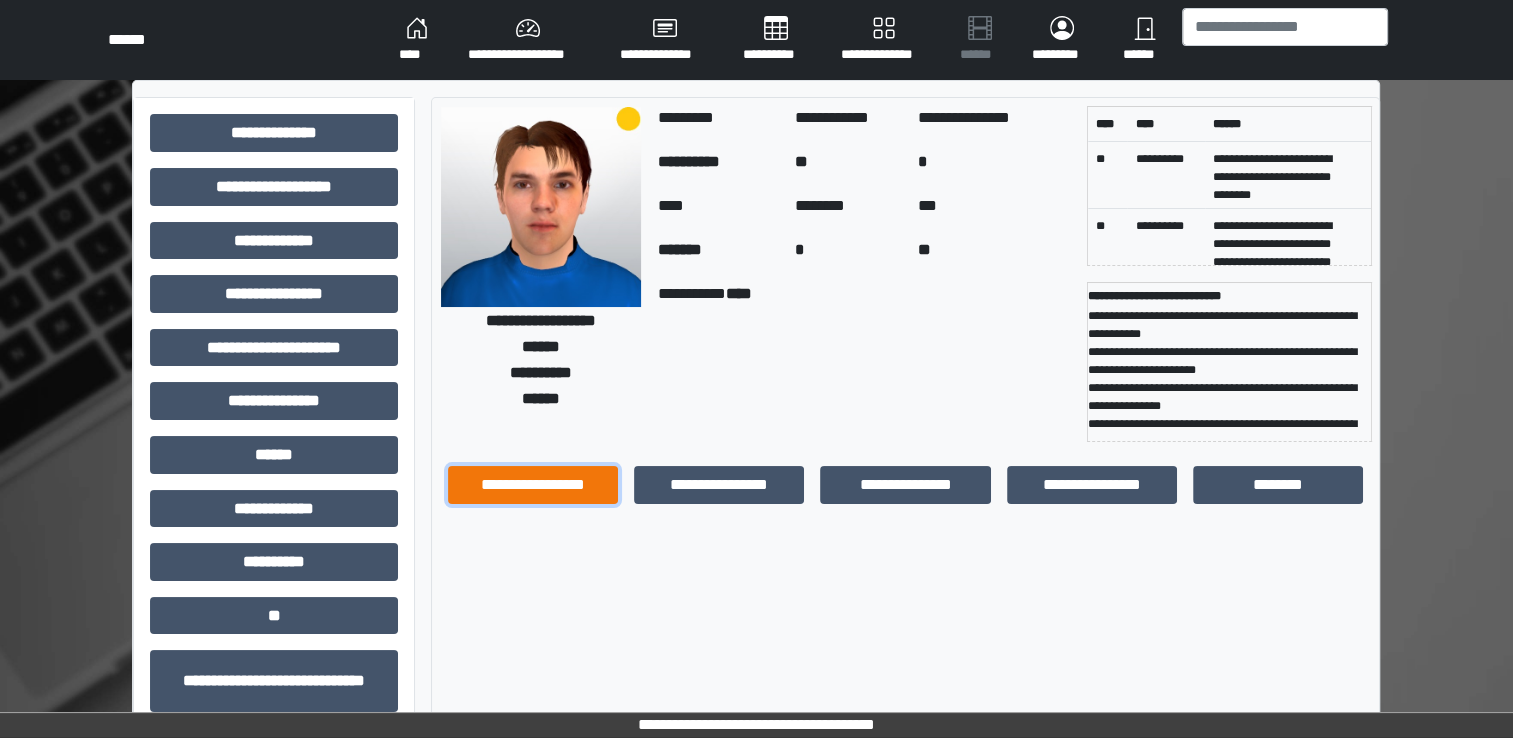 click on "**********" at bounding box center [533, 485] 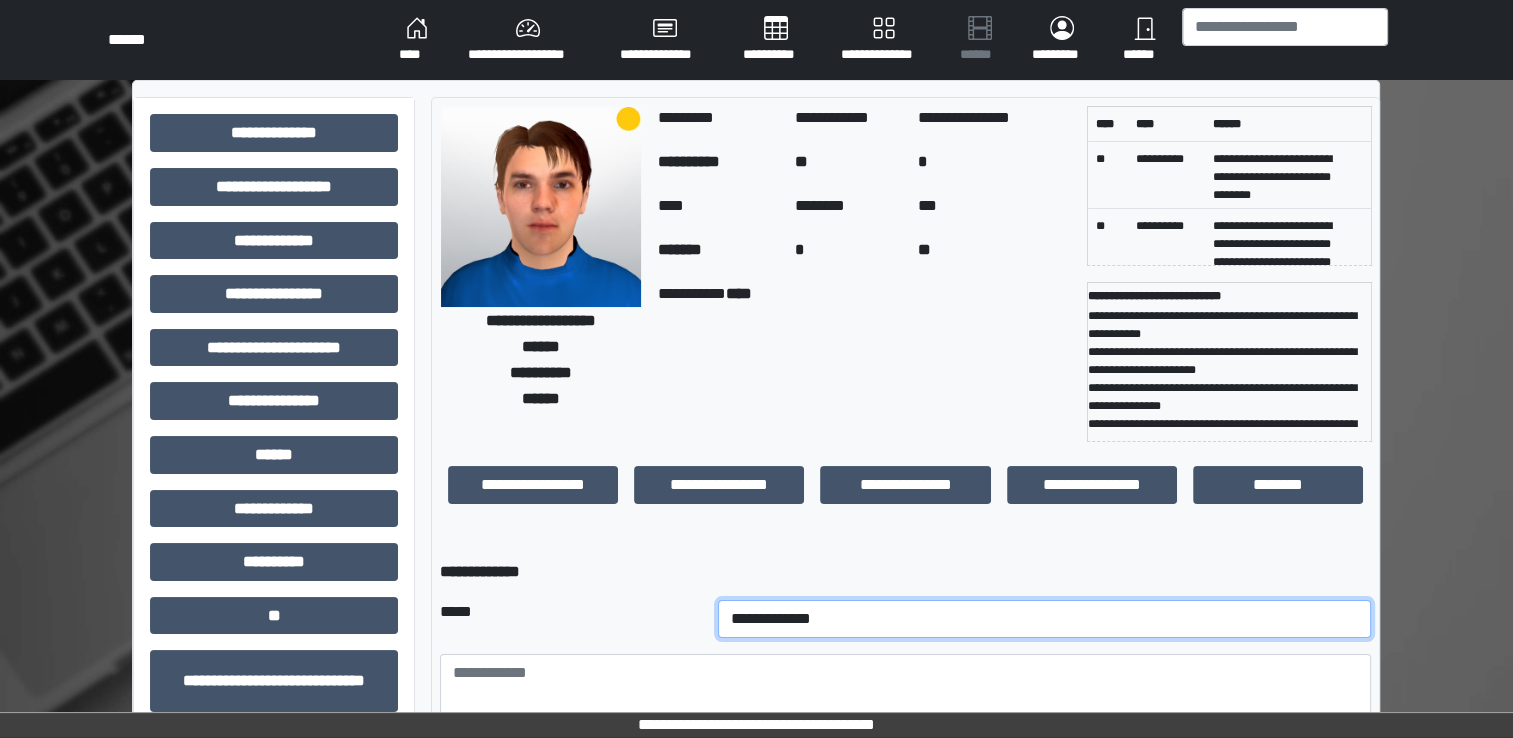 click on "**********" at bounding box center [1045, 619] 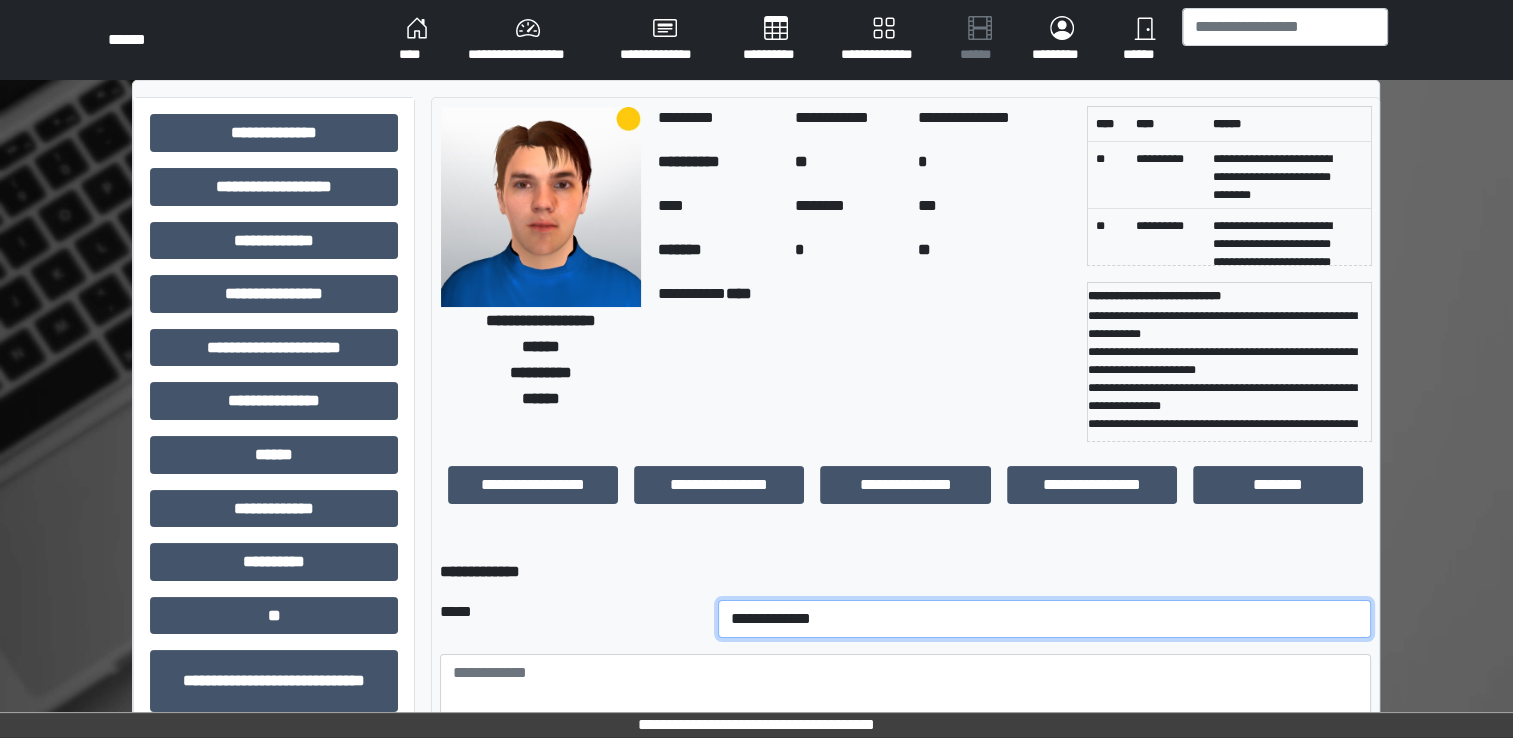 select on "*" 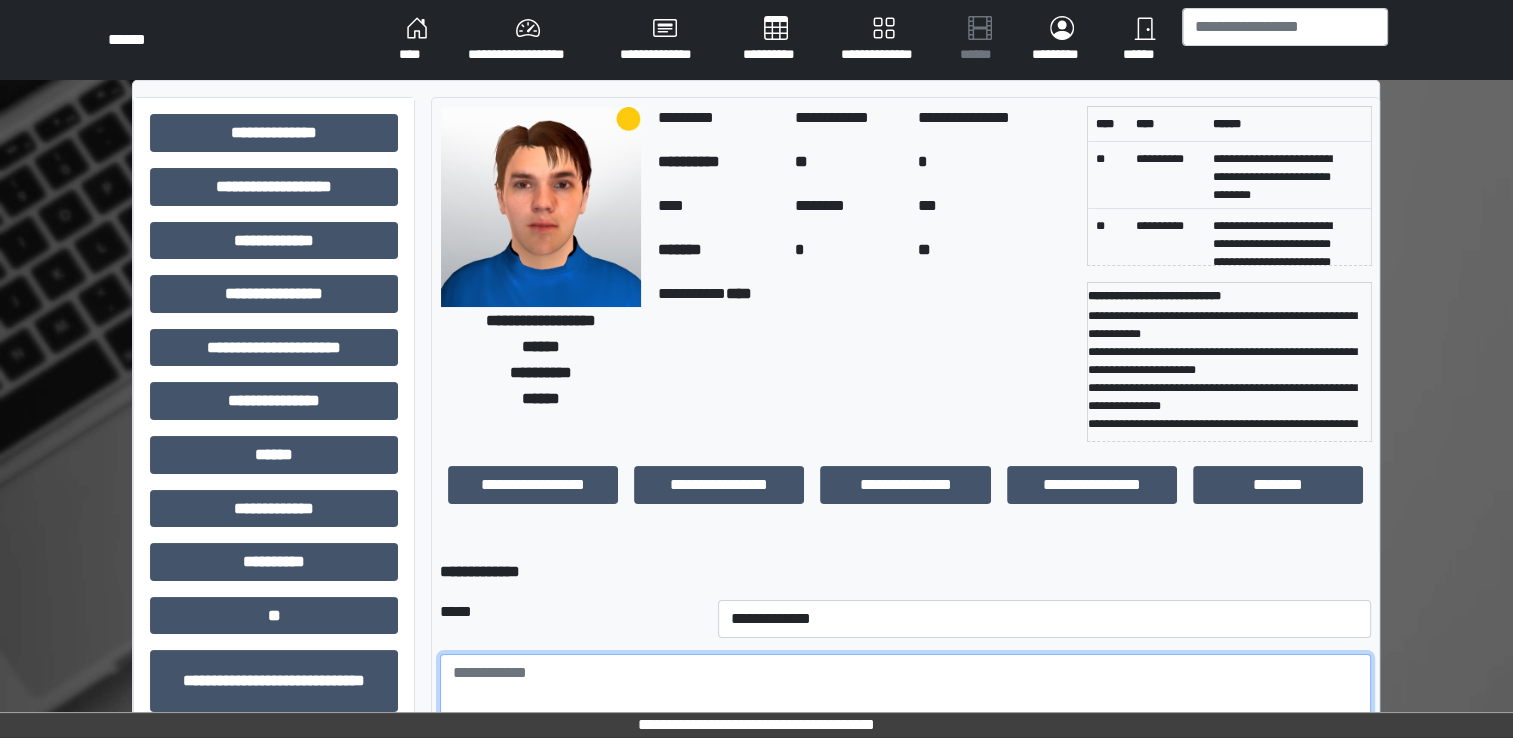 click at bounding box center (905, 709) 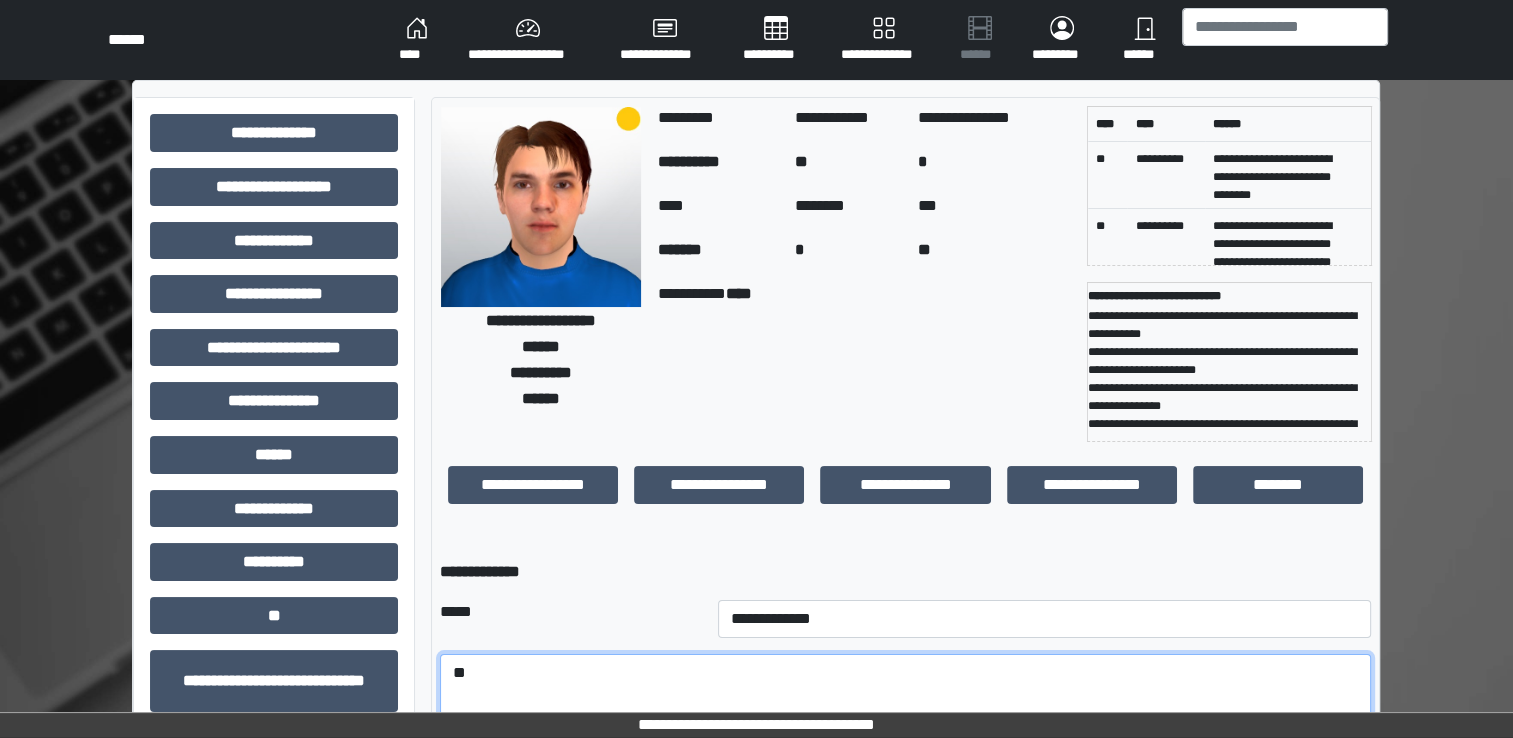 type on "*" 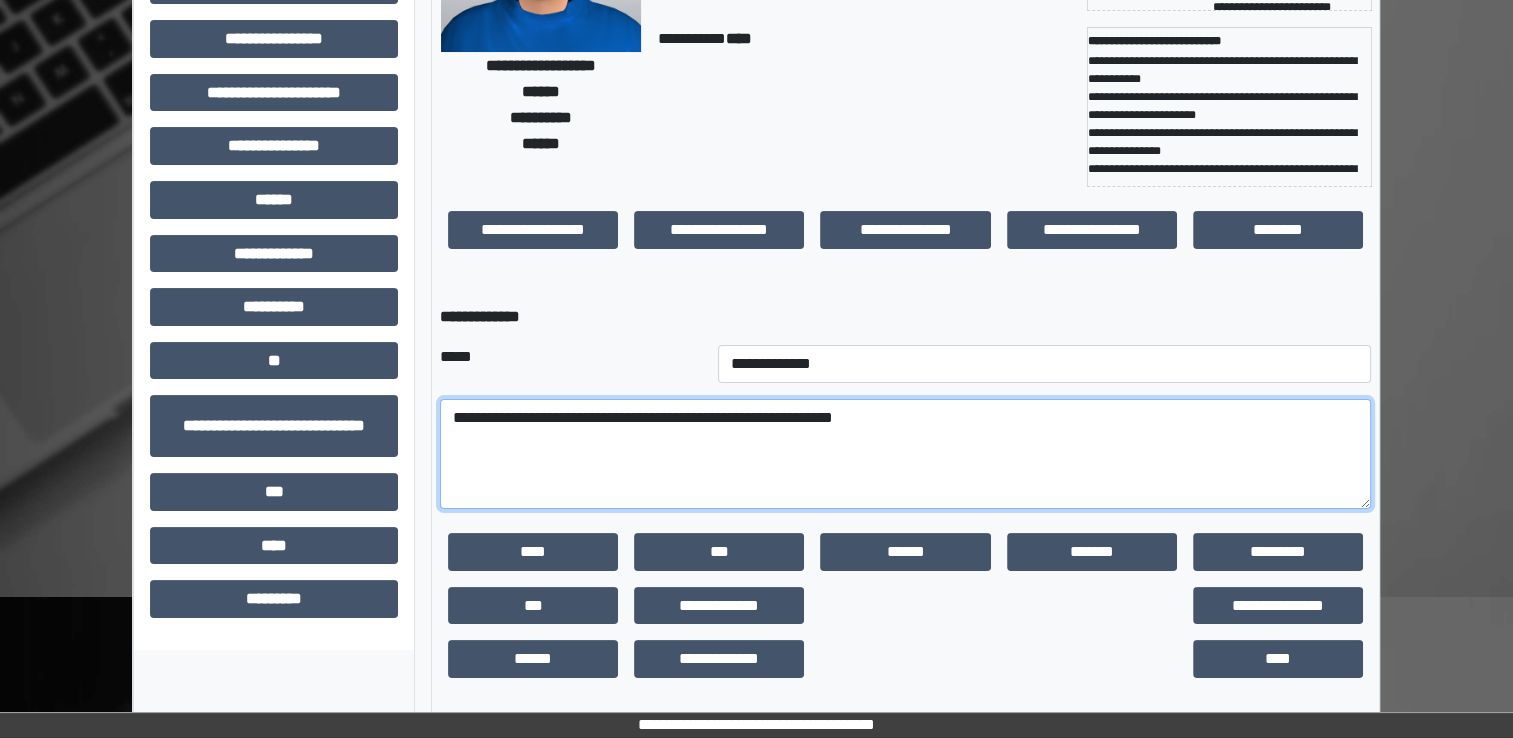 scroll, scrollTop: 259, scrollLeft: 0, axis: vertical 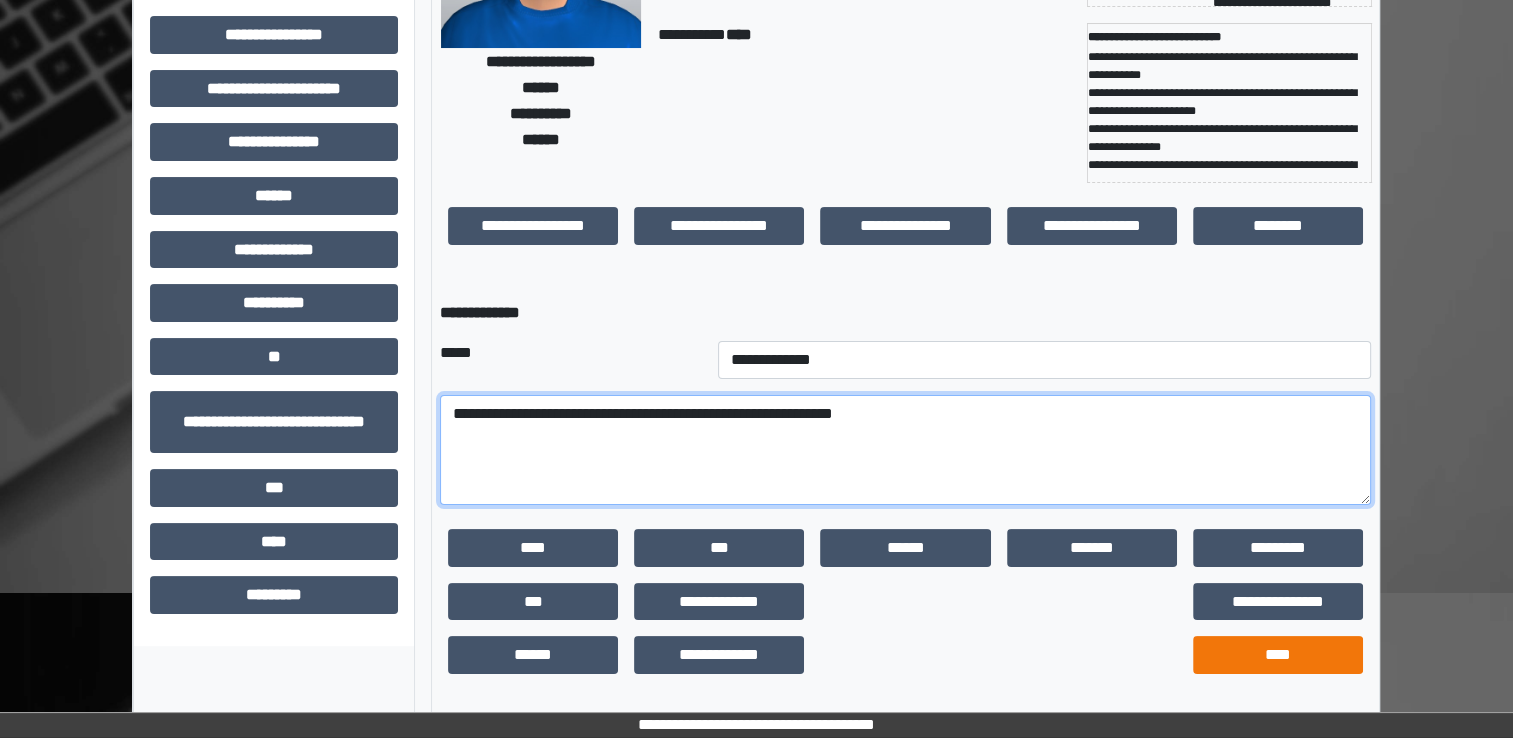 type on "**********" 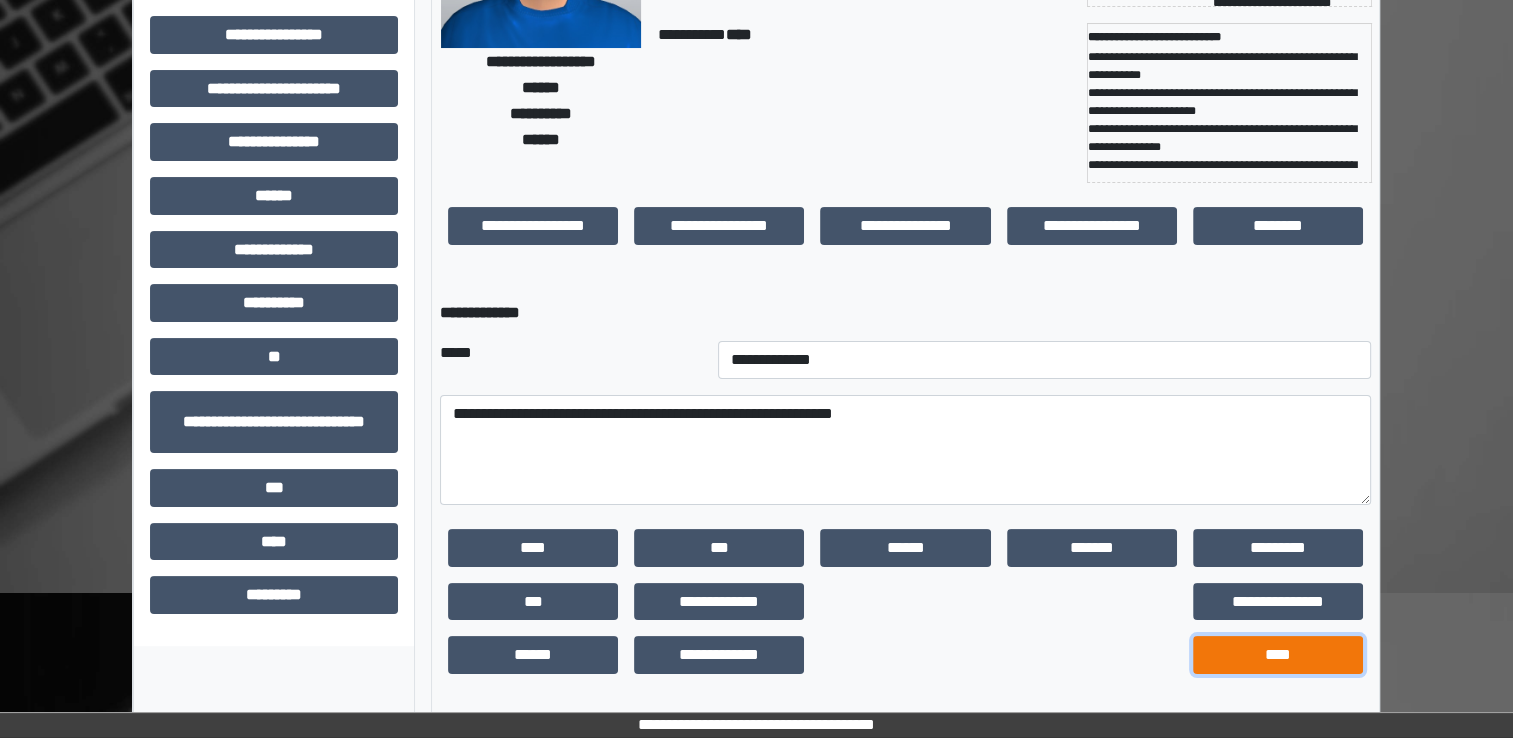 click on "****" at bounding box center (1278, 655) 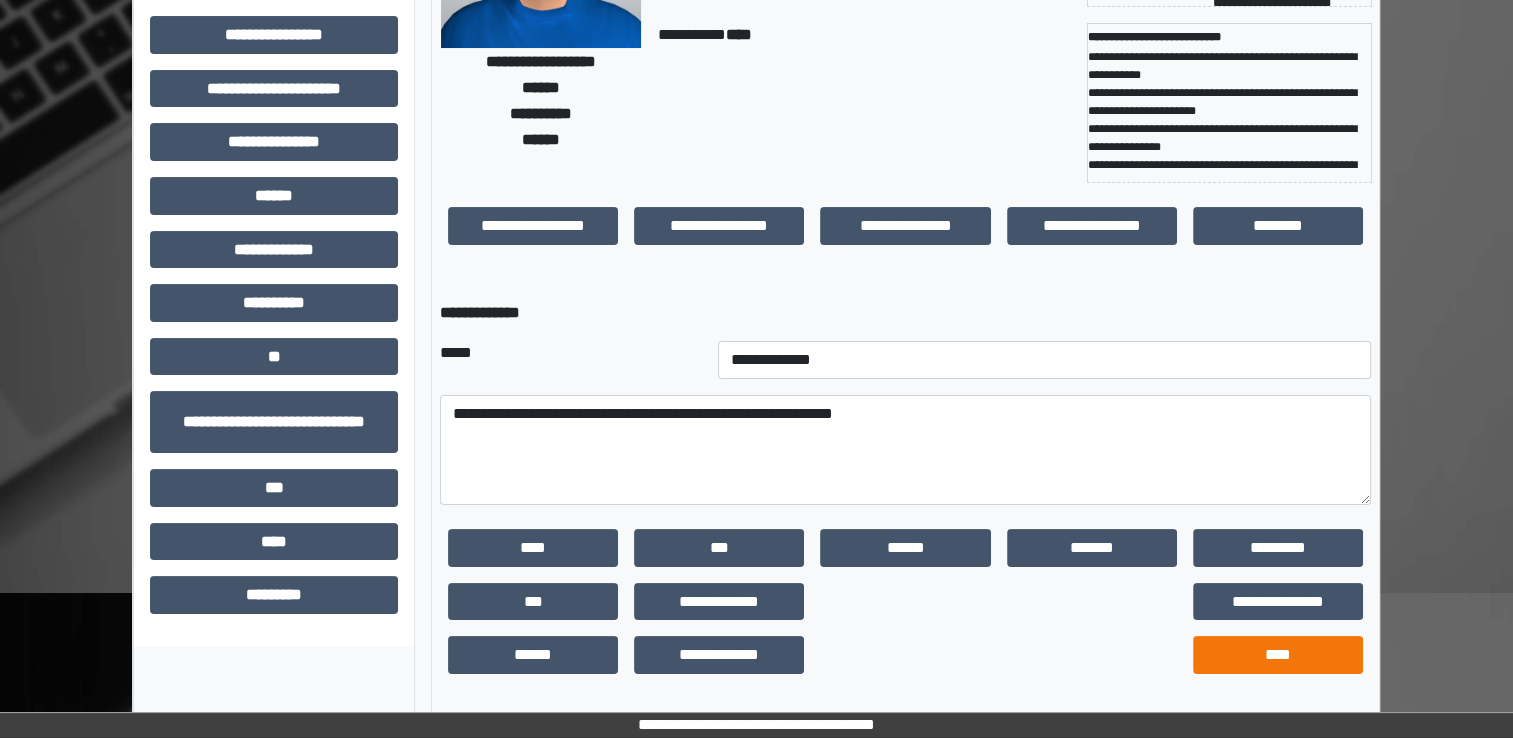 scroll, scrollTop: 184, scrollLeft: 0, axis: vertical 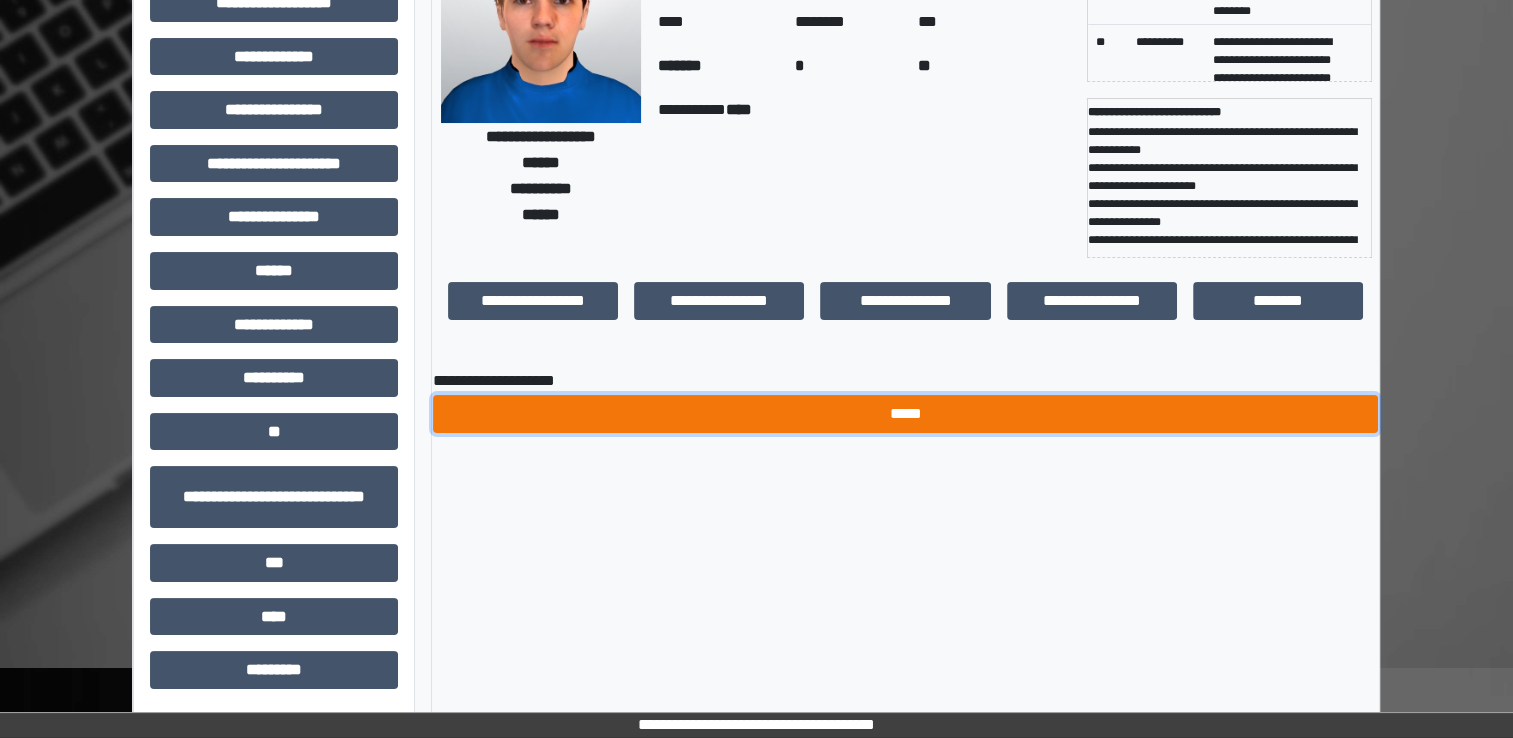 click on "*****" at bounding box center (905, 414) 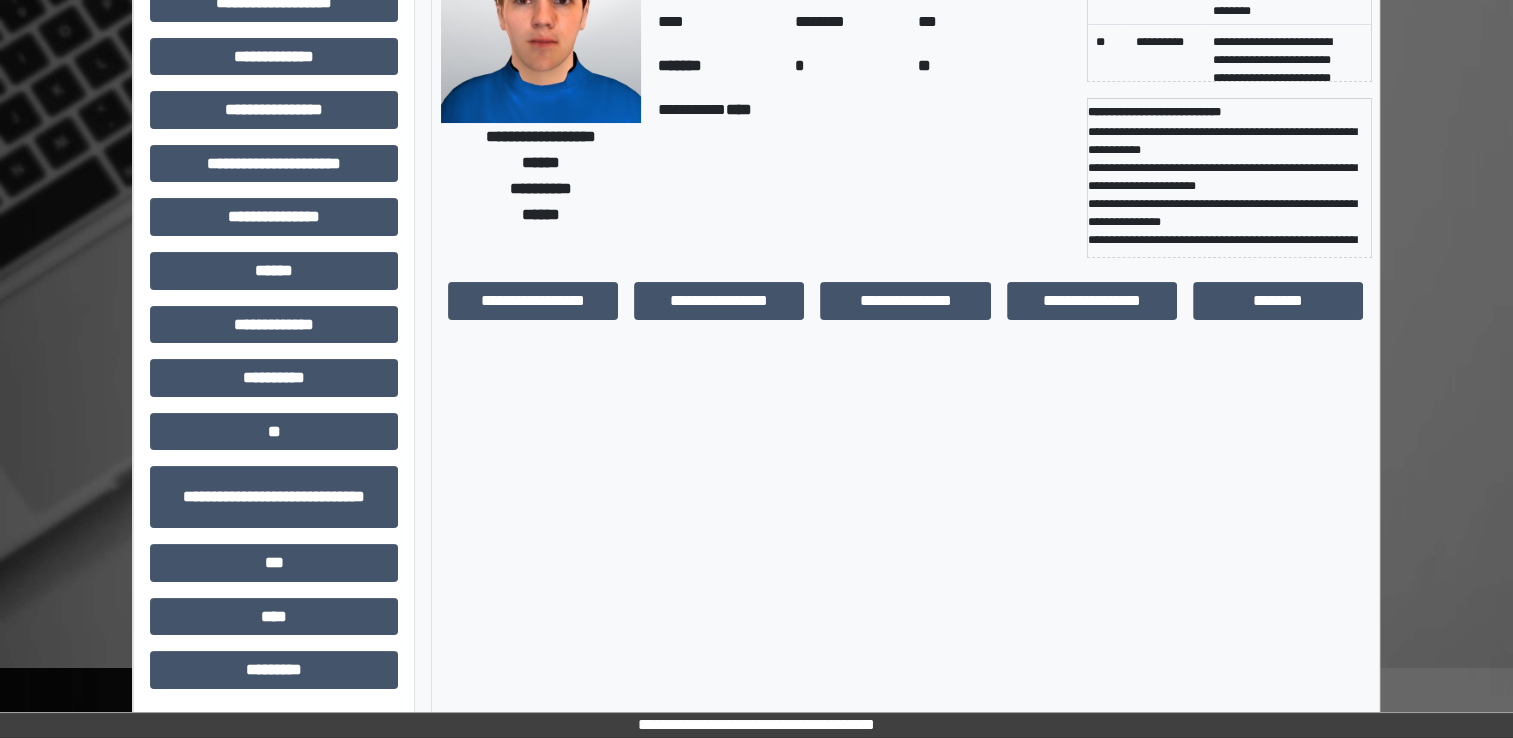 click on "**********" at bounding box center (864, 178) 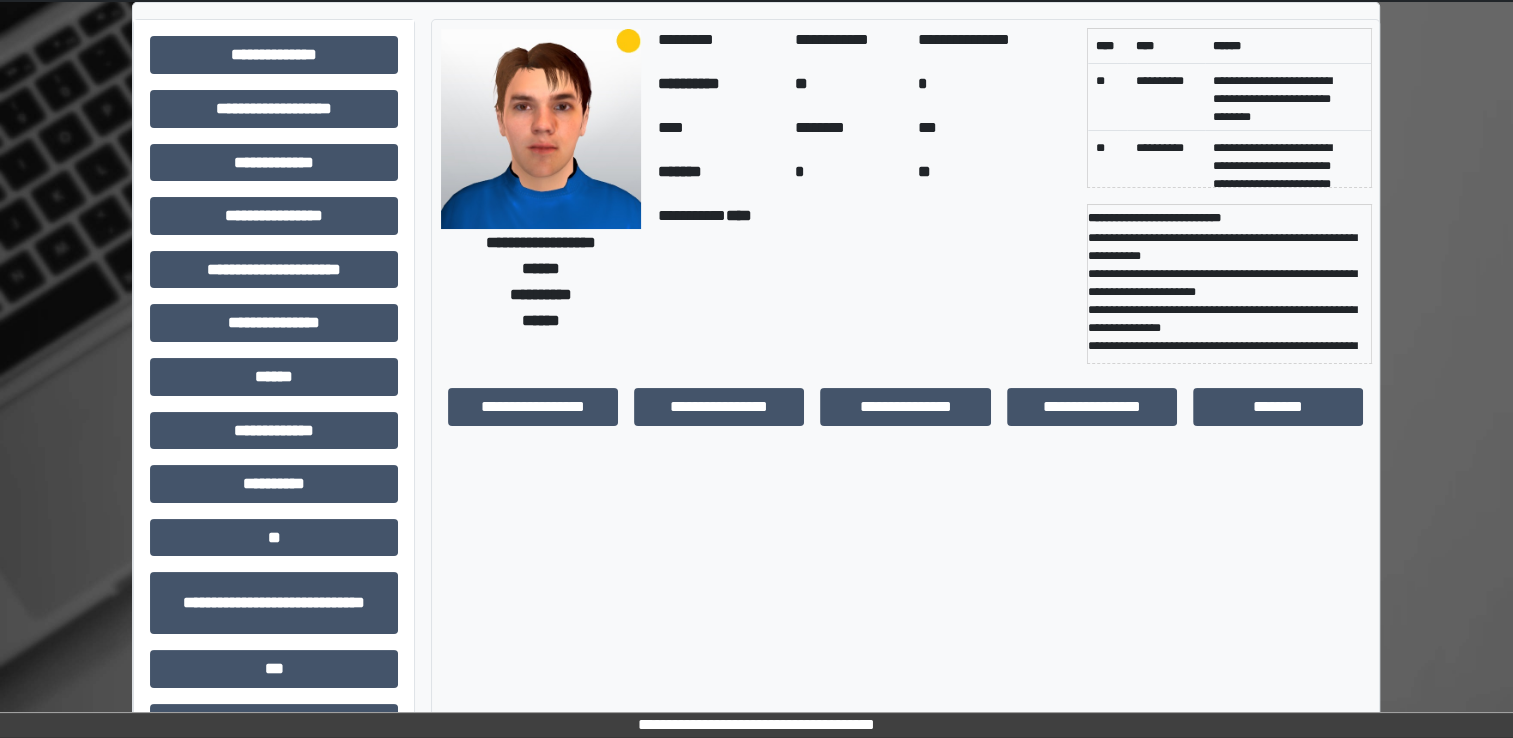 scroll, scrollTop: 0, scrollLeft: 0, axis: both 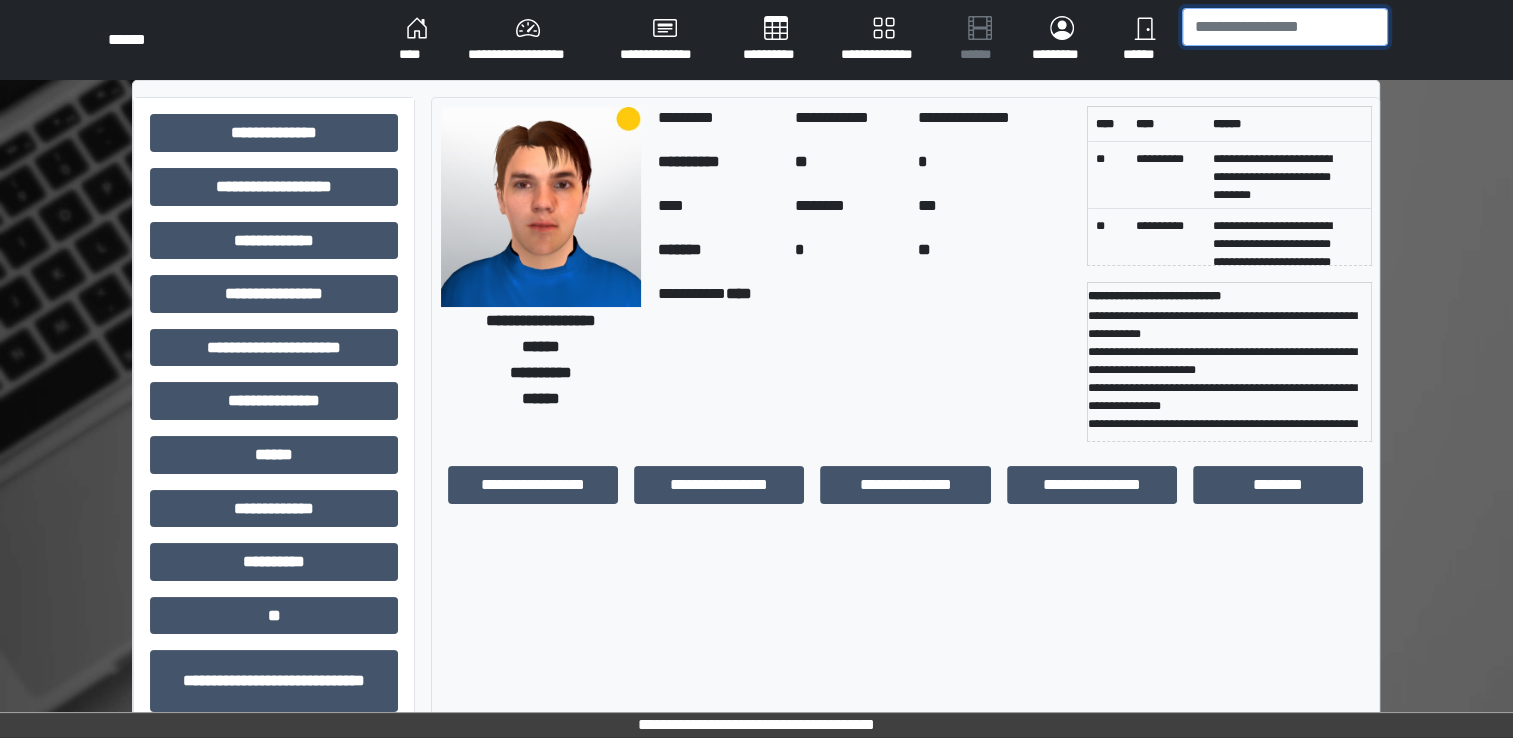 click at bounding box center [1285, 27] 